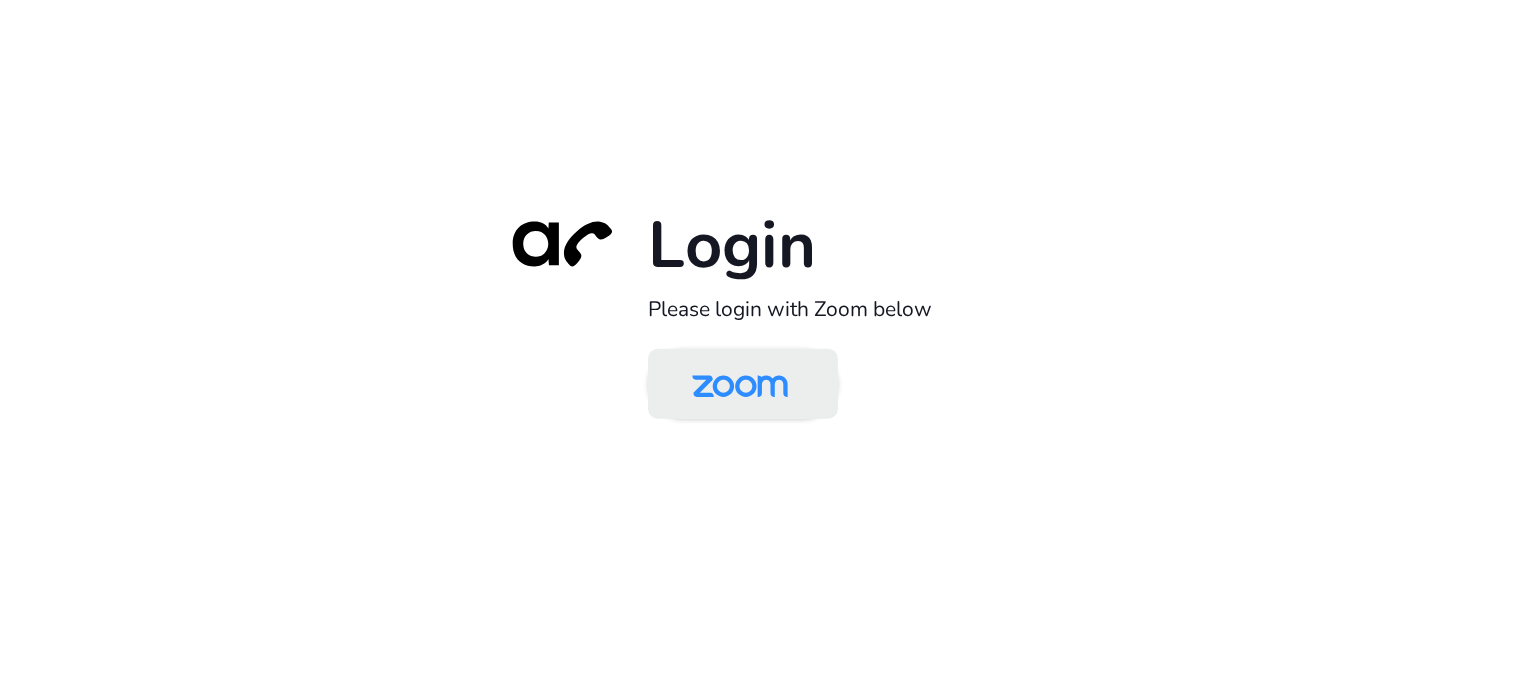 scroll, scrollTop: 0, scrollLeft: 0, axis: both 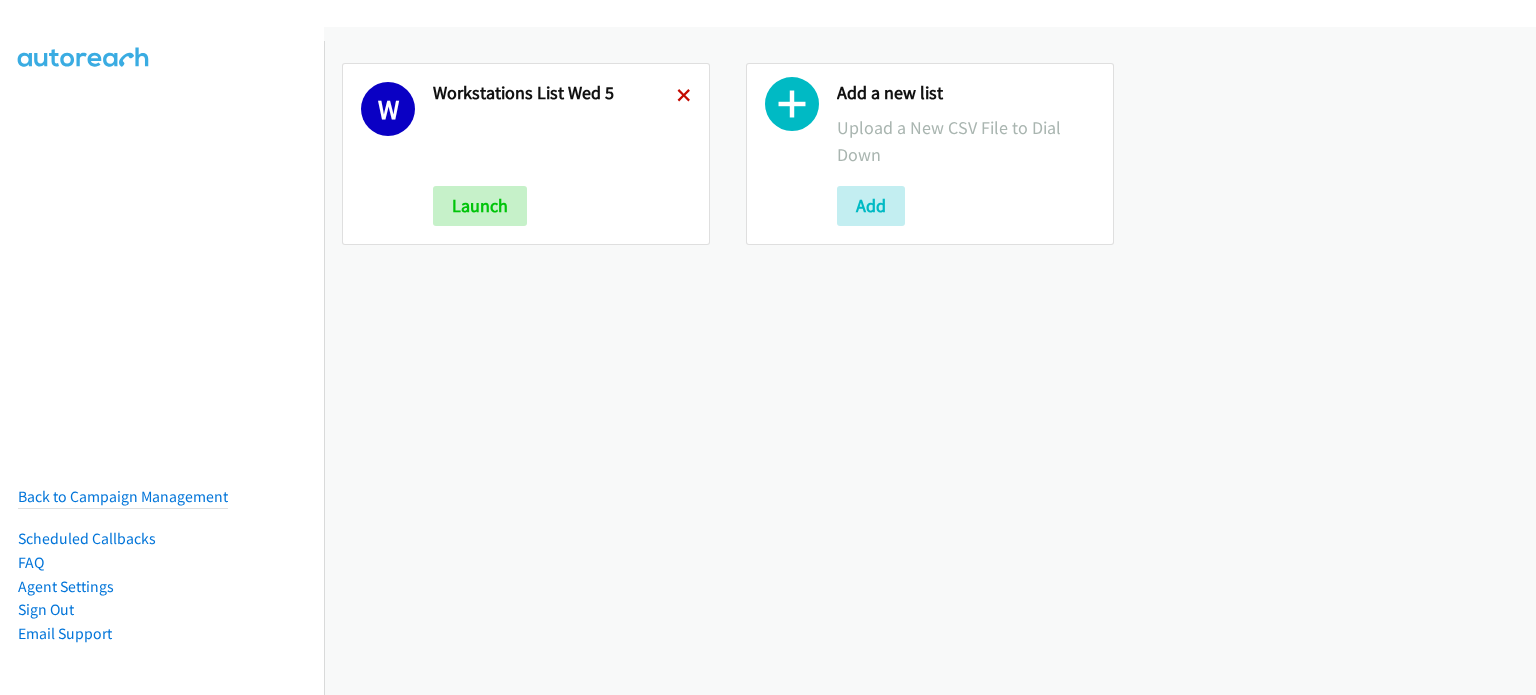 click at bounding box center [684, 97] 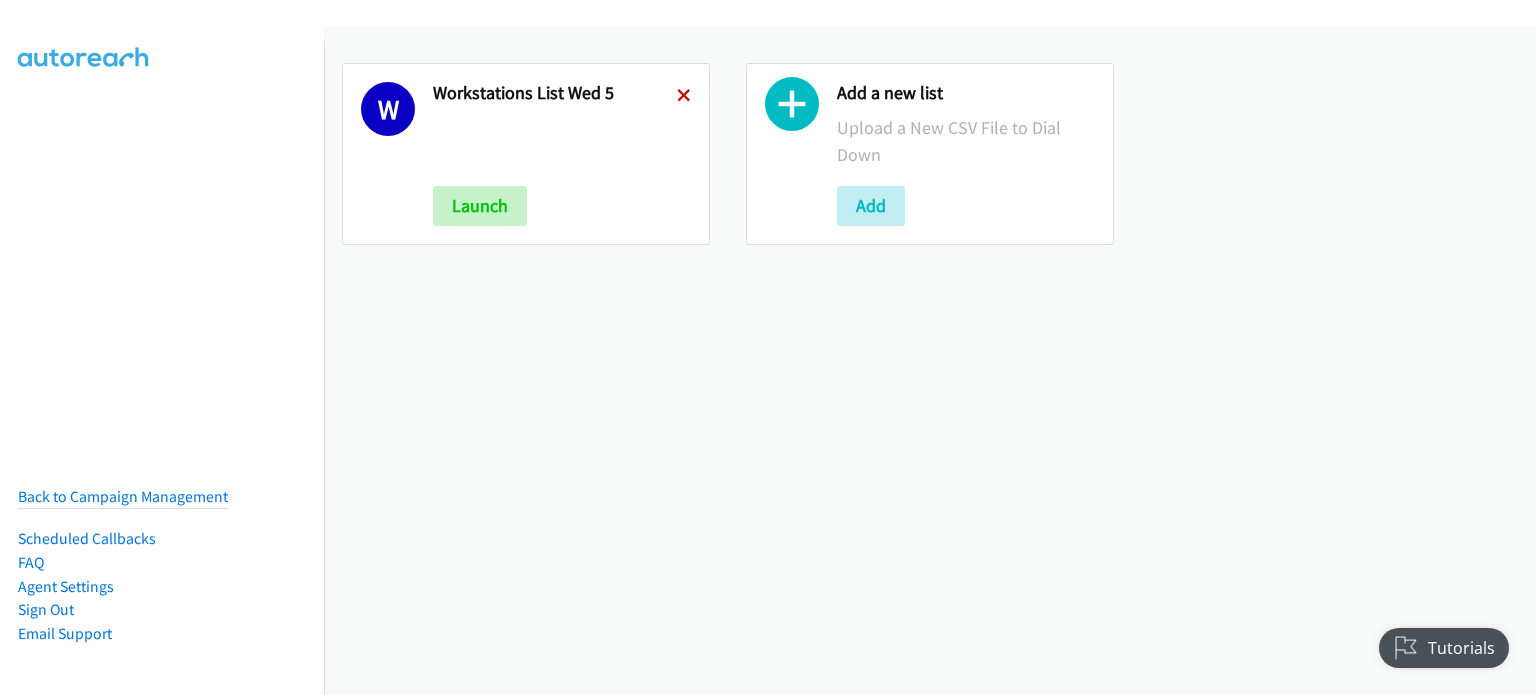 scroll, scrollTop: 0, scrollLeft: 0, axis: both 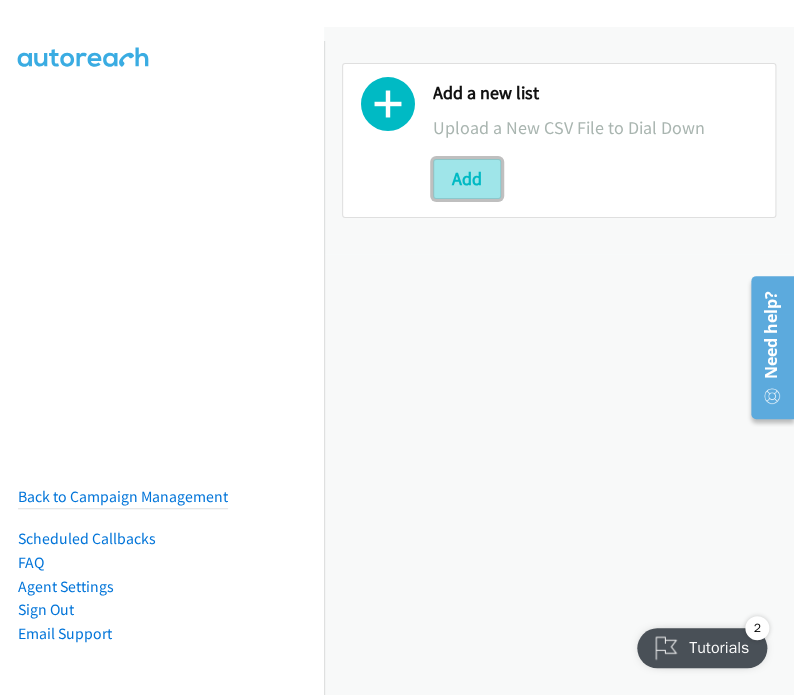 click on "Add" at bounding box center [467, 179] 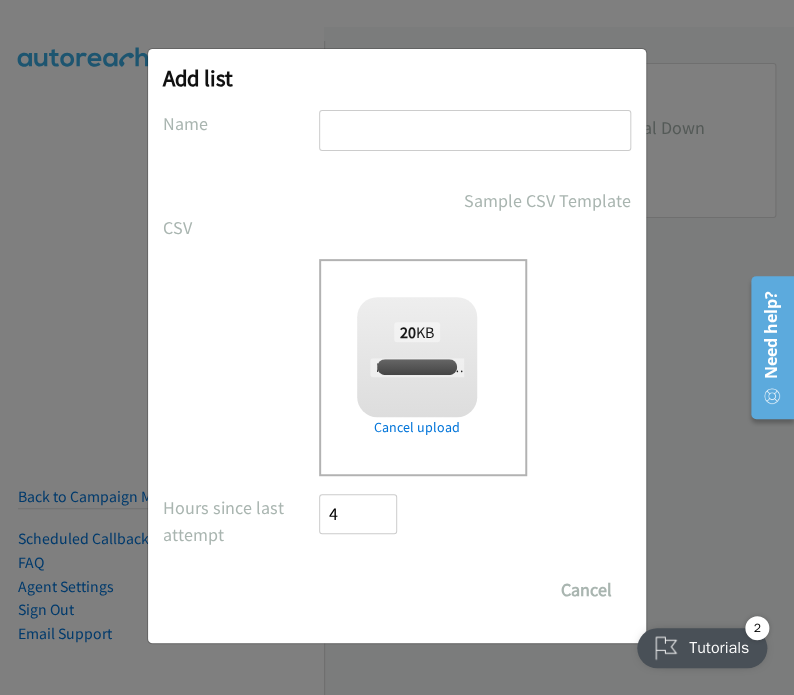 checkbox on "true" 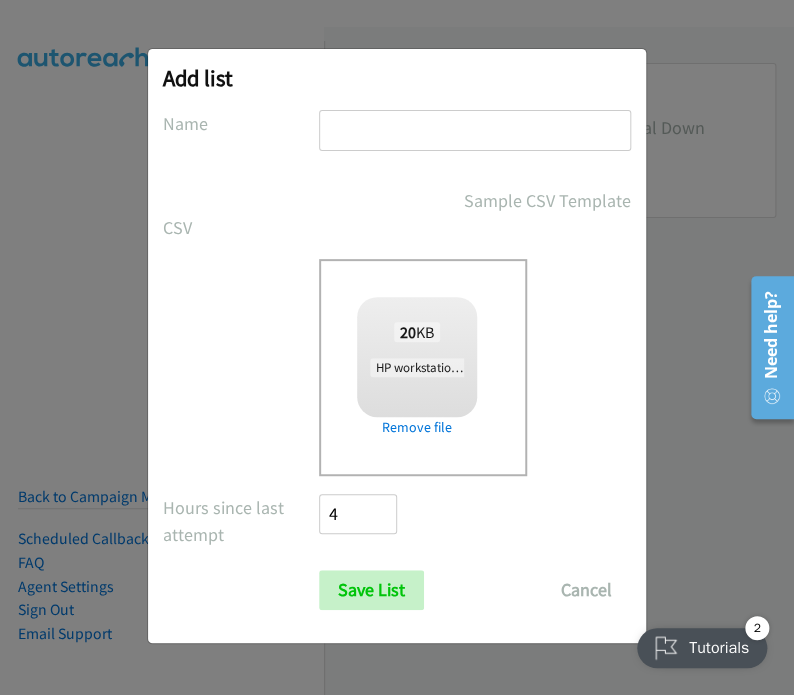 click at bounding box center [475, 130] 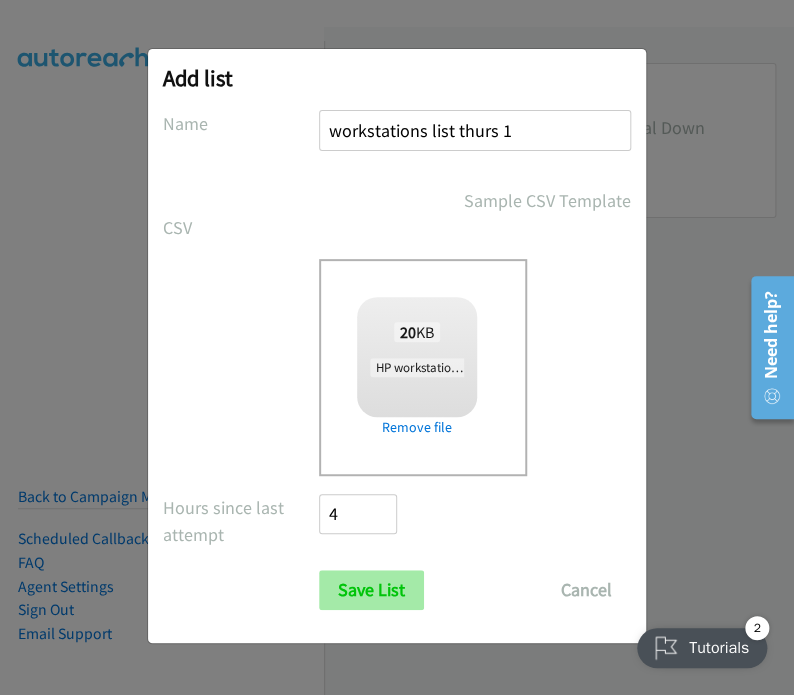 type on "workstations list thurs 1" 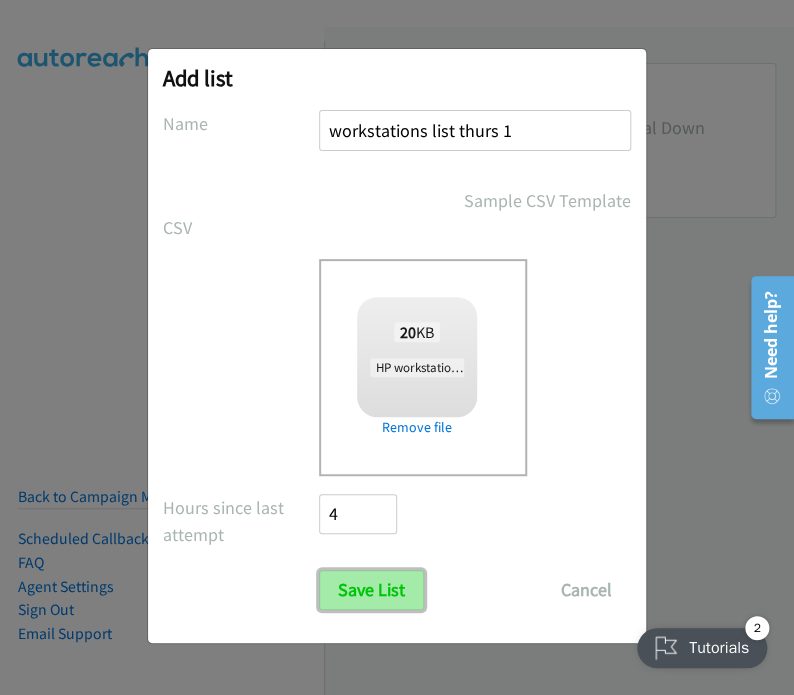 click on "Save List" at bounding box center (371, 590) 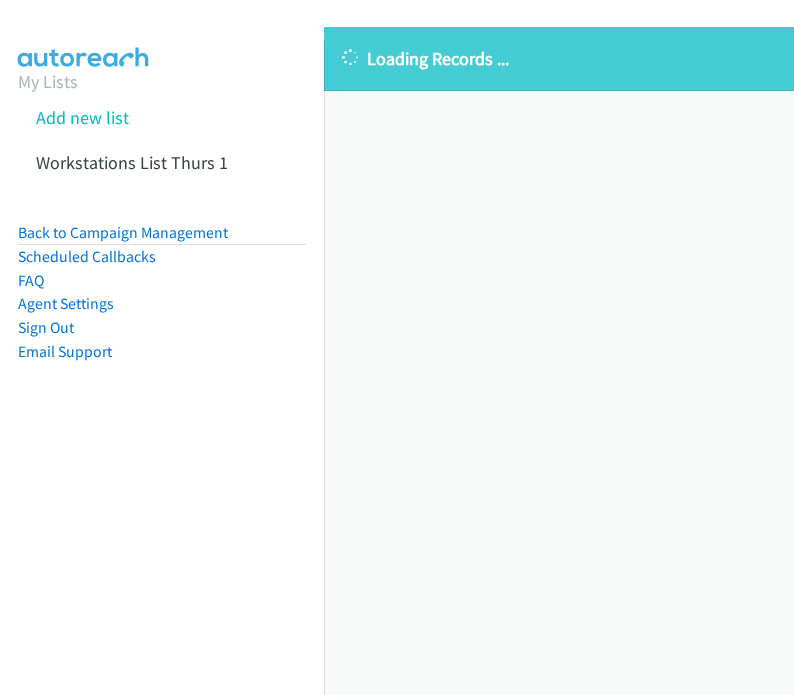scroll, scrollTop: 0, scrollLeft: 0, axis: both 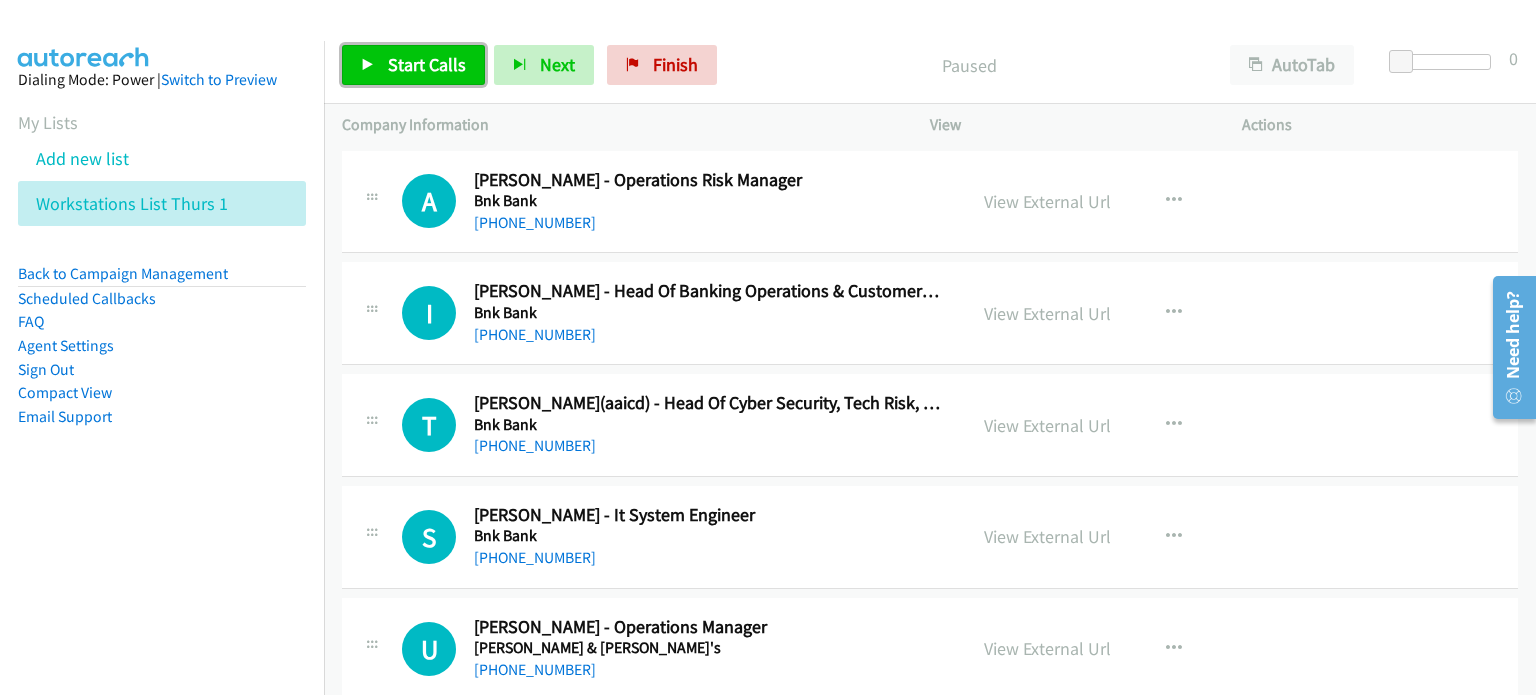 click on "Start Calls" at bounding box center [427, 64] 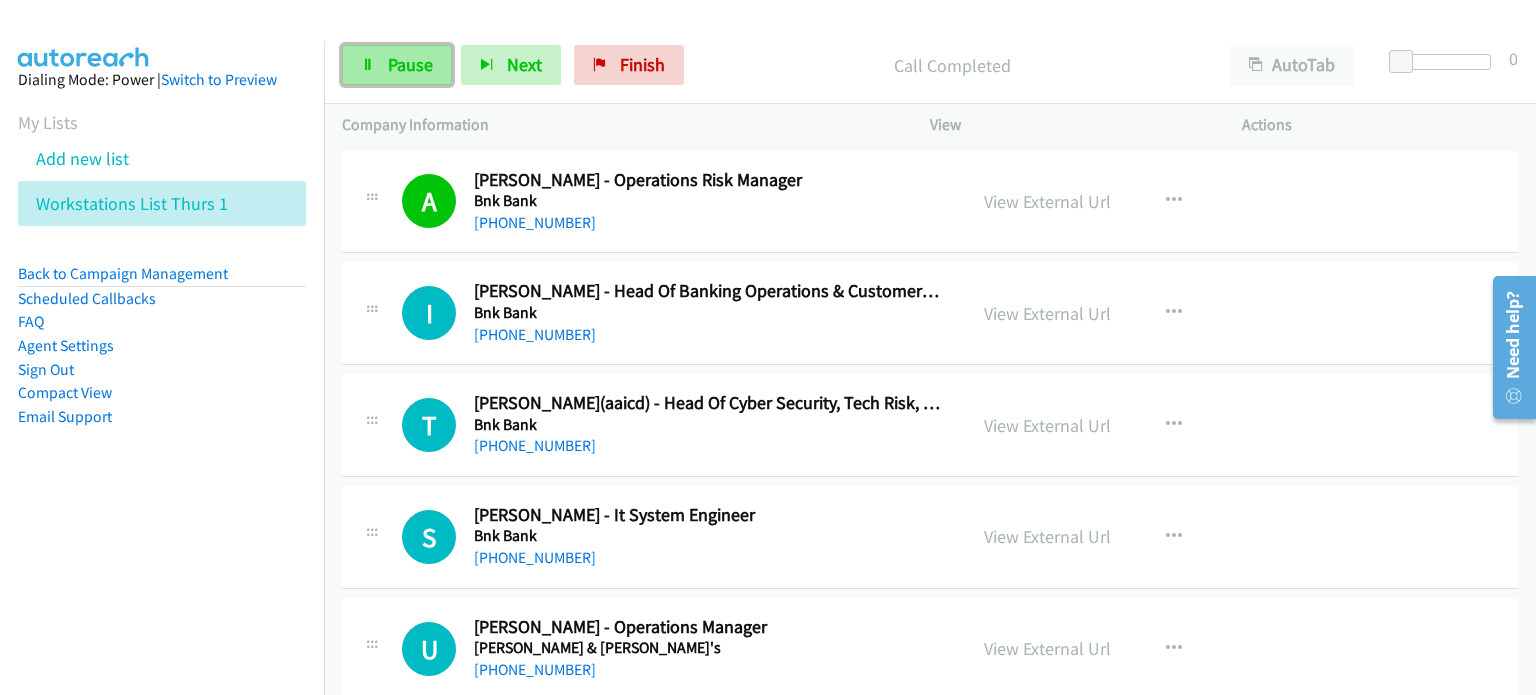 click at bounding box center [368, 66] 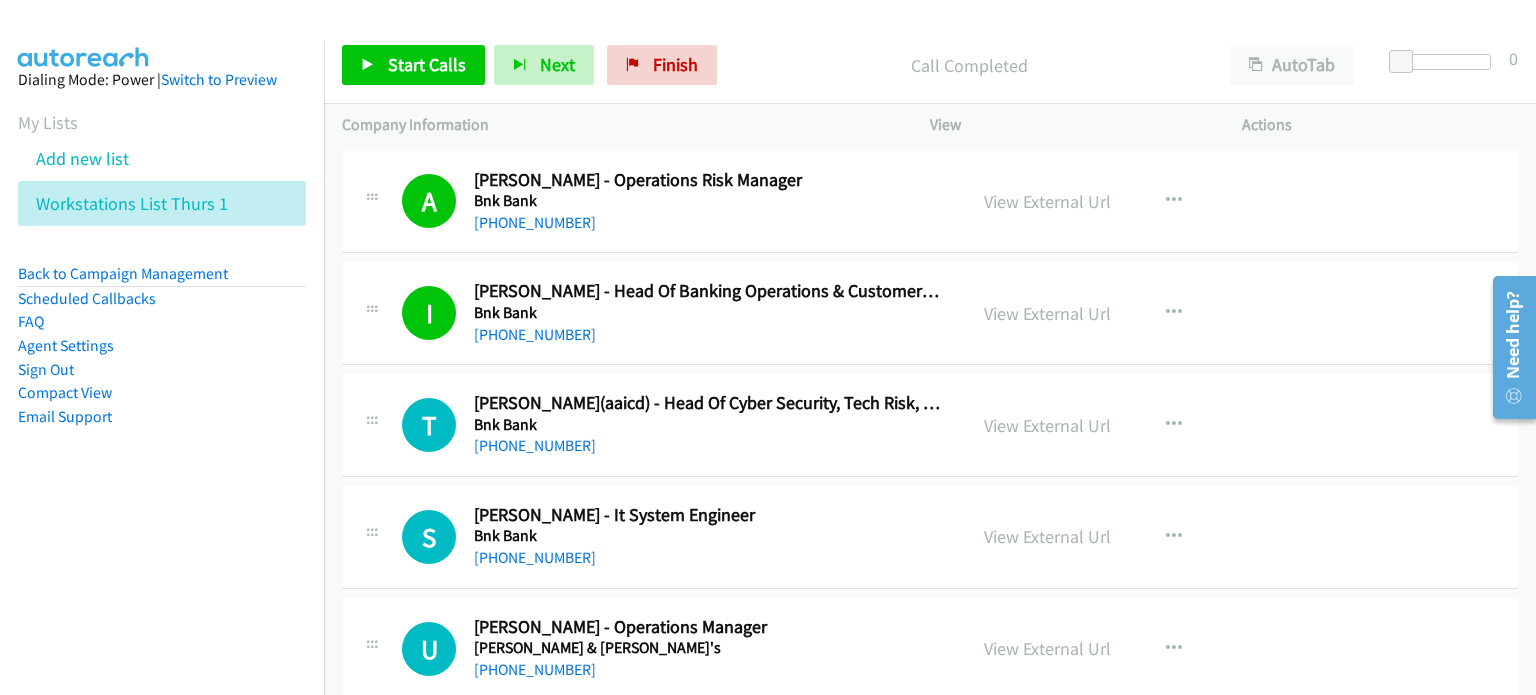 click on "Call Completed" at bounding box center [969, 65] 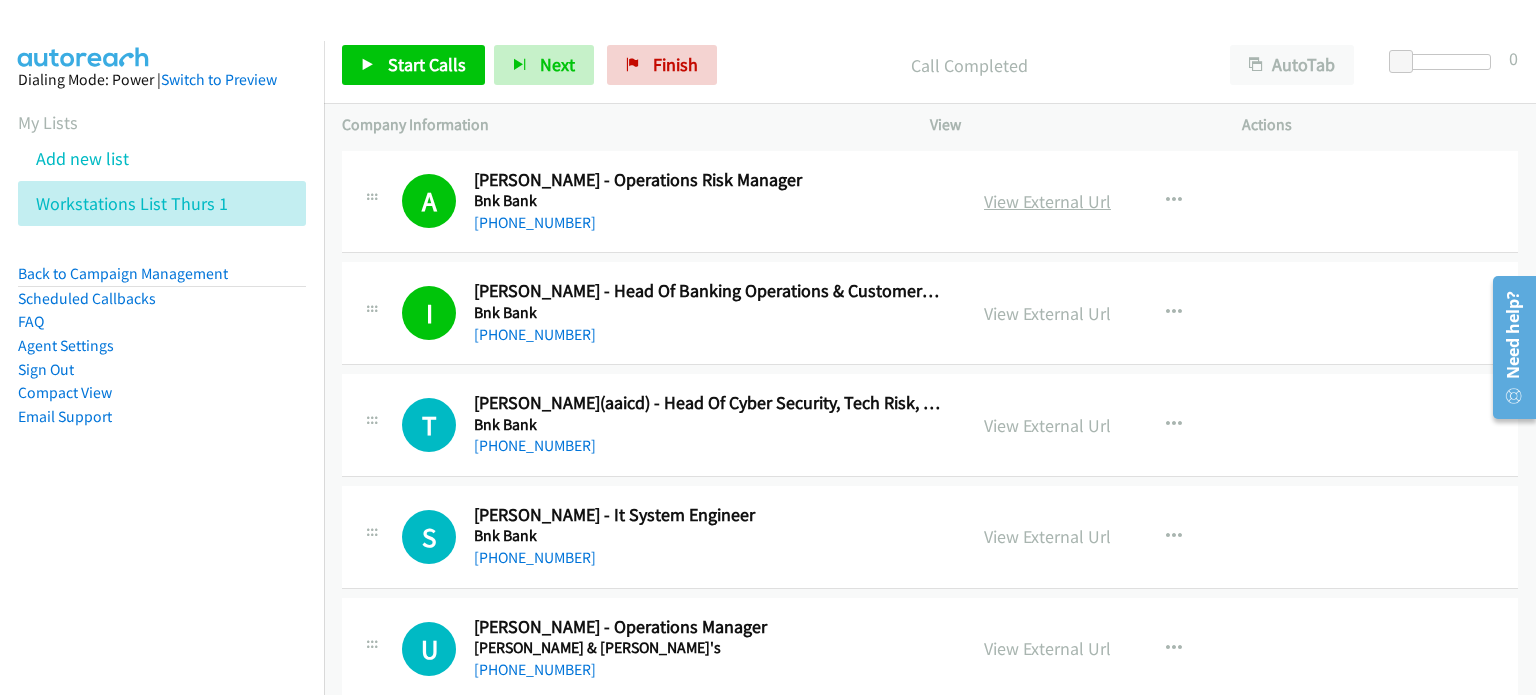 click on "View External Url" at bounding box center [1047, 201] 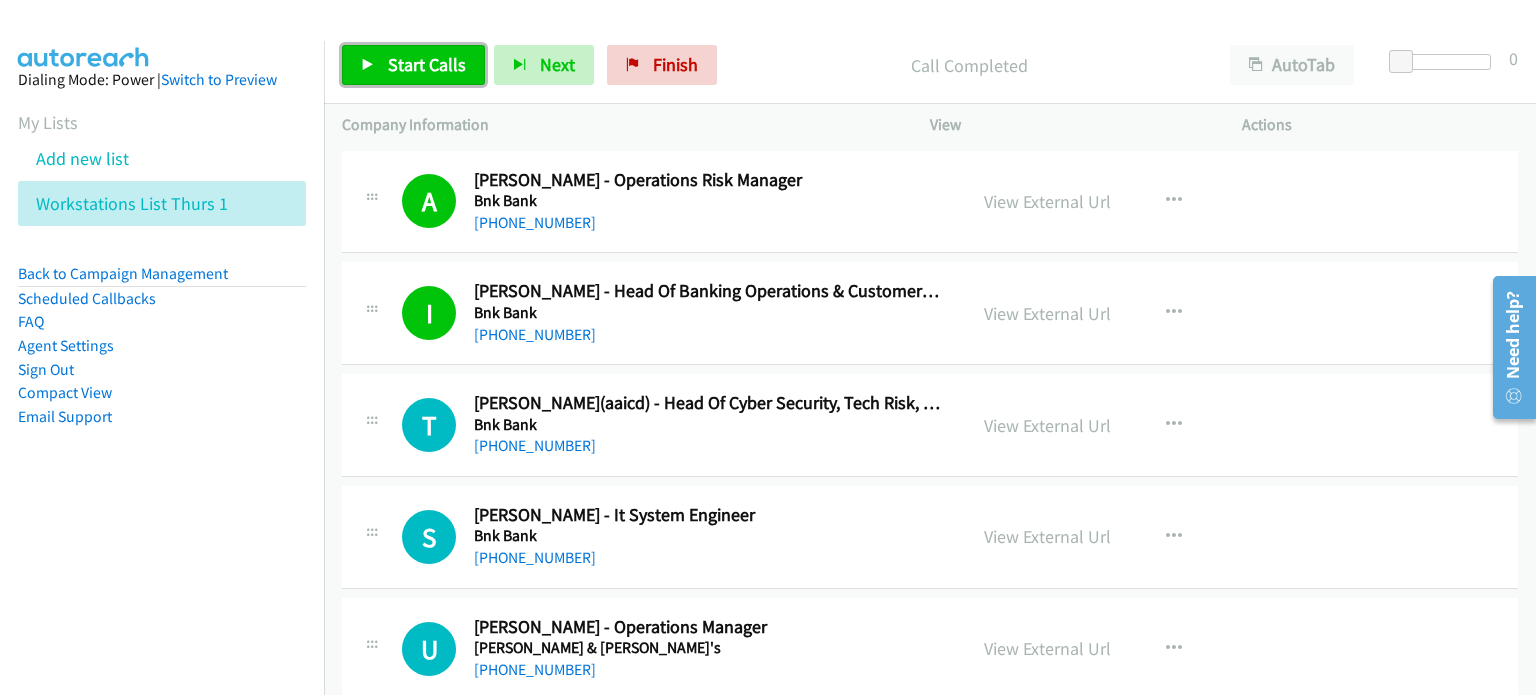 click on "Start Calls" at bounding box center (427, 64) 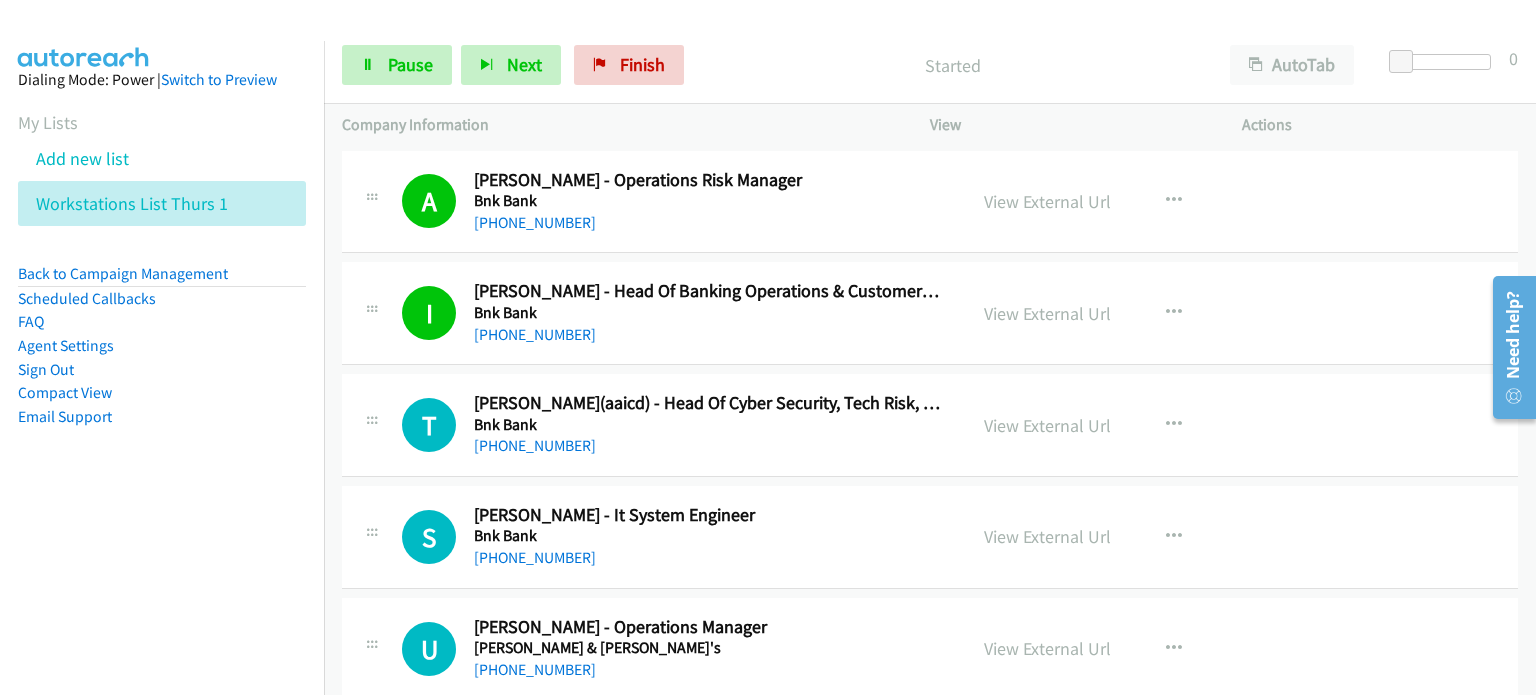 scroll, scrollTop: 100, scrollLeft: 0, axis: vertical 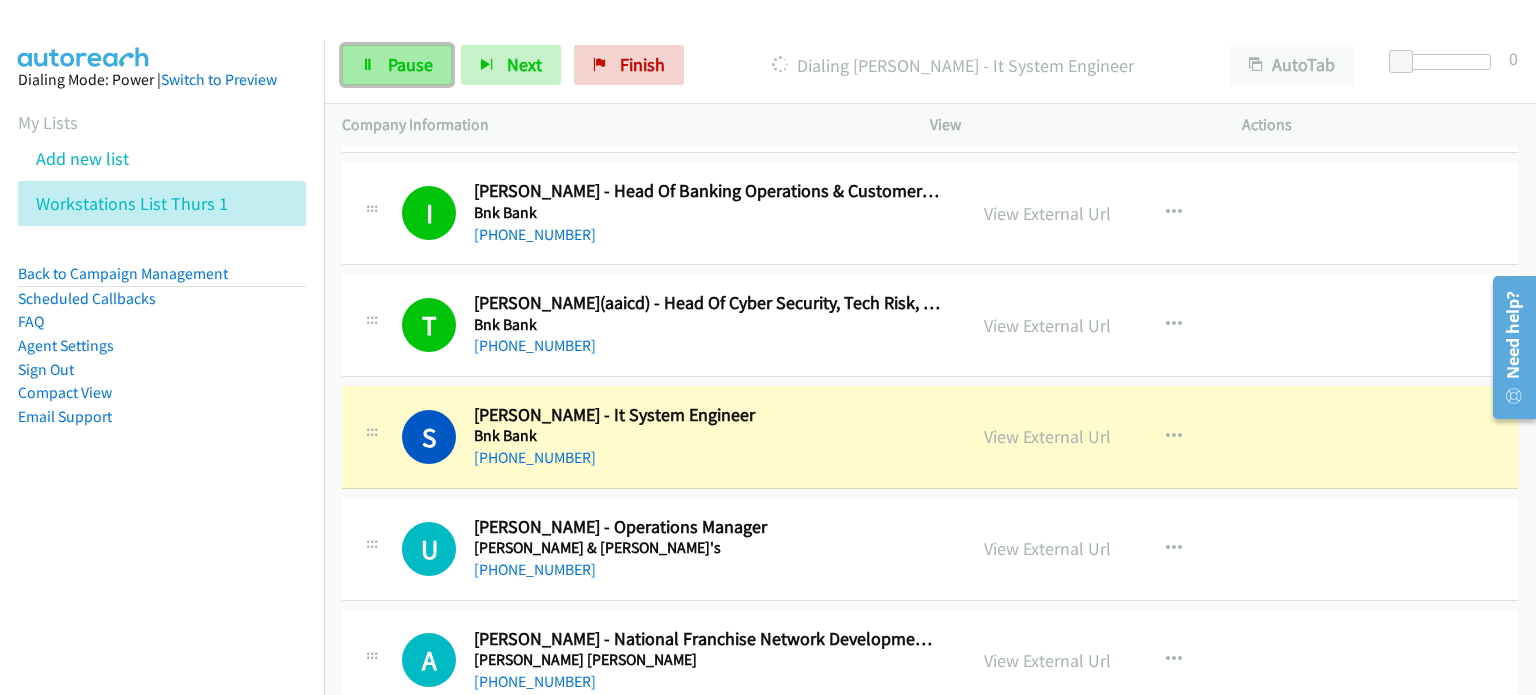 click on "Pause" at bounding box center [410, 64] 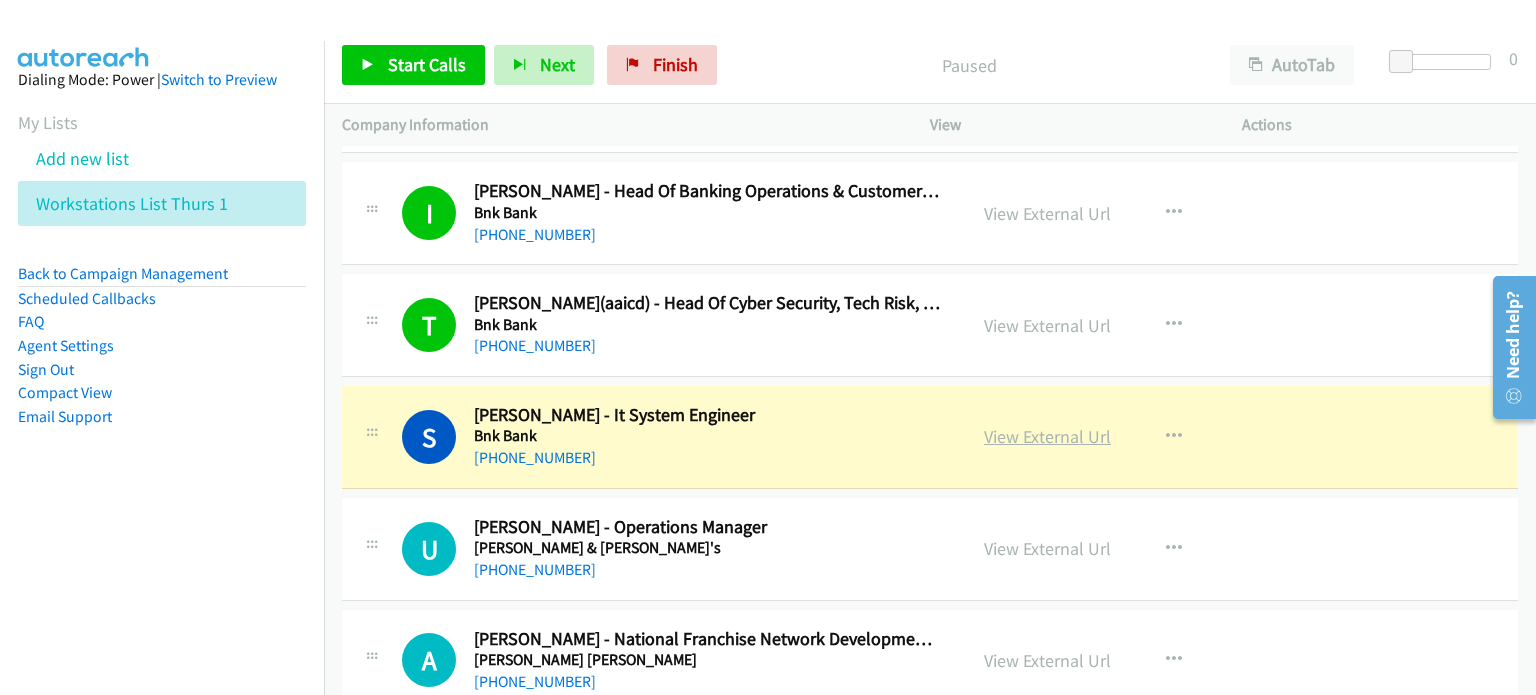 click on "View External Url" at bounding box center [1047, 436] 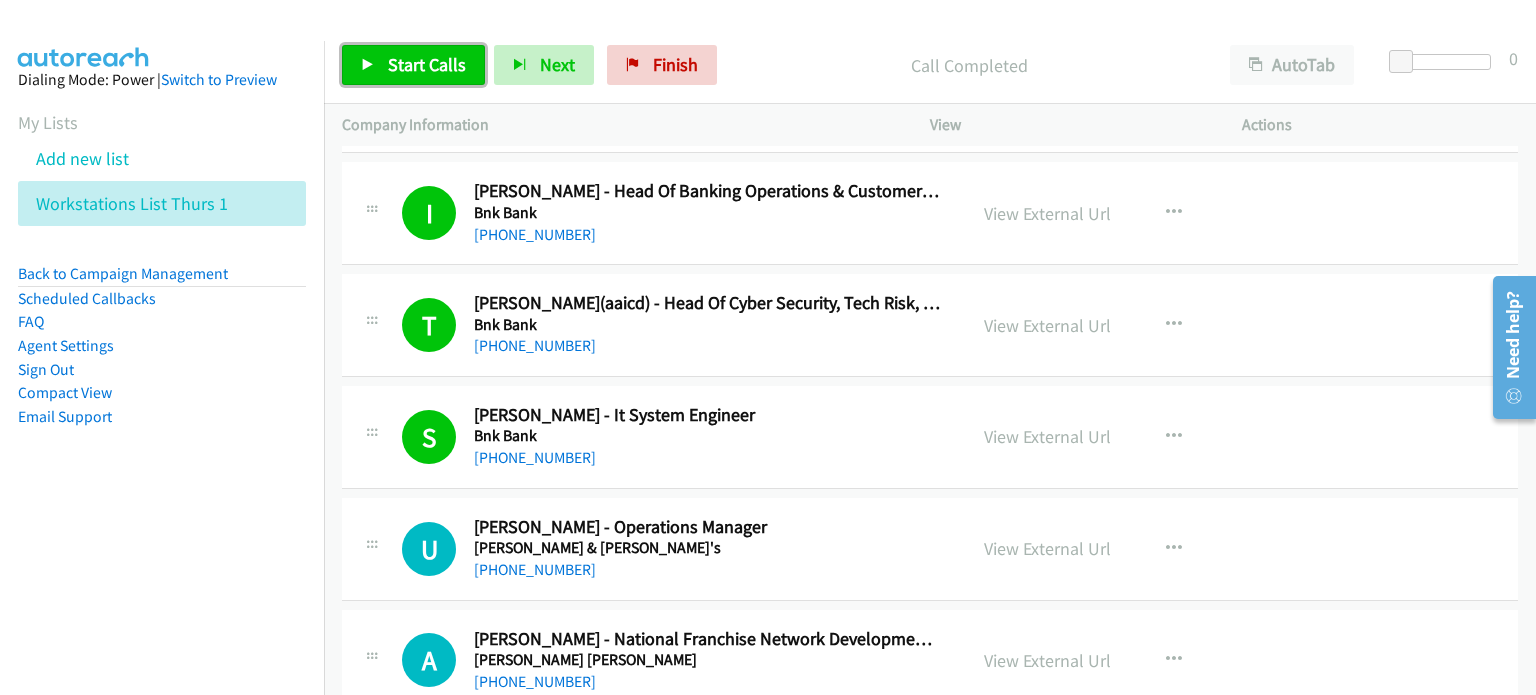 click on "Start Calls" at bounding box center [427, 64] 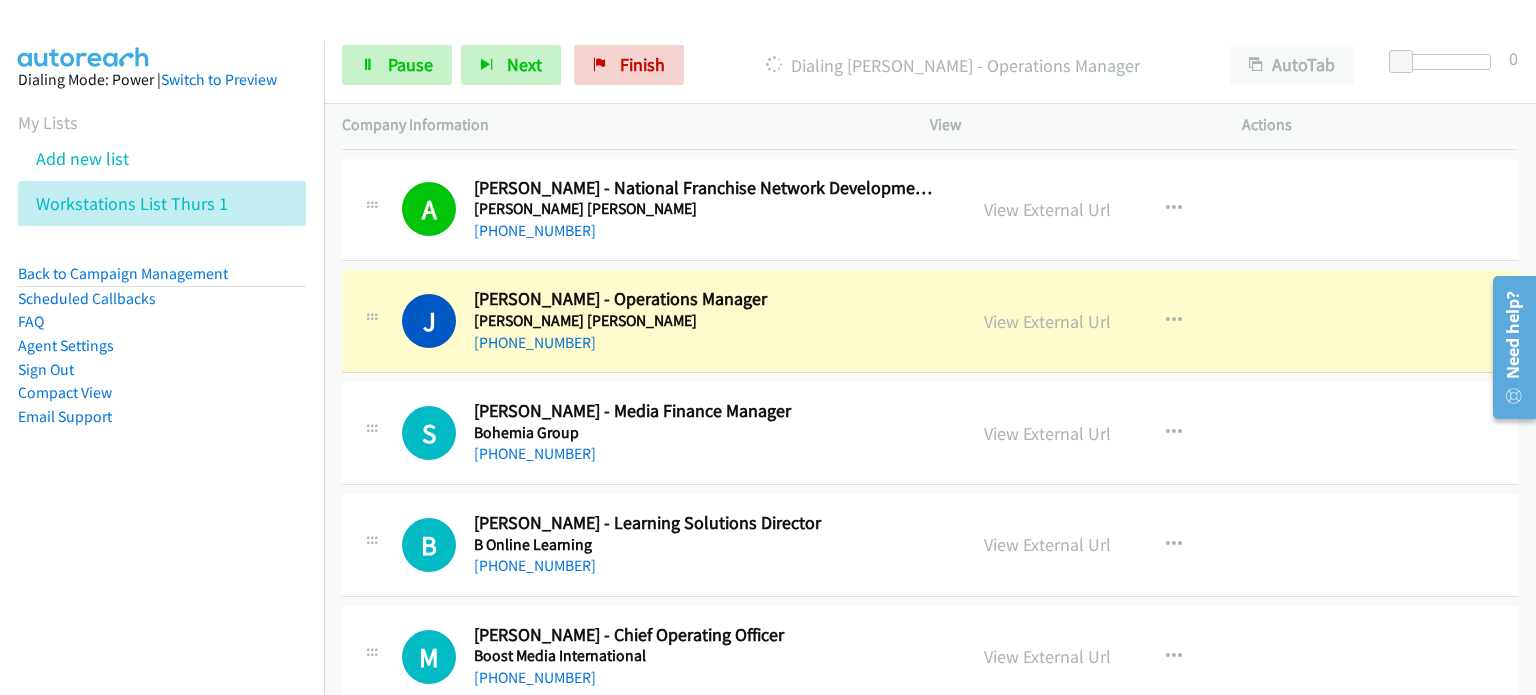 scroll, scrollTop: 600, scrollLeft: 0, axis: vertical 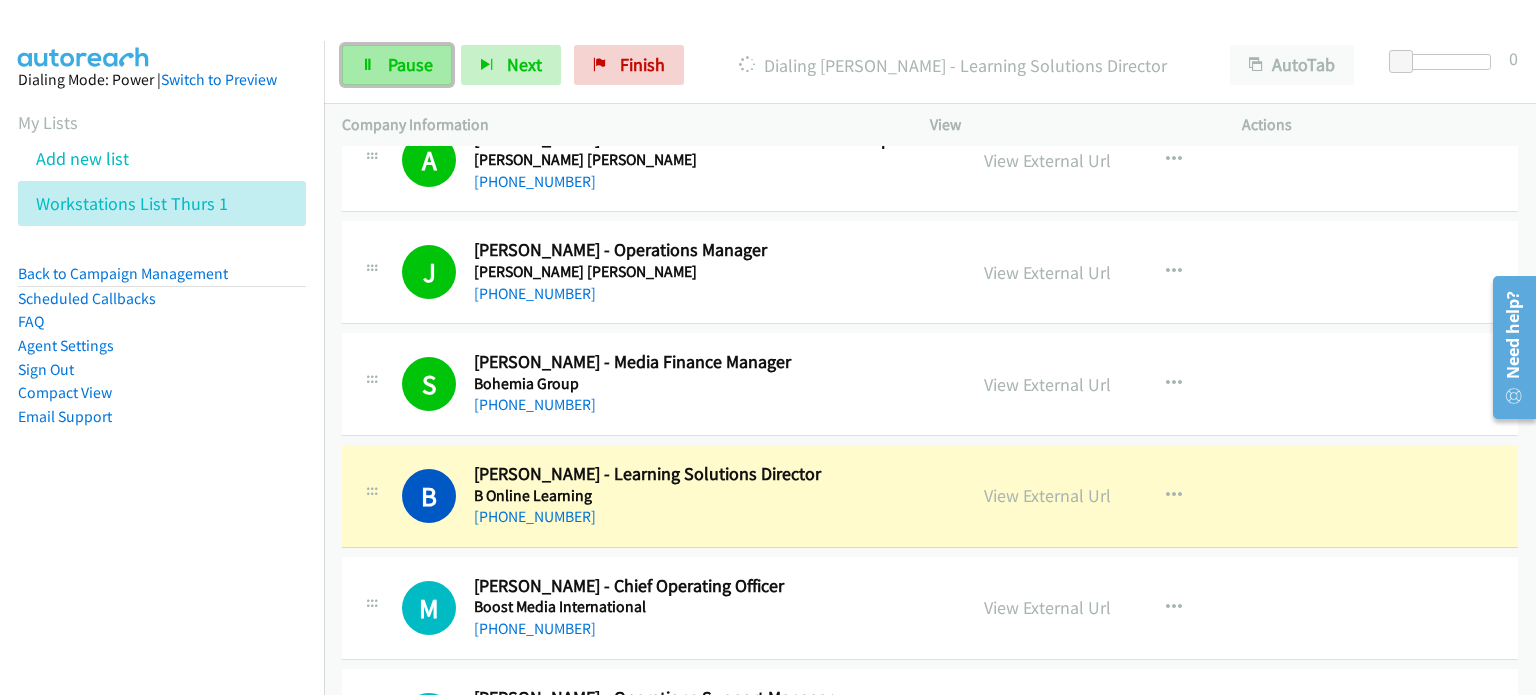 click on "Pause" at bounding box center [410, 64] 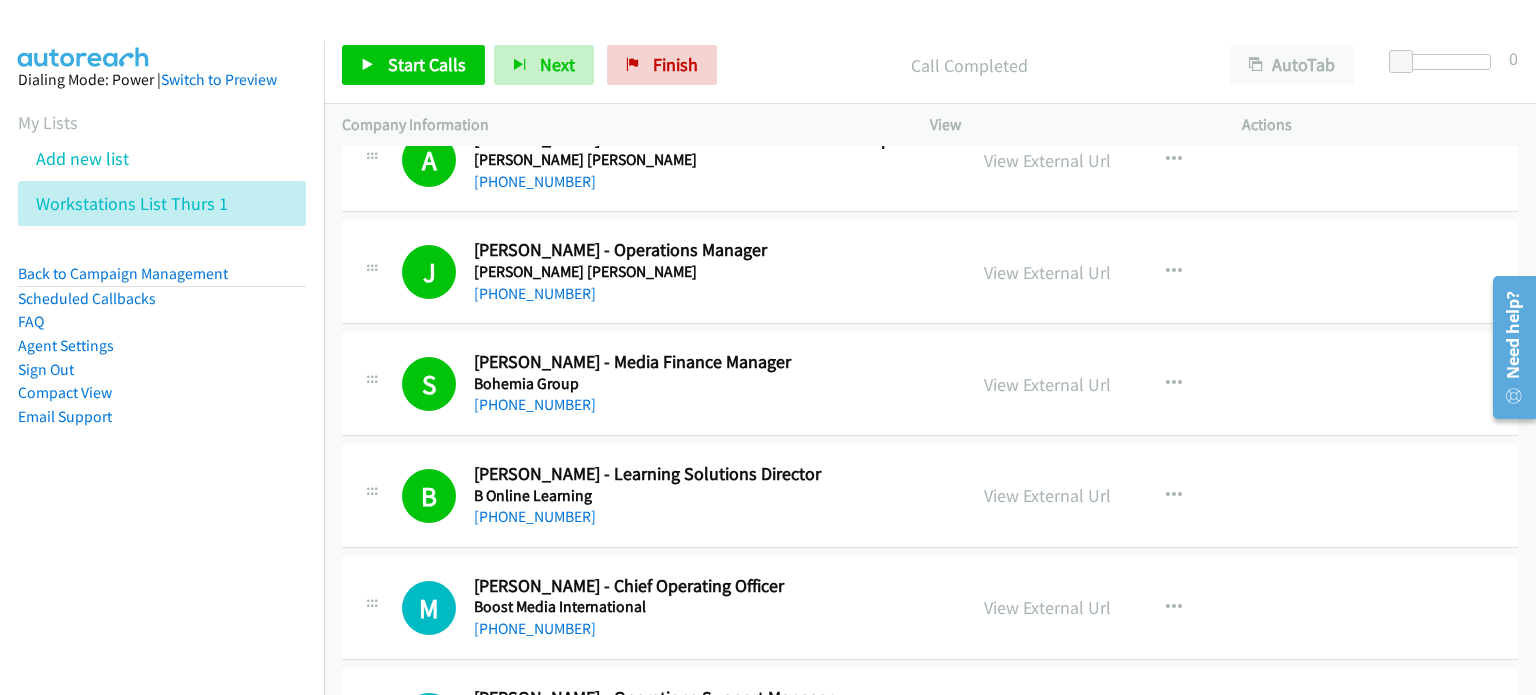 click on "Call Completed" at bounding box center [969, 65] 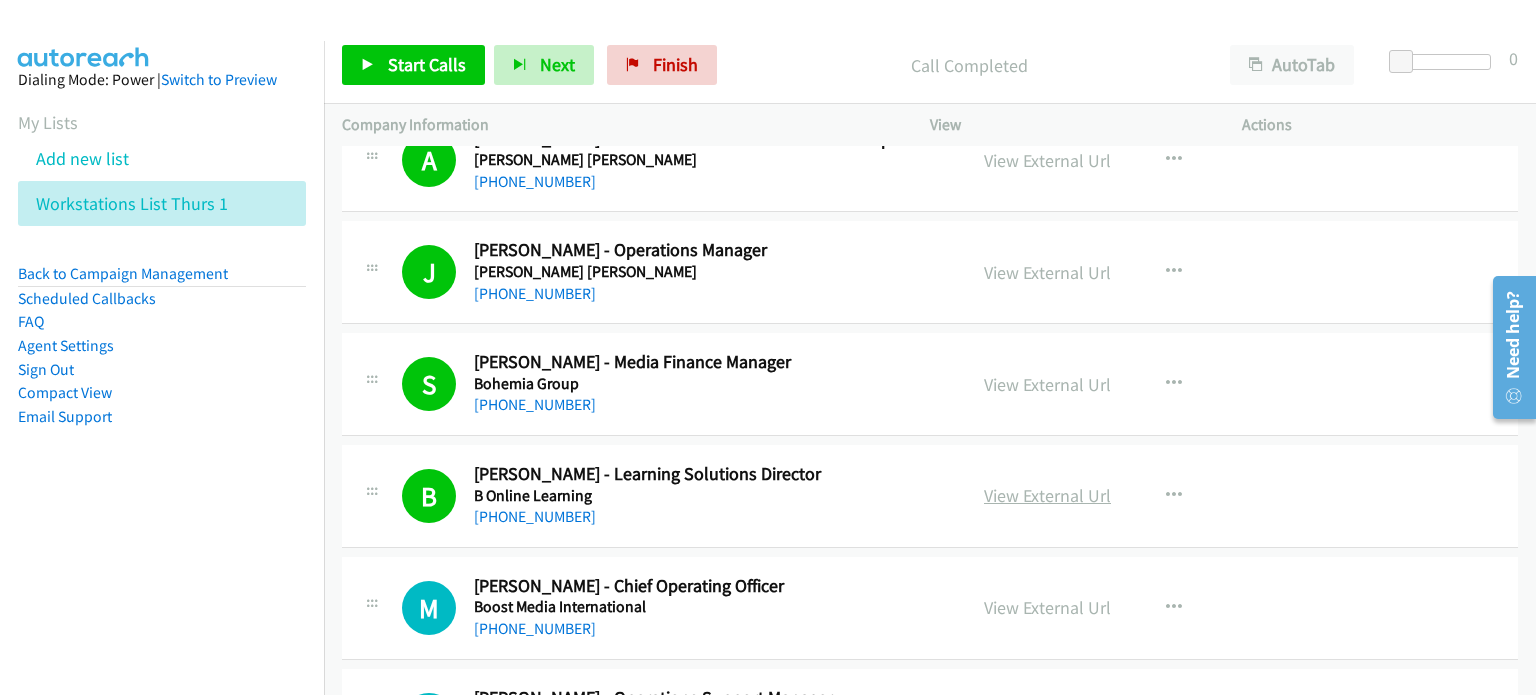 click on "View External Url" at bounding box center [1047, 495] 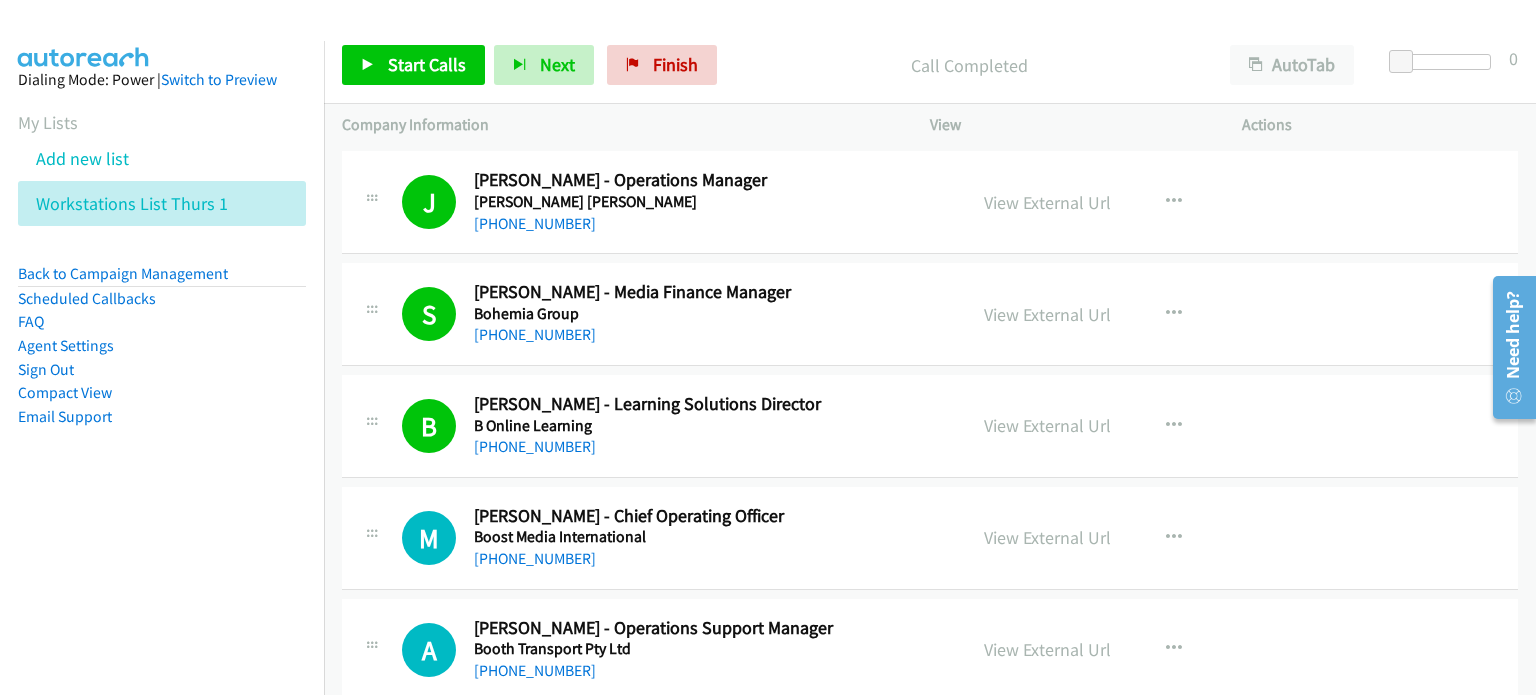 scroll, scrollTop: 700, scrollLeft: 0, axis: vertical 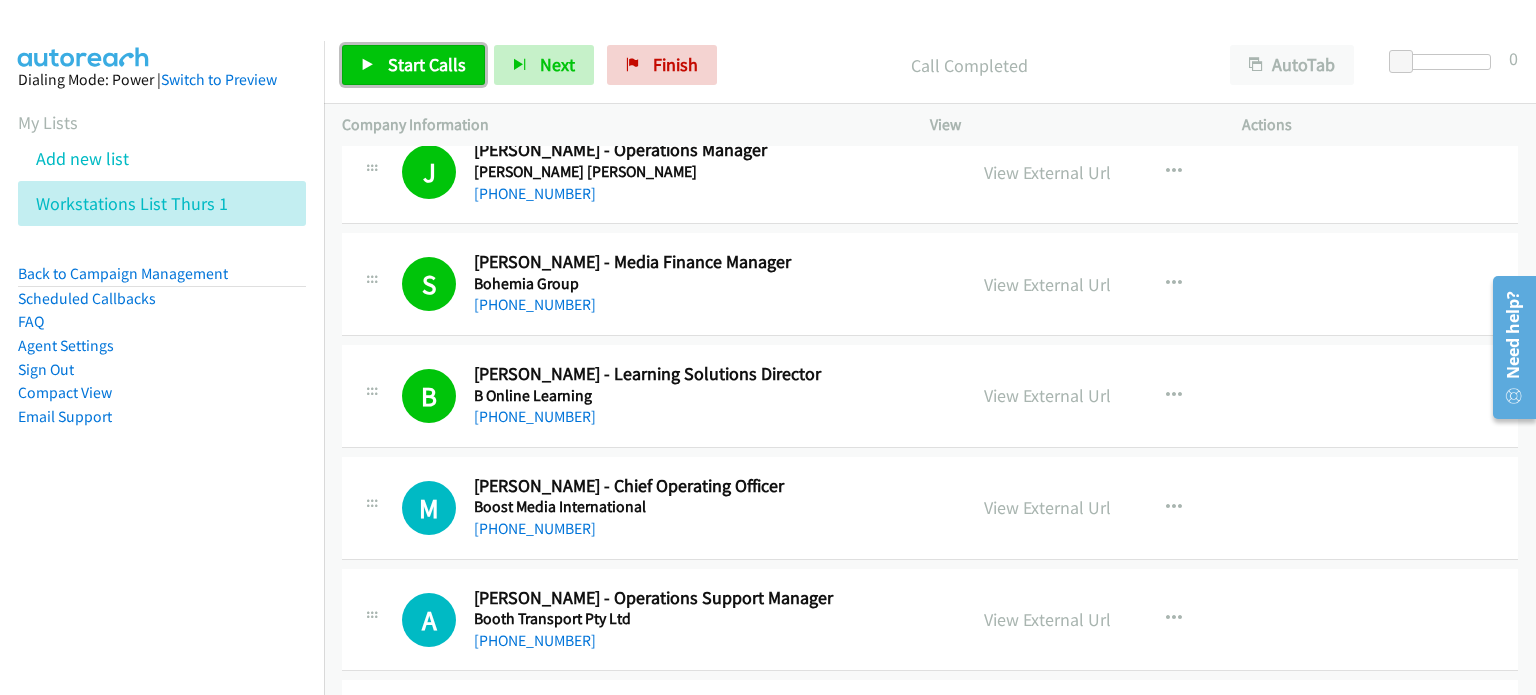 click on "Start Calls" at bounding box center [427, 64] 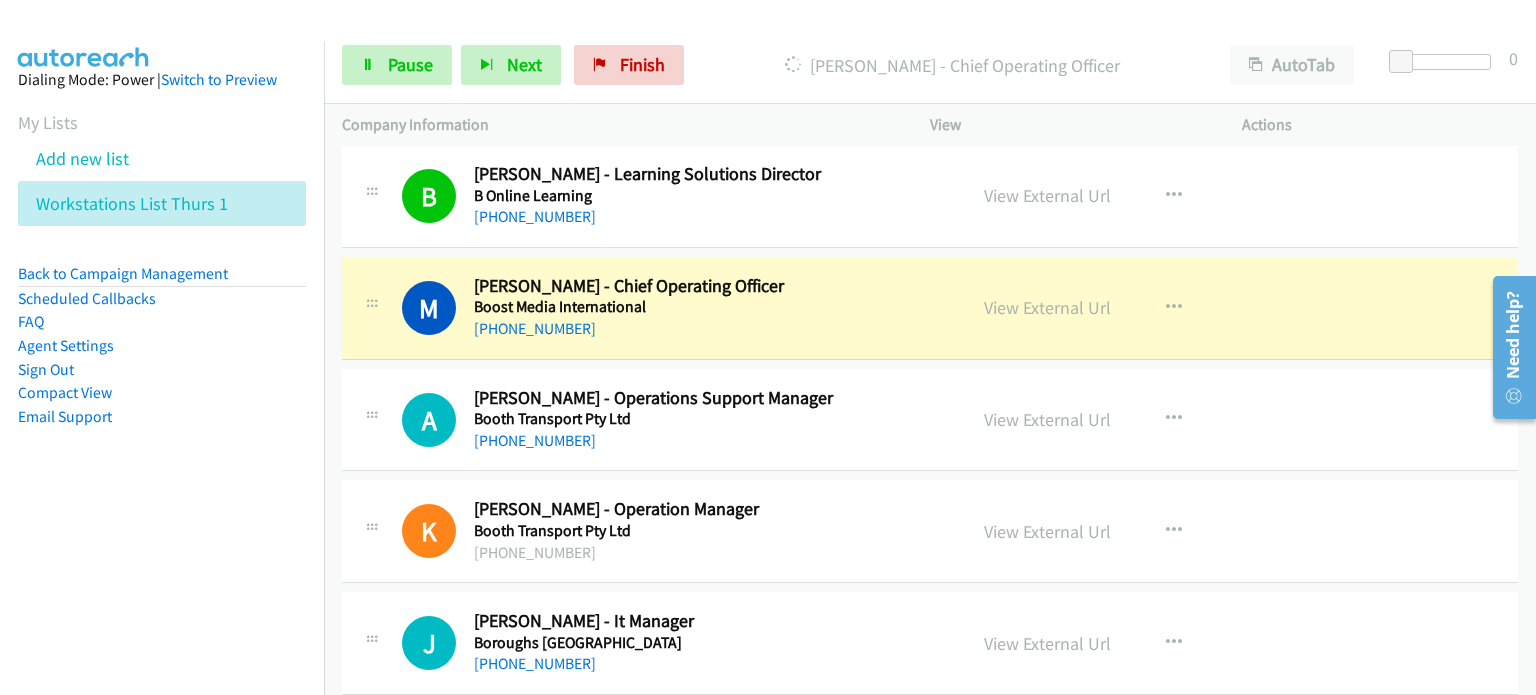 scroll, scrollTop: 1000, scrollLeft: 0, axis: vertical 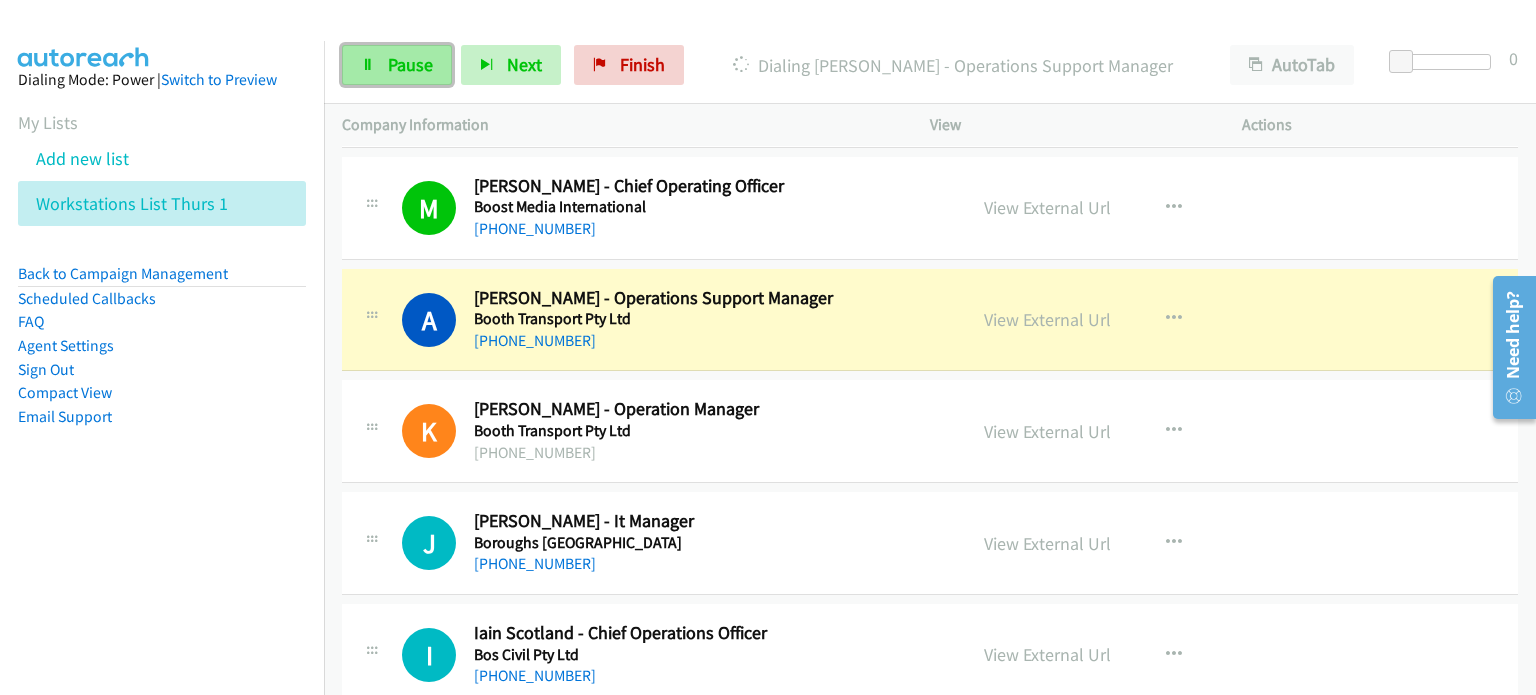 click on "Pause" at bounding box center (397, 65) 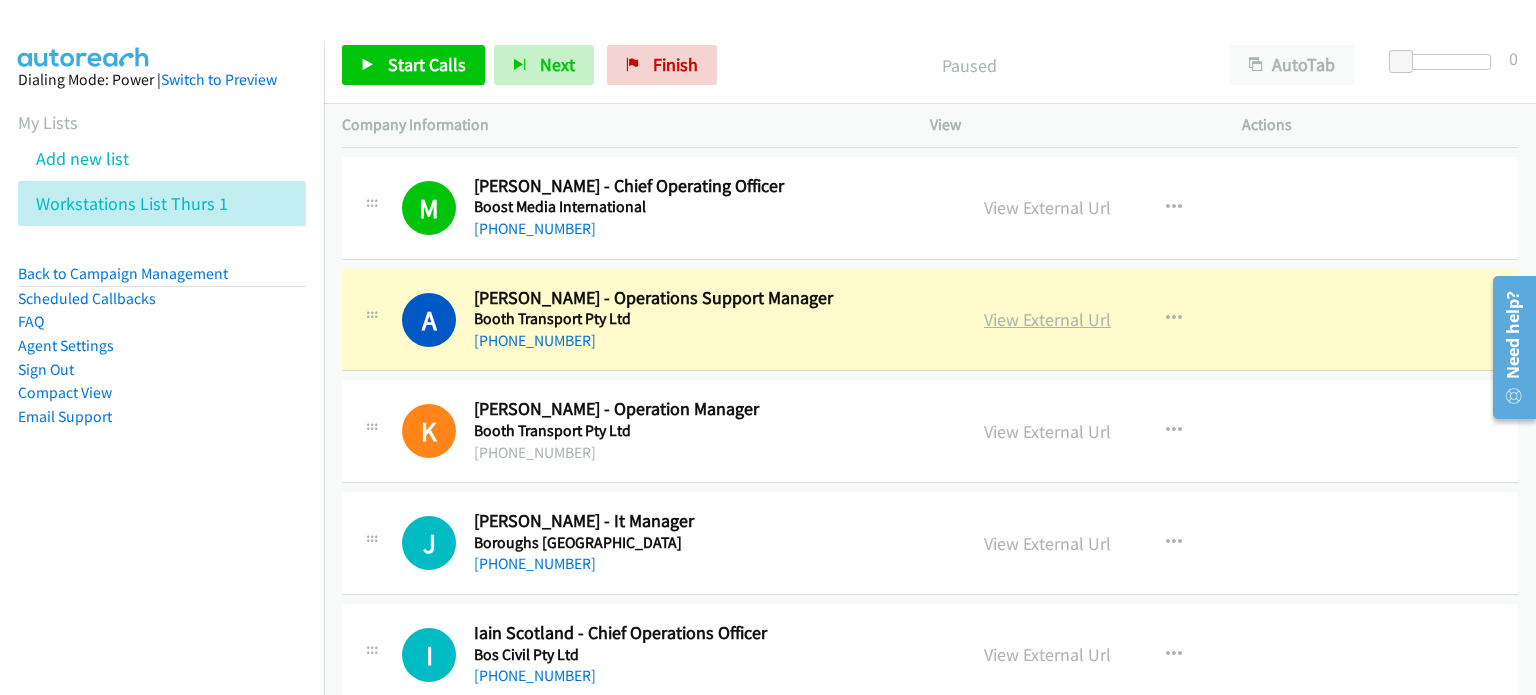 click on "View External Url" at bounding box center (1047, 319) 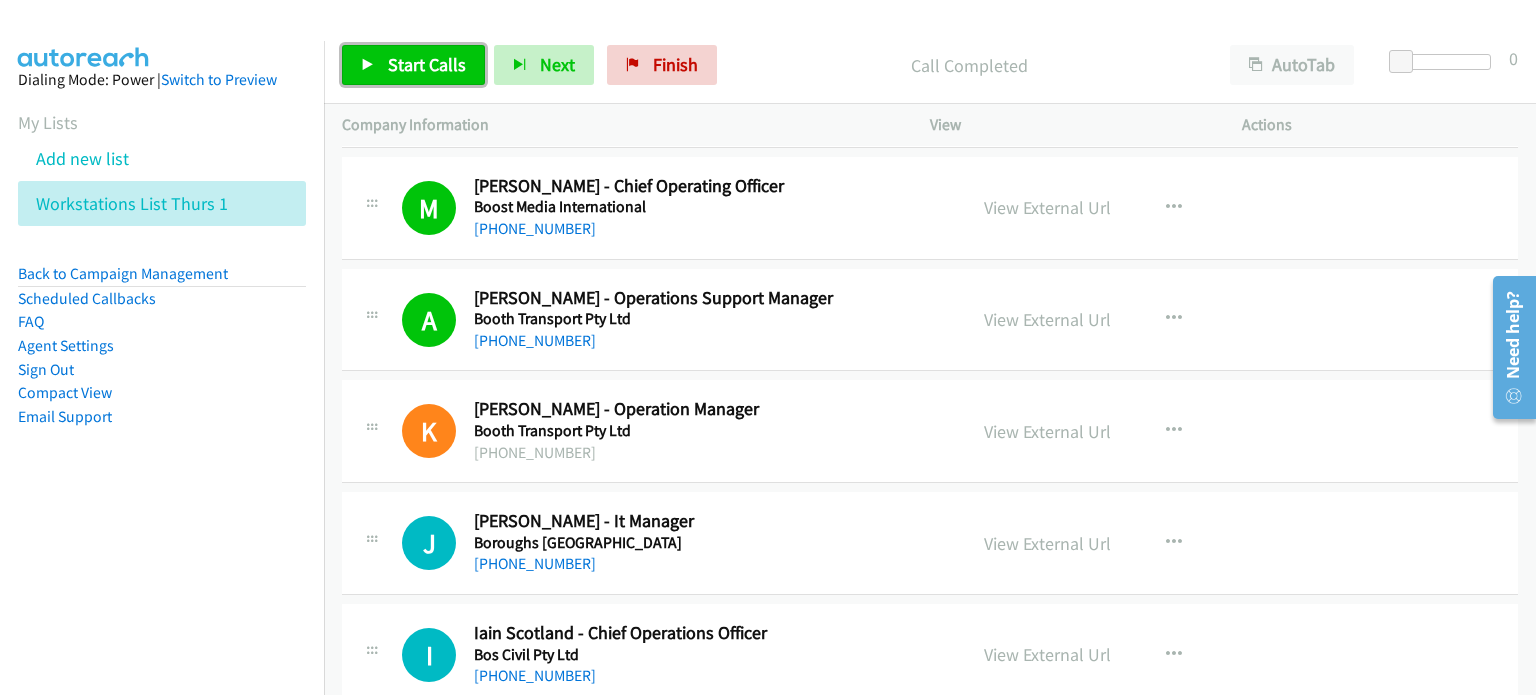 click on "Start Calls" at bounding box center [427, 64] 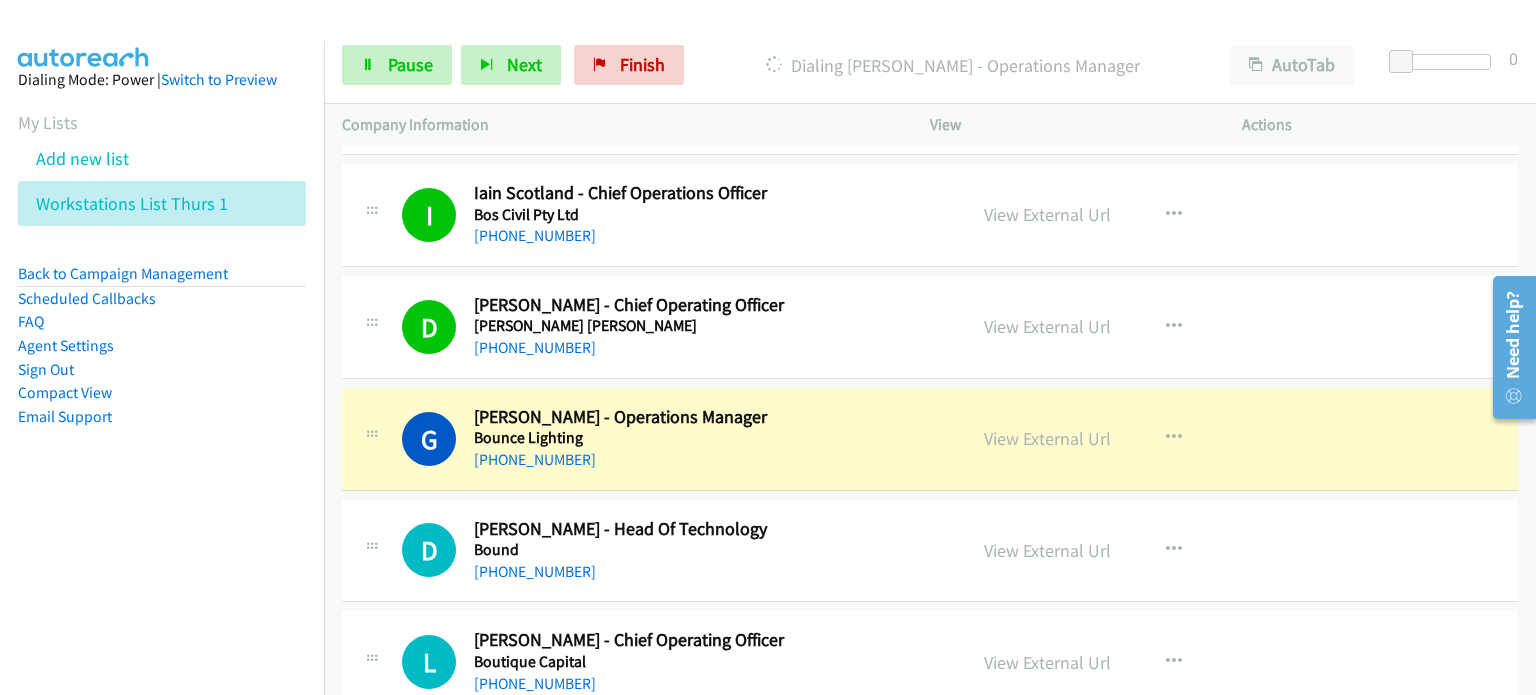 scroll, scrollTop: 1500, scrollLeft: 0, axis: vertical 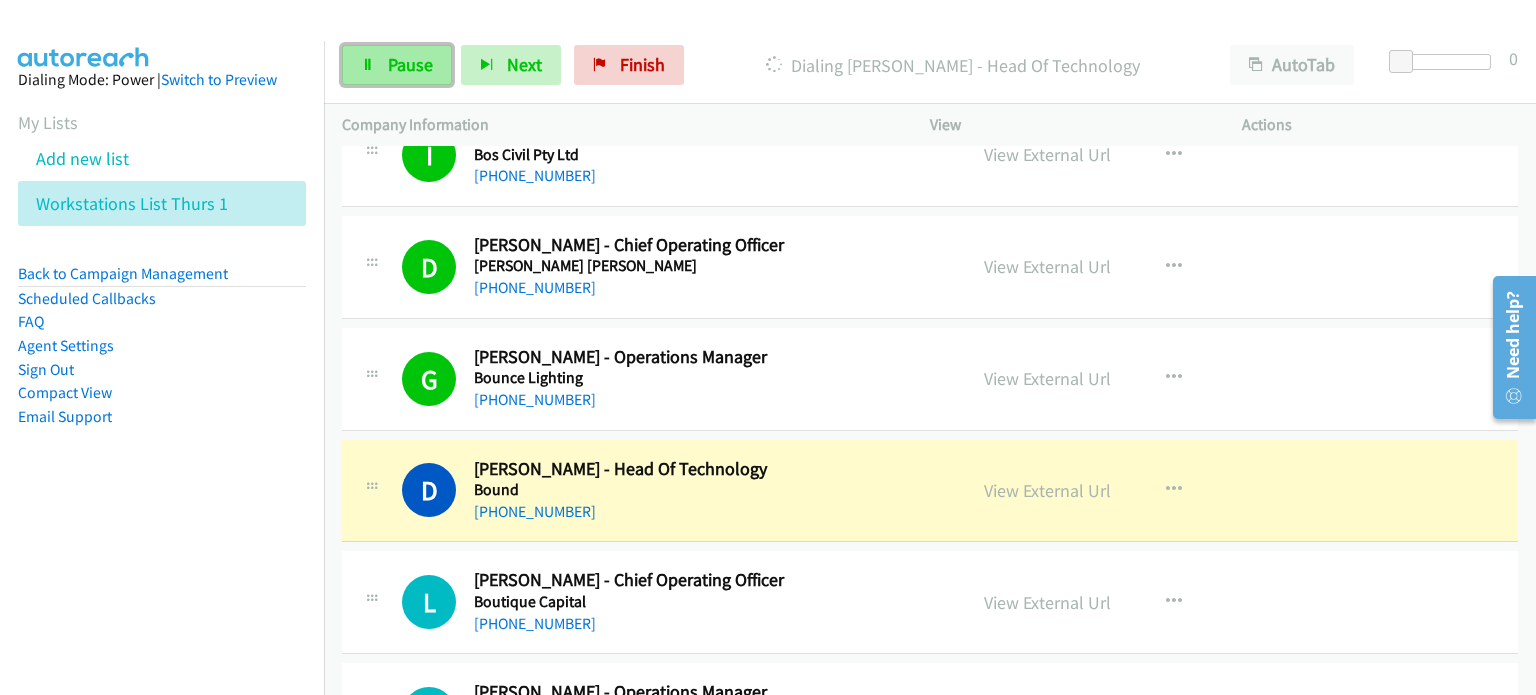 click on "Pause" at bounding box center [410, 64] 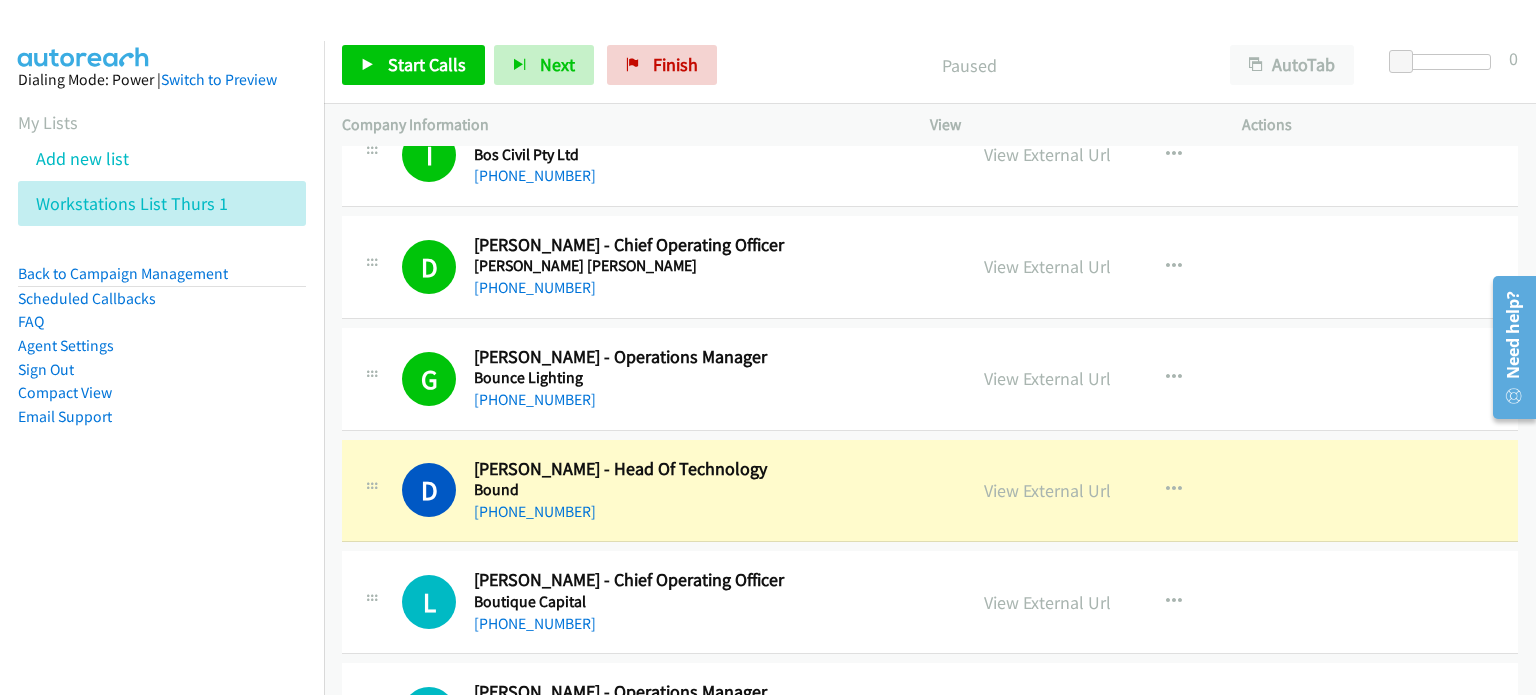 click on "Paused" at bounding box center (969, 65) 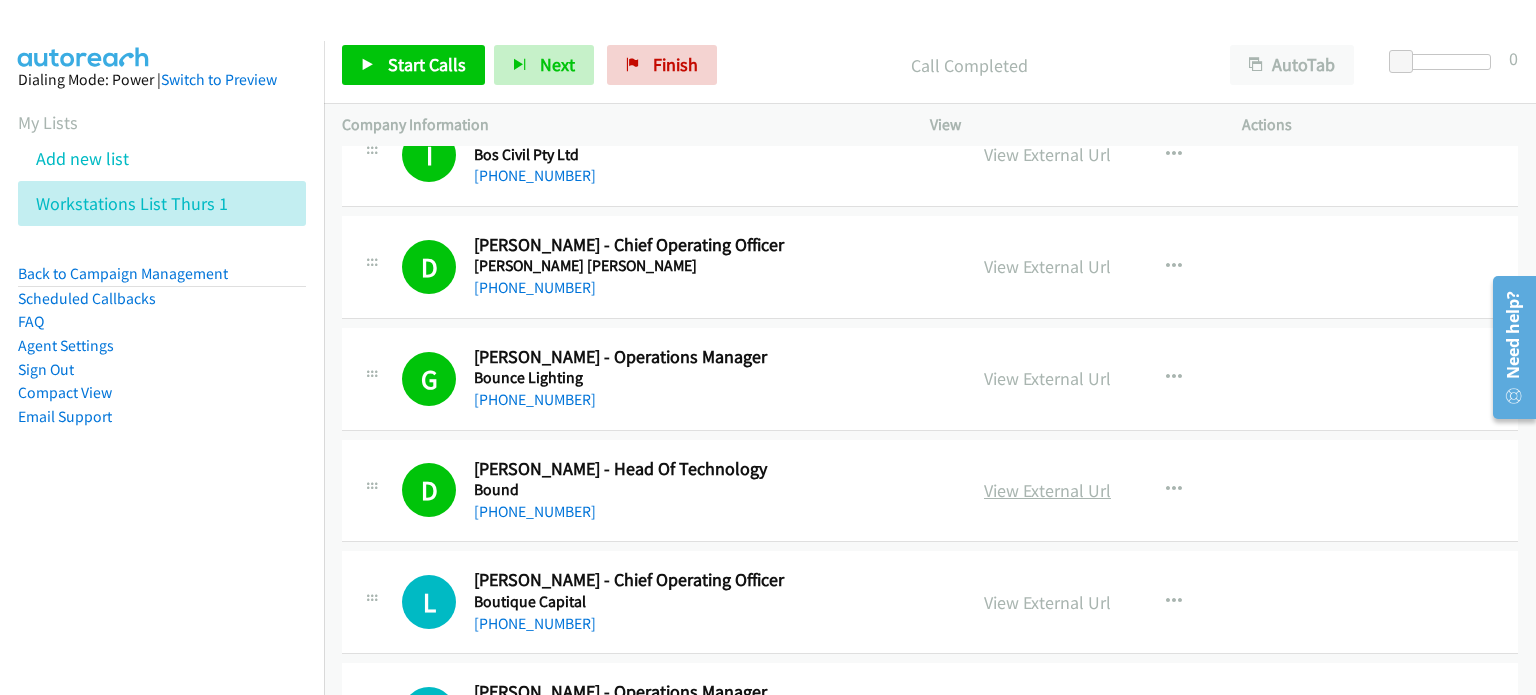 click on "View External Url" at bounding box center [1047, 490] 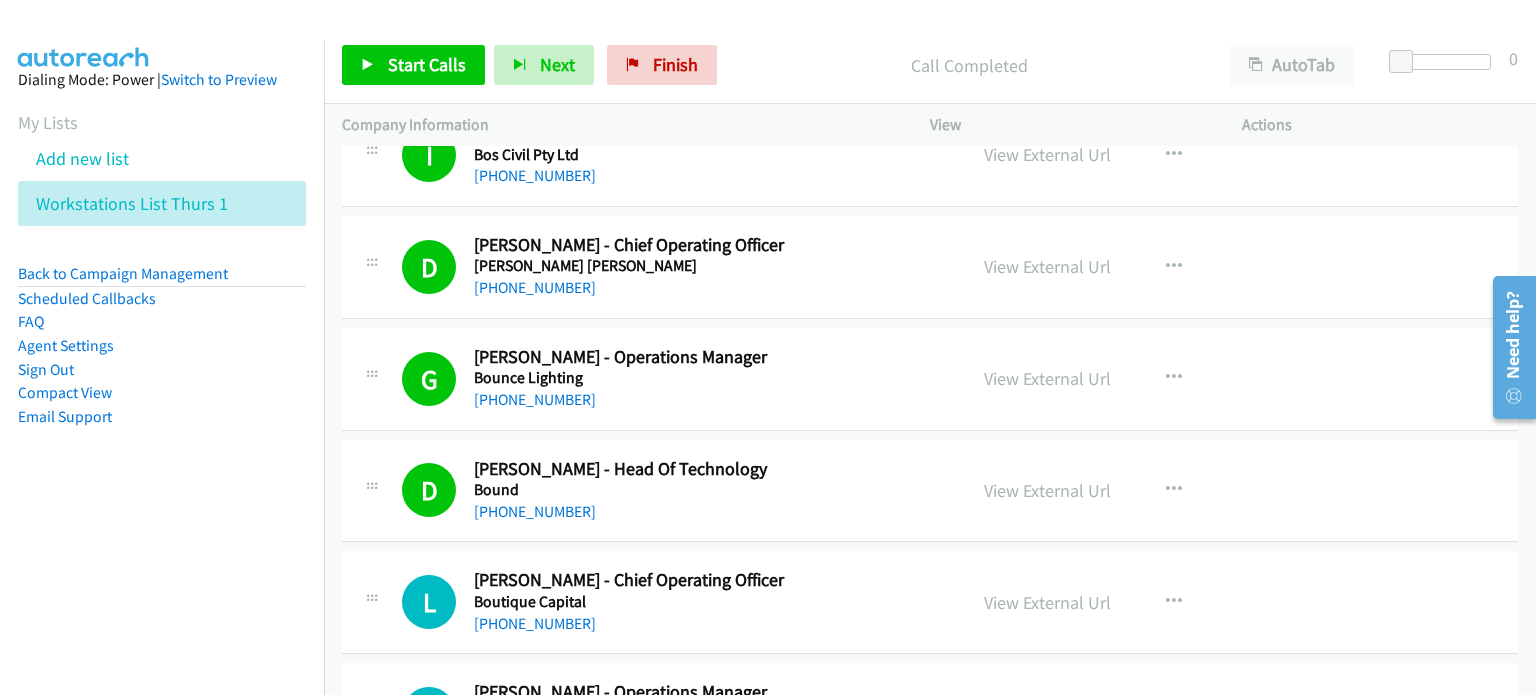 click on "Start Calls
Pause
Next
Finish
Call Completed
AutoTab
AutoTab
0" at bounding box center [930, 65] 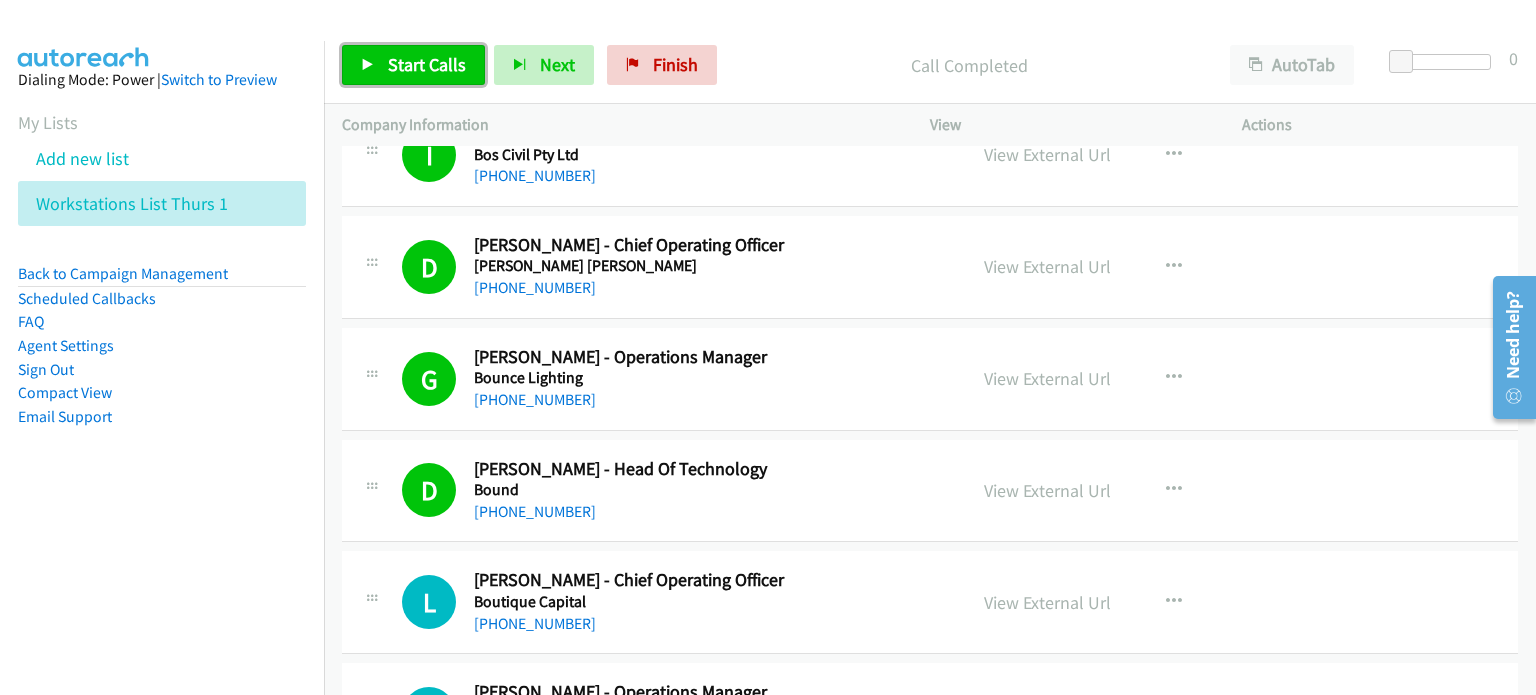 click at bounding box center [368, 66] 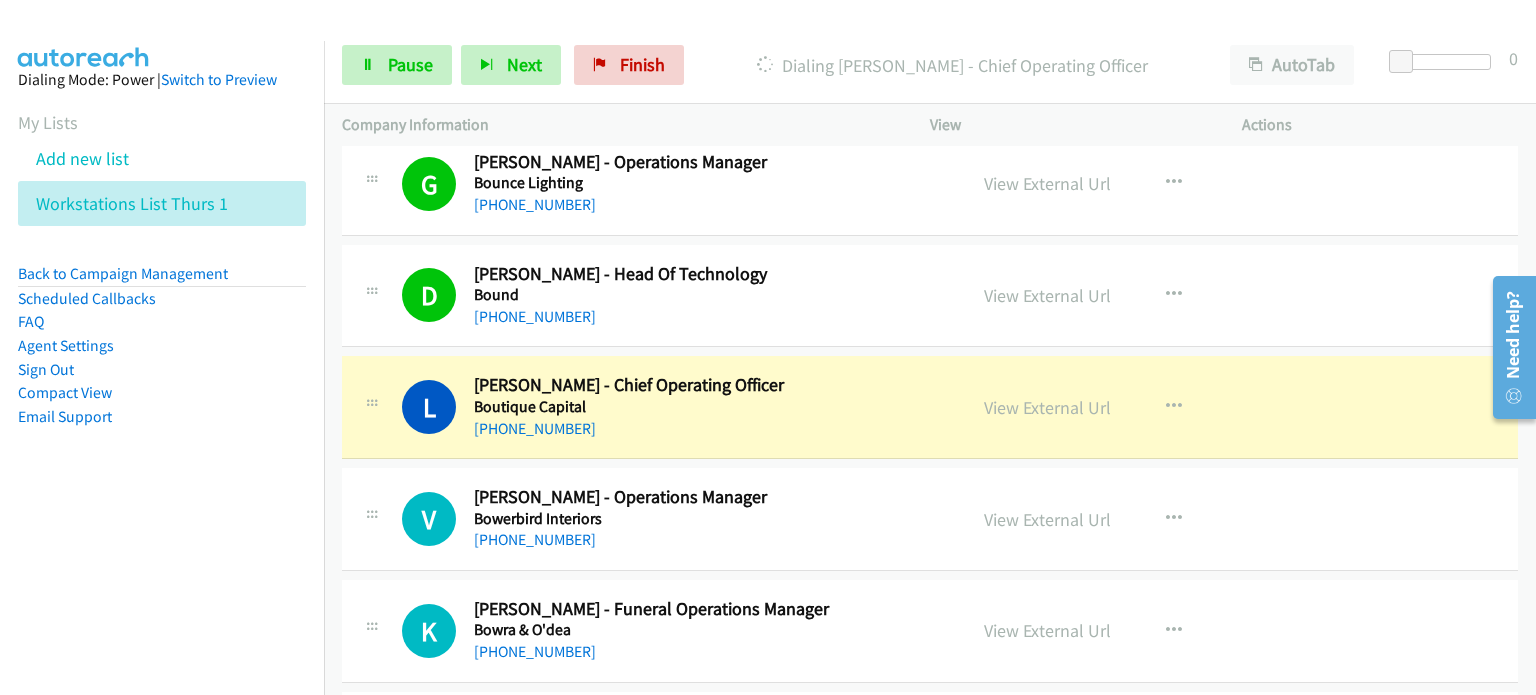 scroll, scrollTop: 1700, scrollLeft: 0, axis: vertical 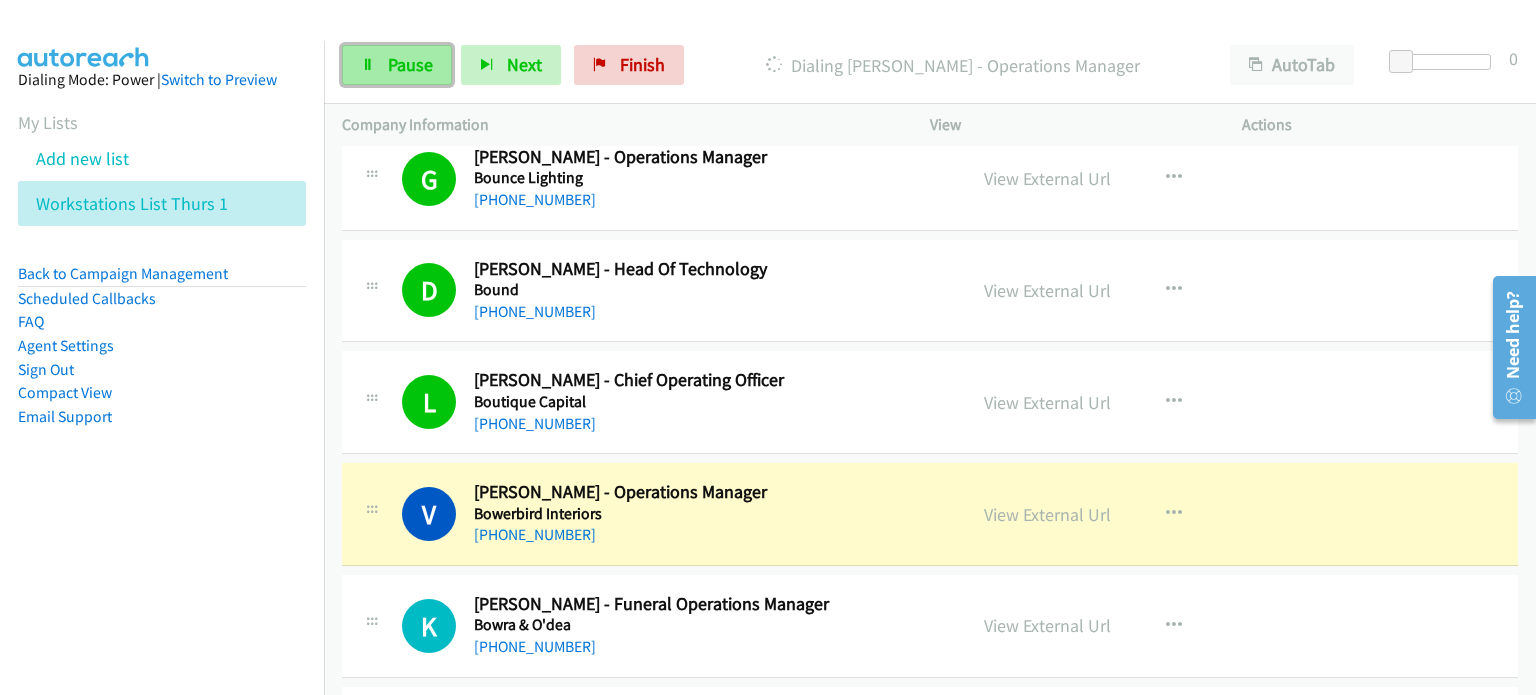 click on "Pause" at bounding box center [410, 64] 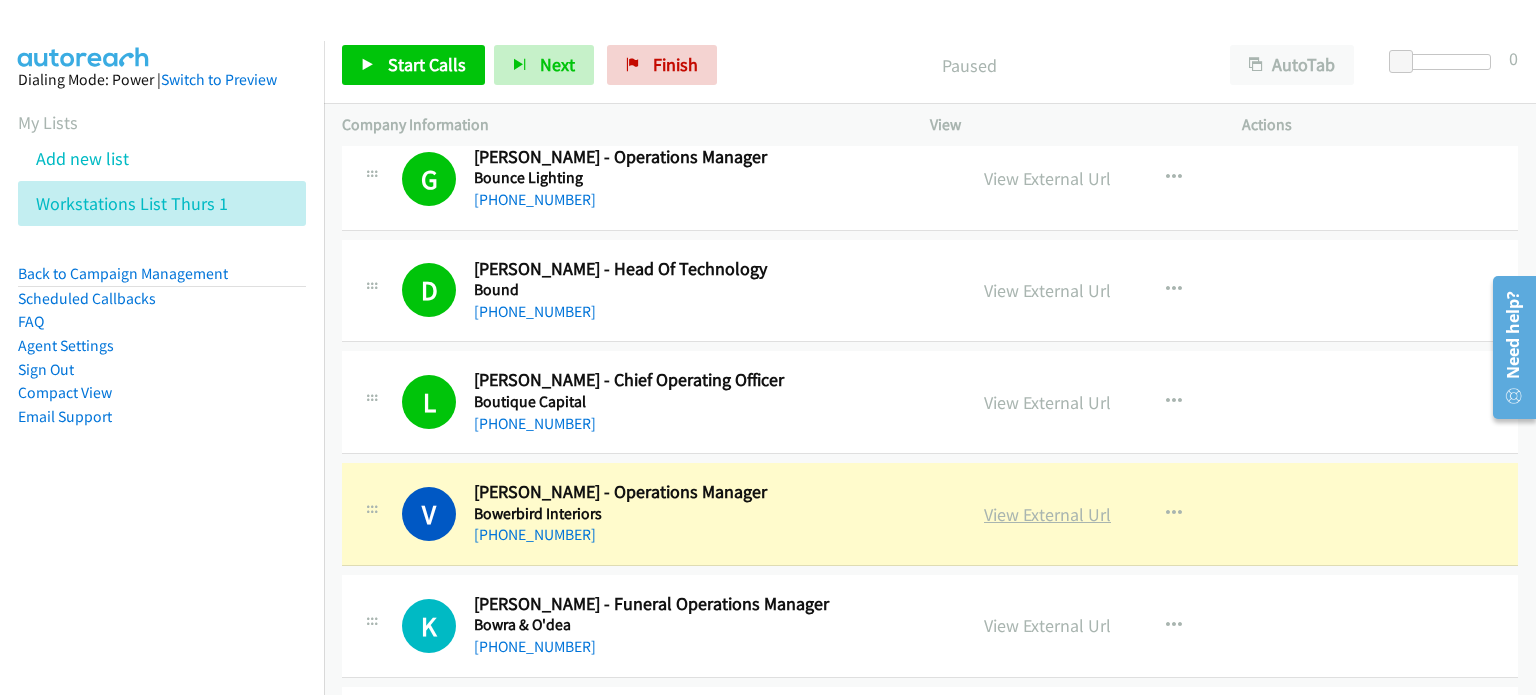 click on "View External Url" at bounding box center [1047, 514] 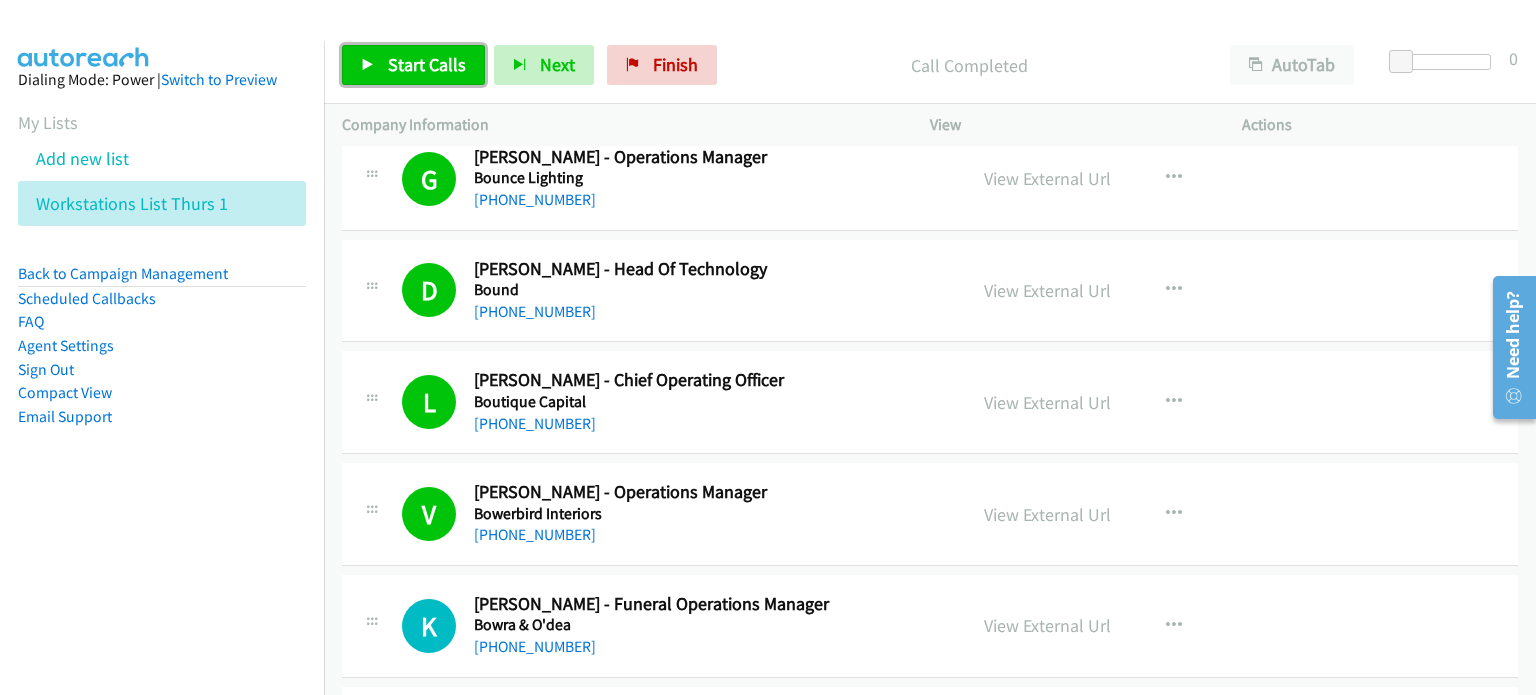 click on "Start Calls" at bounding box center (427, 64) 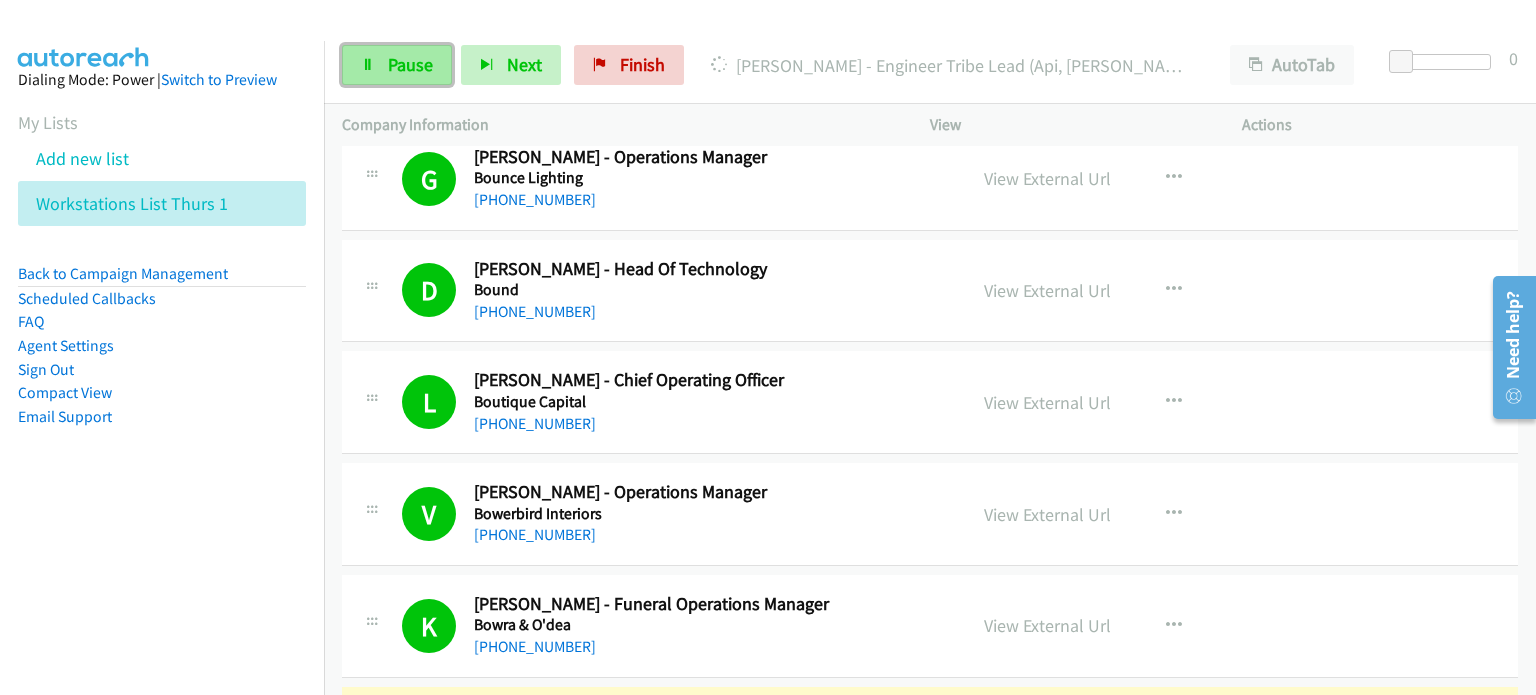 click on "Pause" at bounding box center [410, 64] 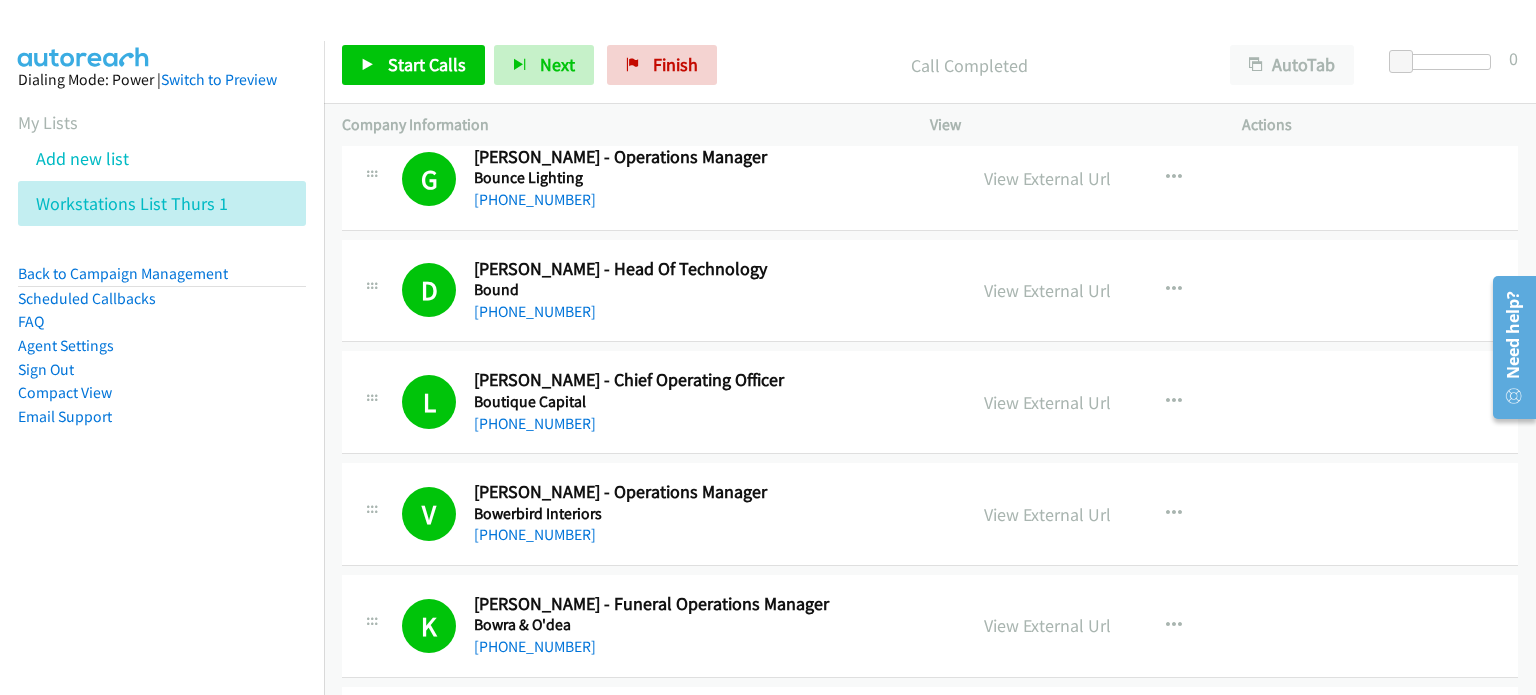 click on "Start Calls
Pause
Next
Finish
Call Completed
AutoTab
AutoTab
0" at bounding box center [930, 65] 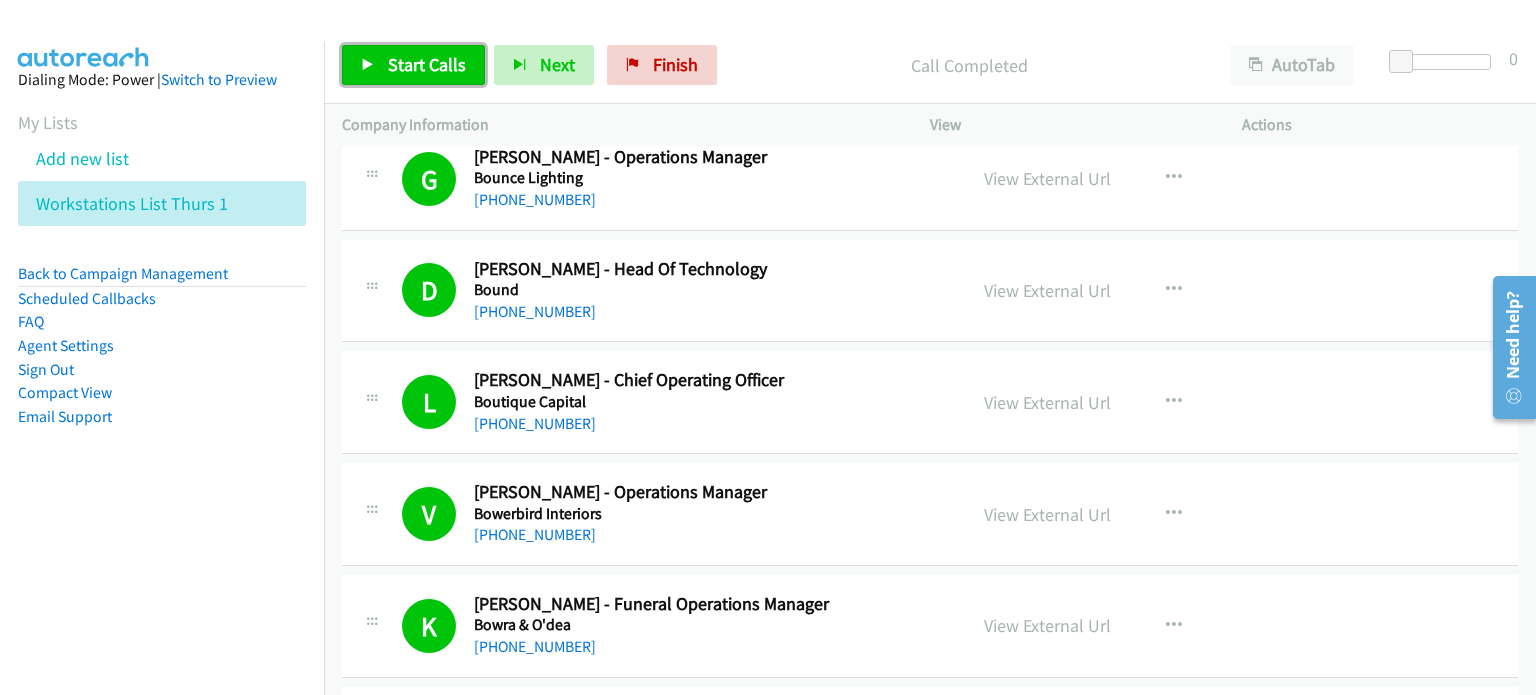 click on "Start Calls" at bounding box center [427, 64] 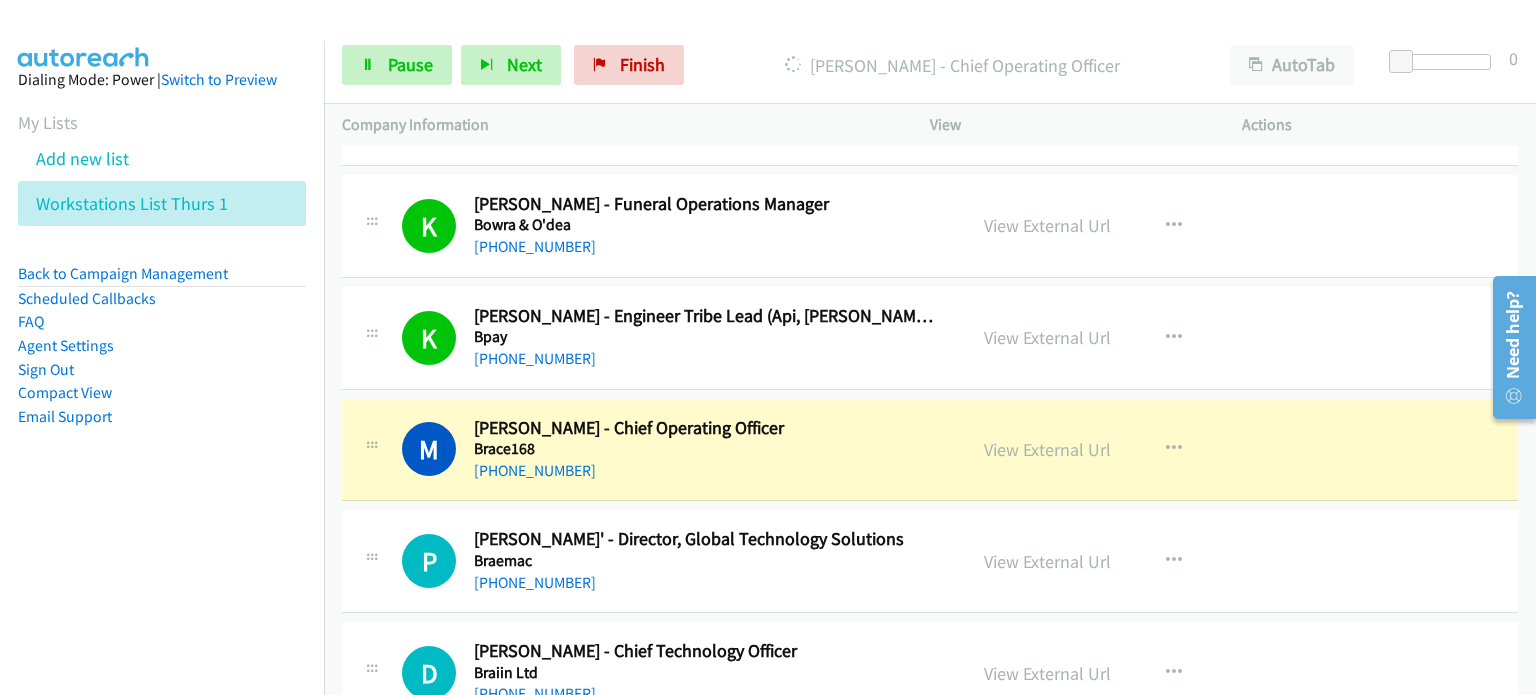 scroll, scrollTop: 2200, scrollLeft: 0, axis: vertical 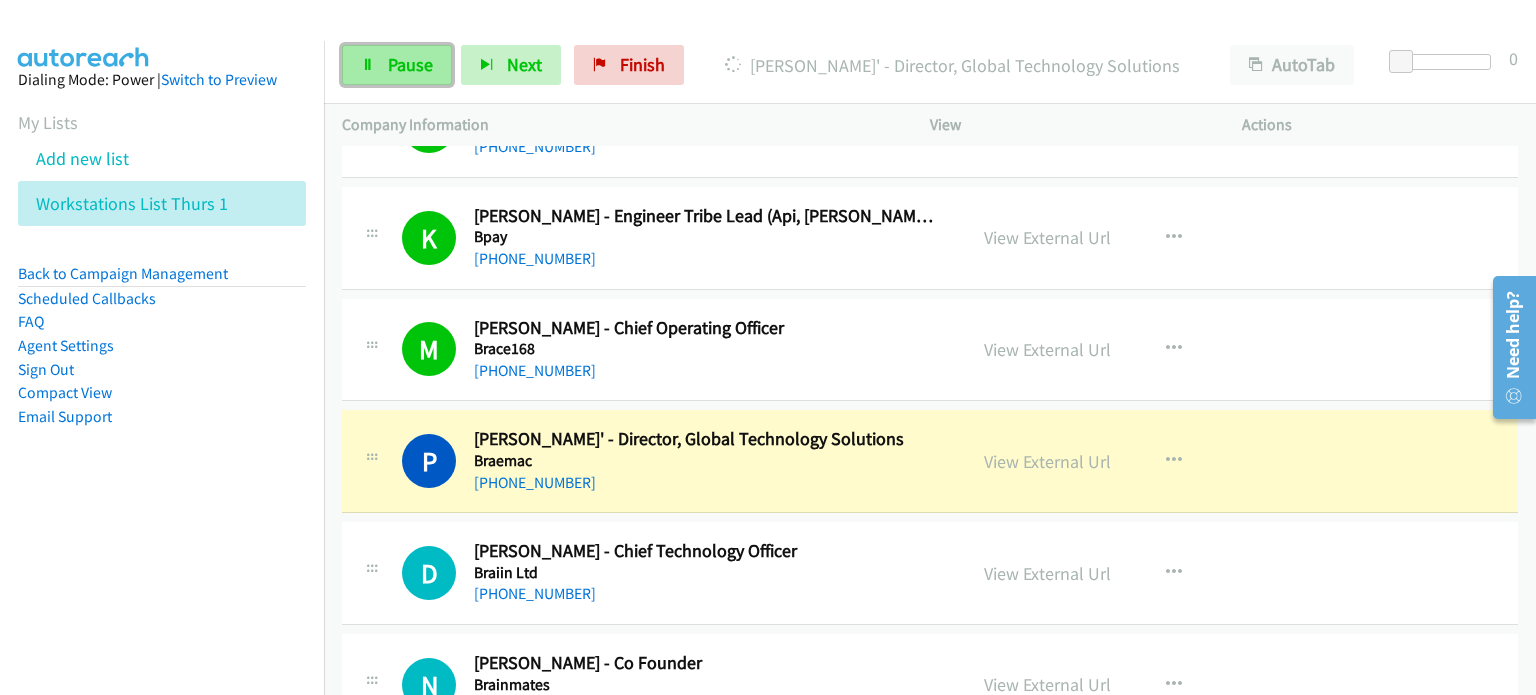 click on "Pause" at bounding box center [410, 64] 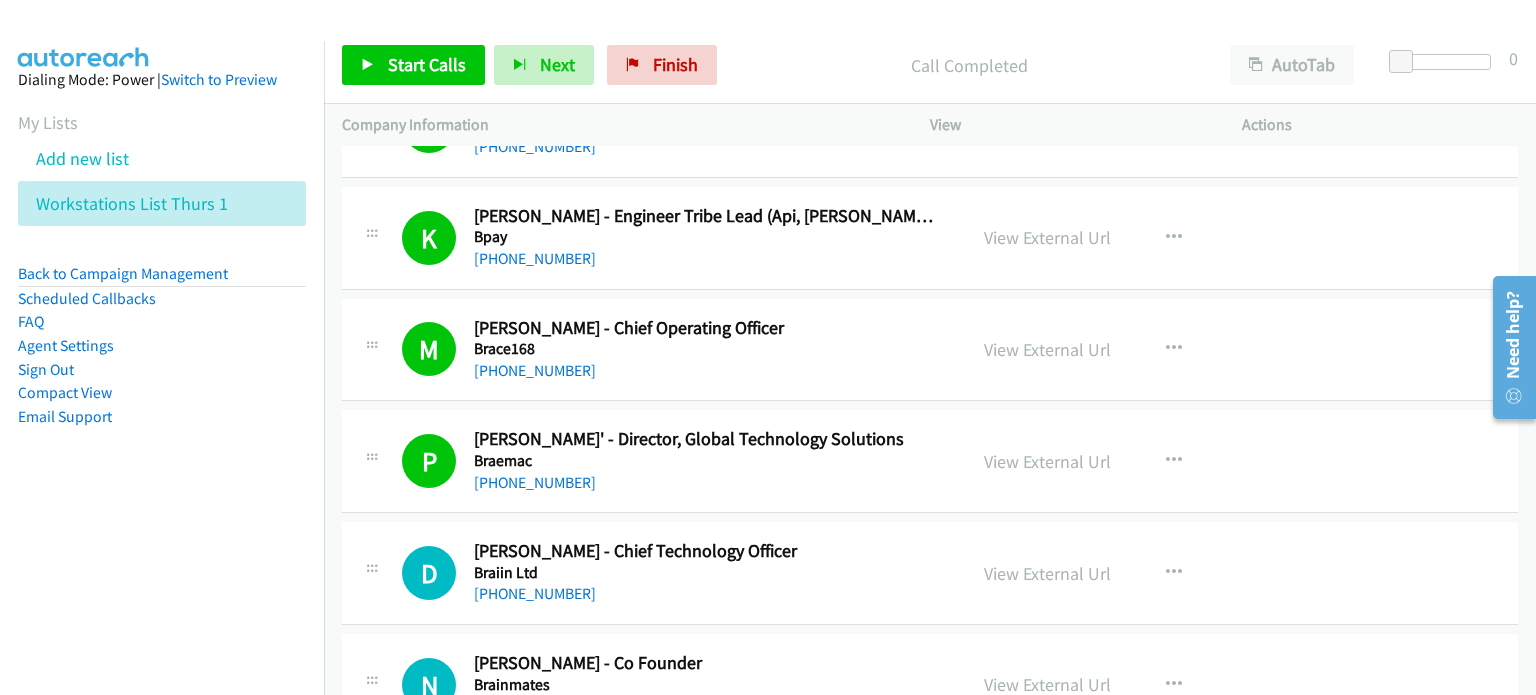 click on "Call Completed" at bounding box center [969, 65] 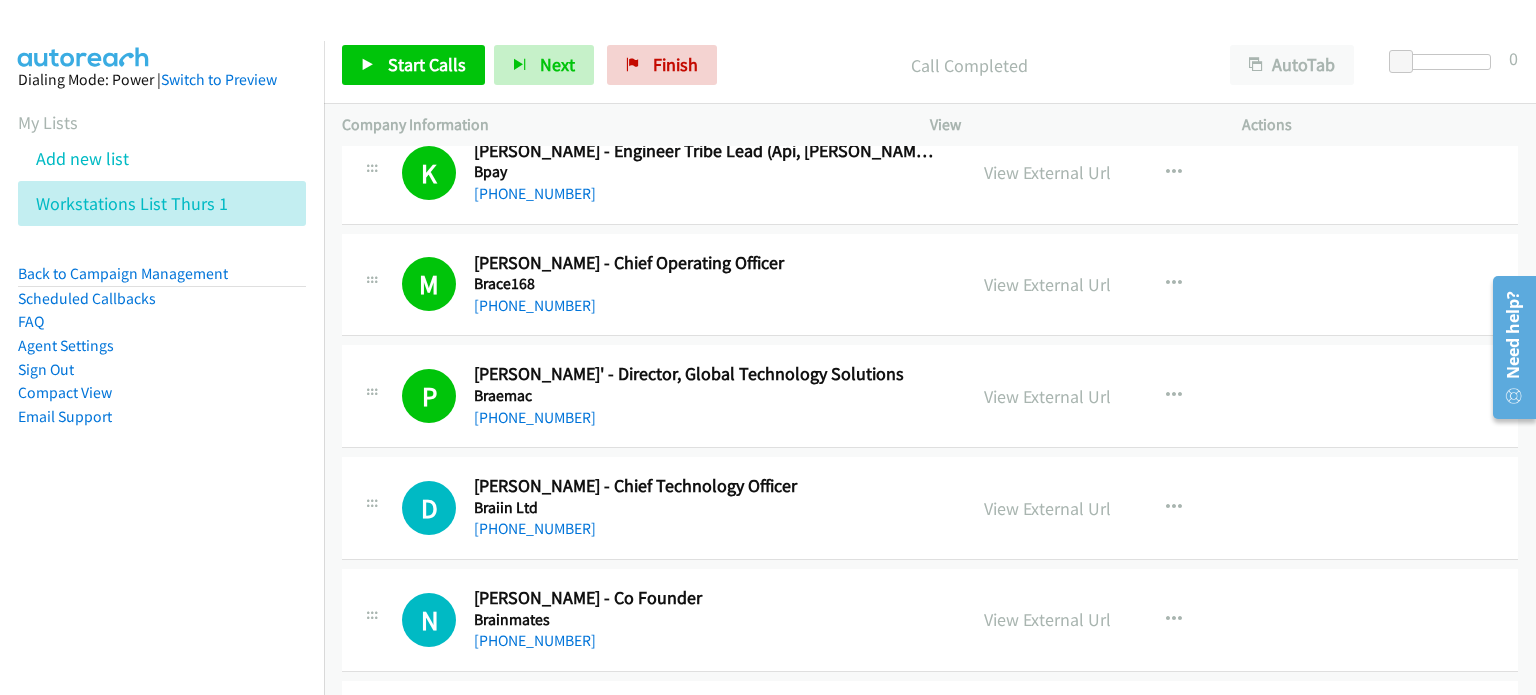 scroll, scrollTop: 2300, scrollLeft: 0, axis: vertical 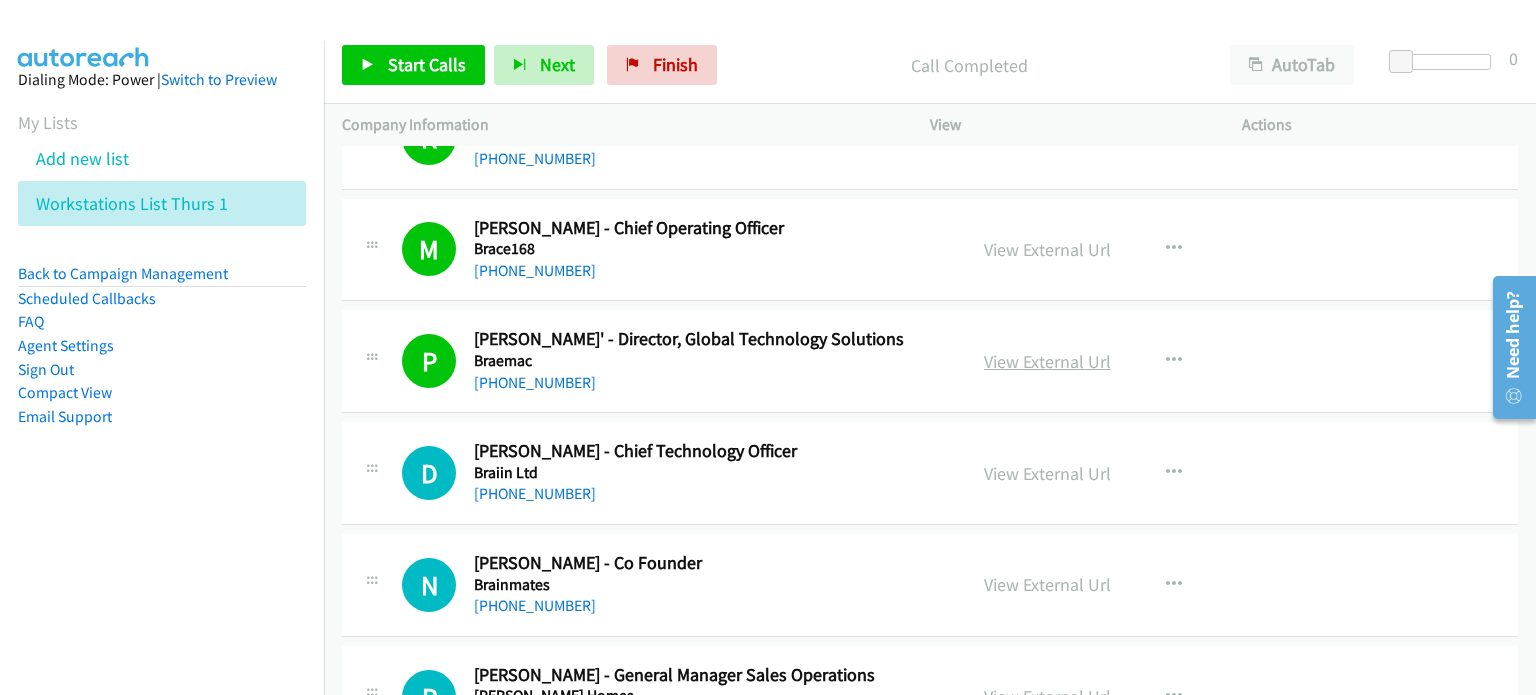 click on "View External Url" at bounding box center [1047, 361] 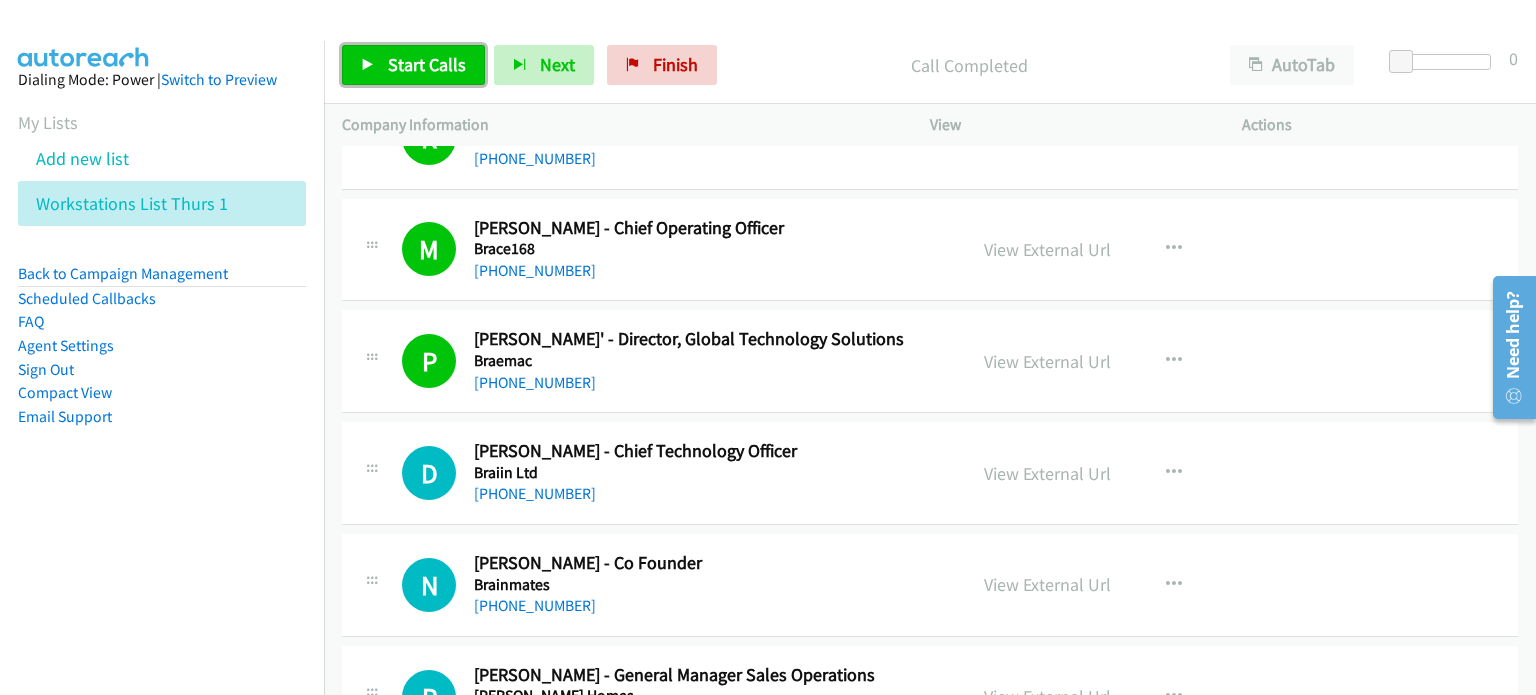 click on "Start Calls" at bounding box center [427, 64] 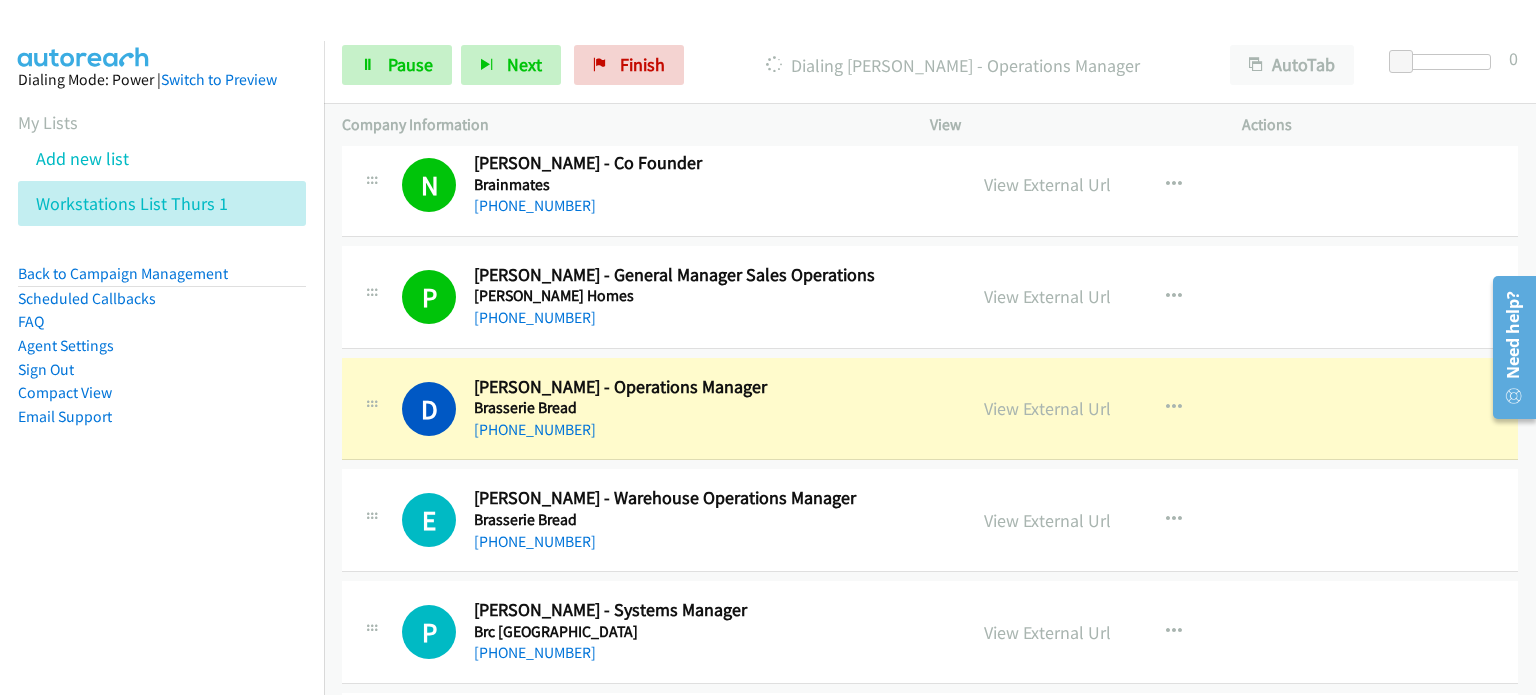 scroll, scrollTop: 2800, scrollLeft: 0, axis: vertical 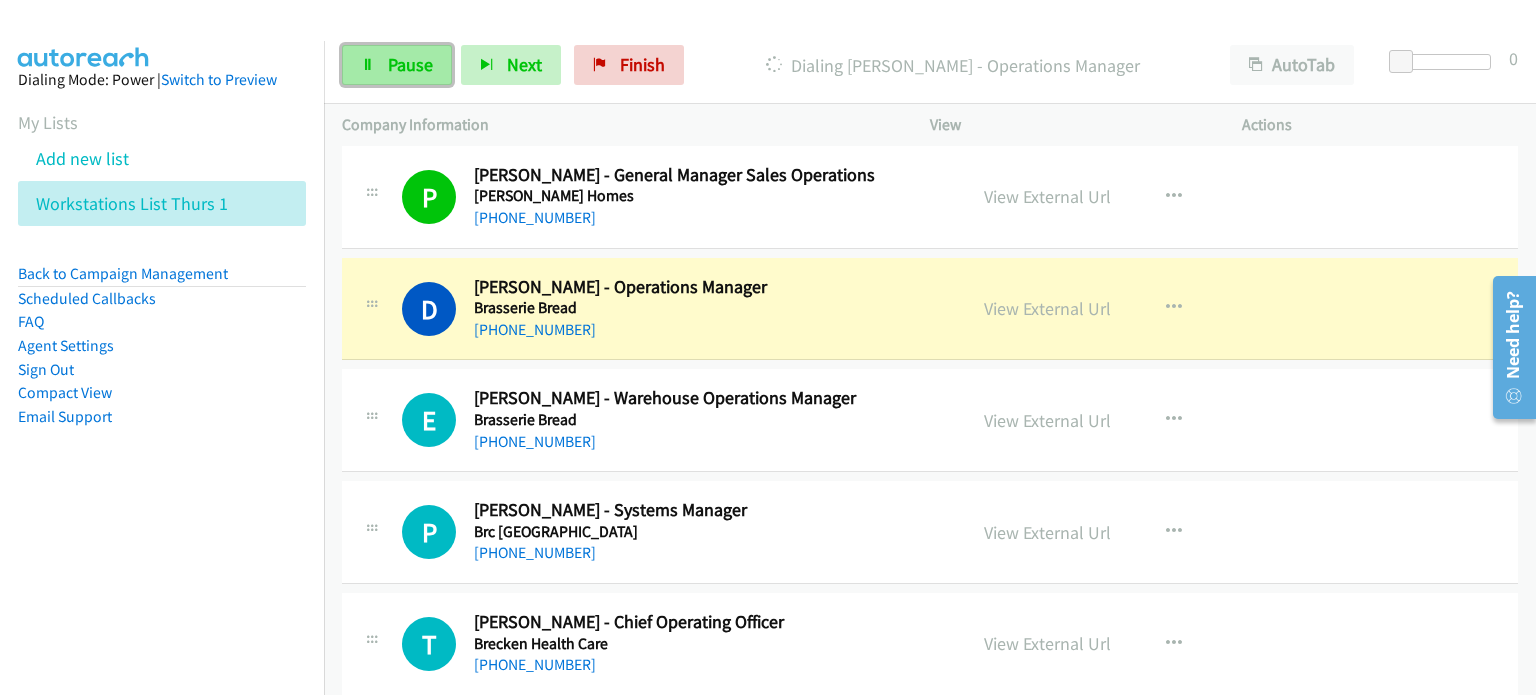 click on "Pause" at bounding box center [397, 65] 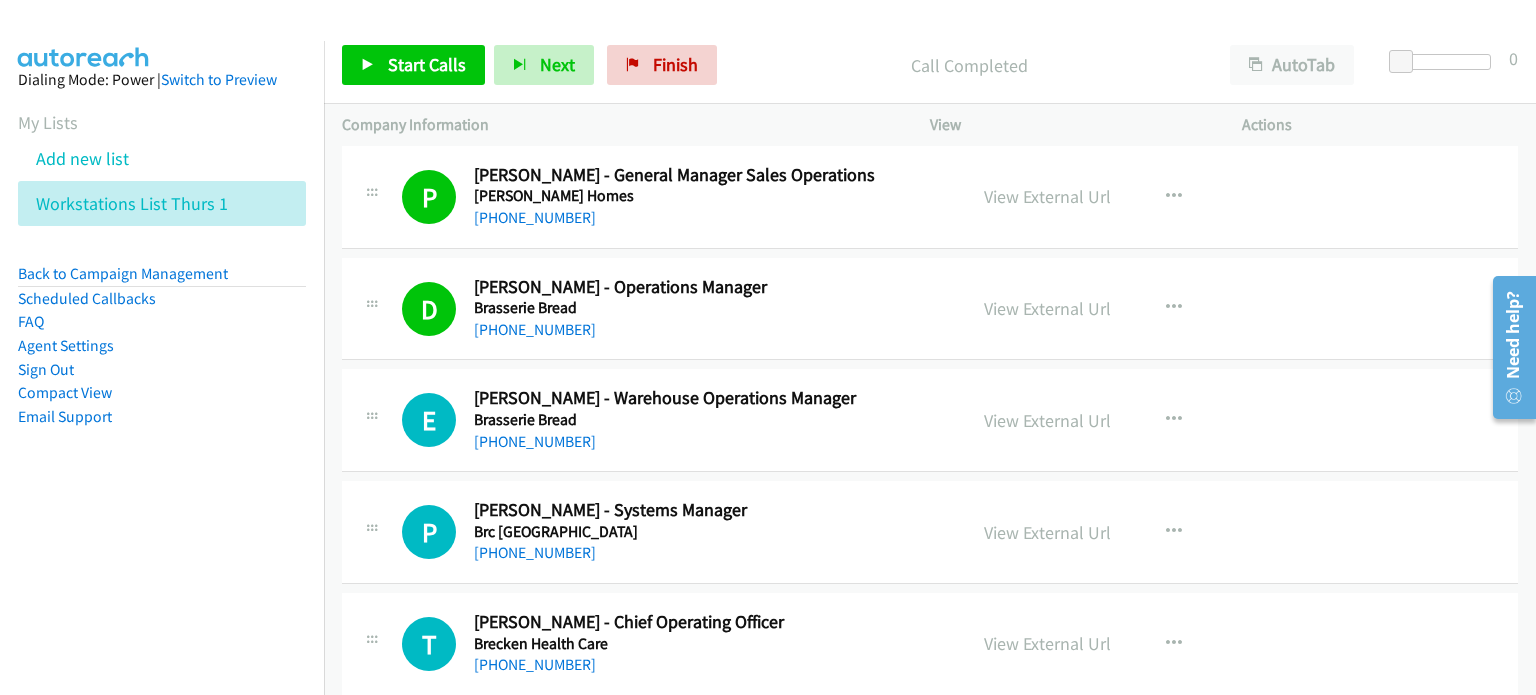 click on "Call Completed" at bounding box center [969, 65] 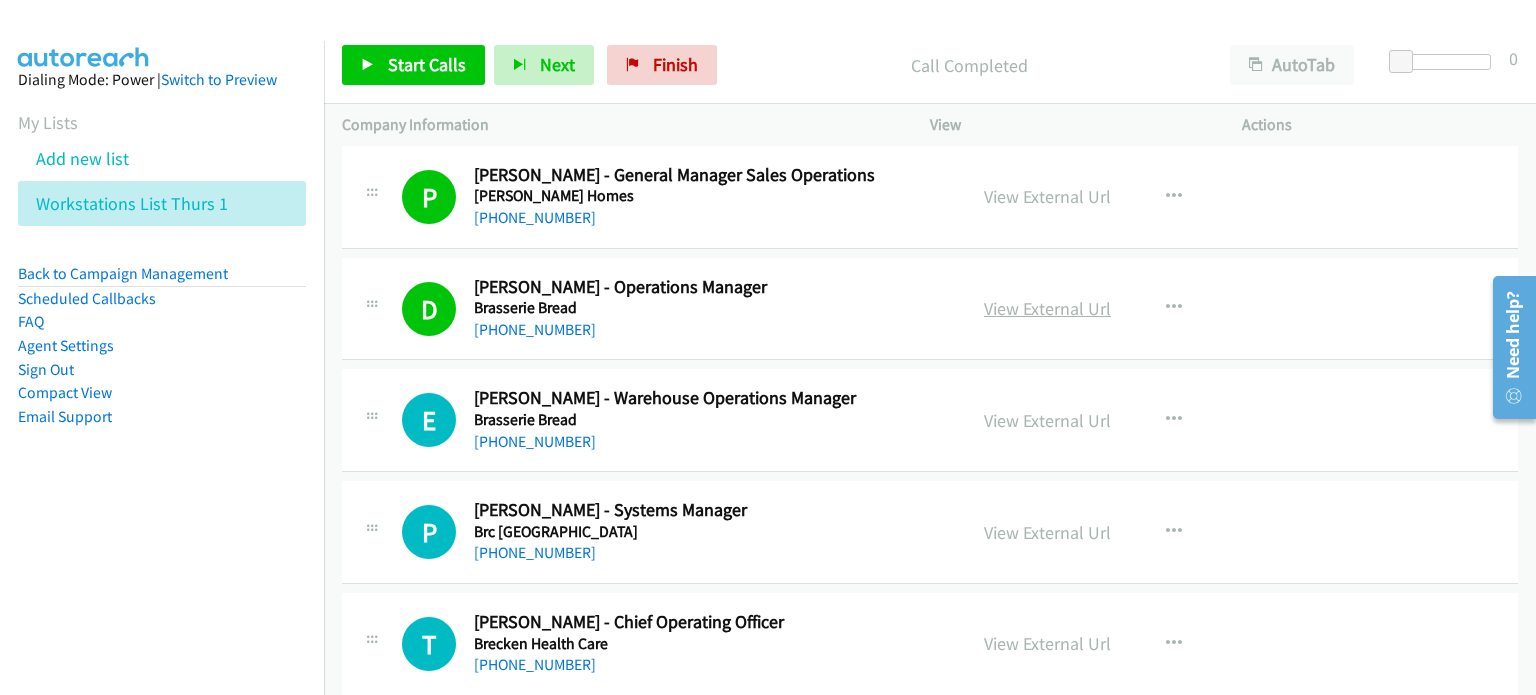 click on "View External Url" at bounding box center (1047, 308) 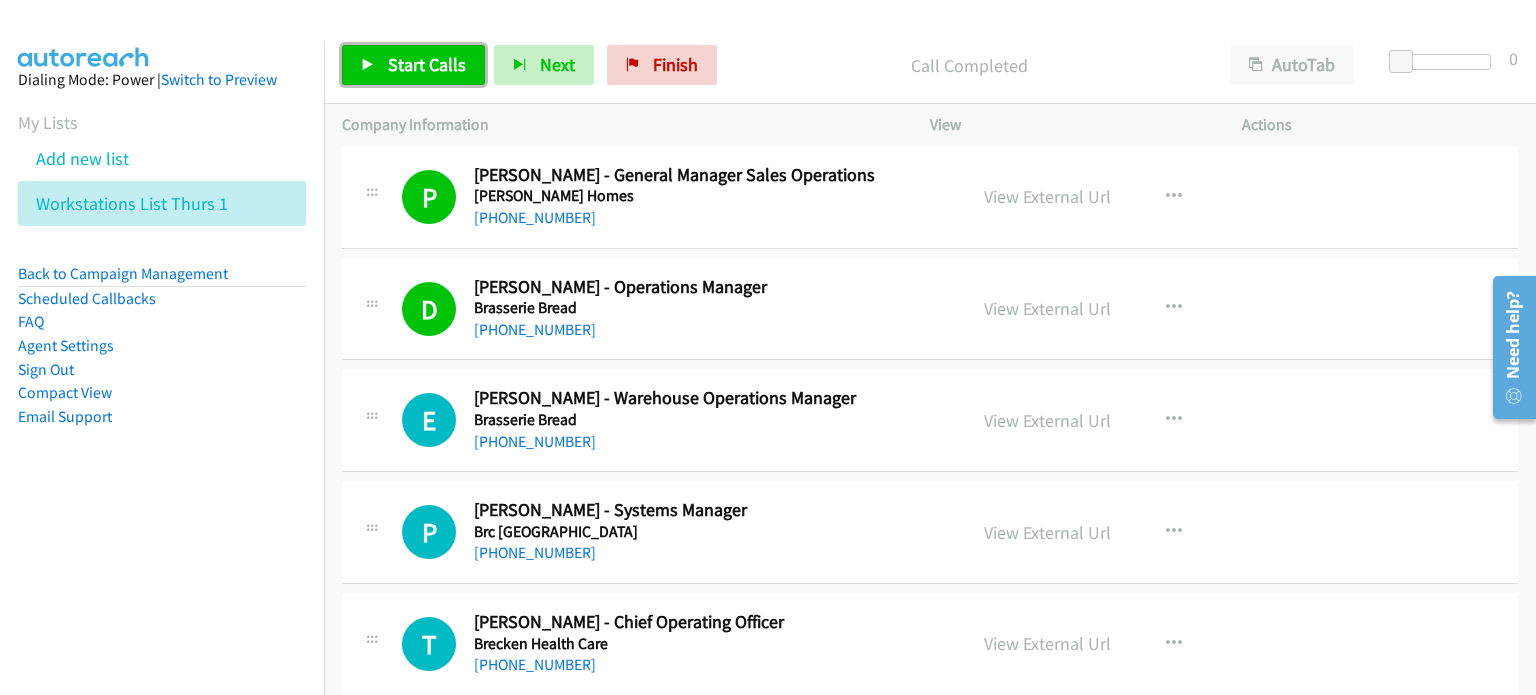click on "Start Calls" at bounding box center (427, 64) 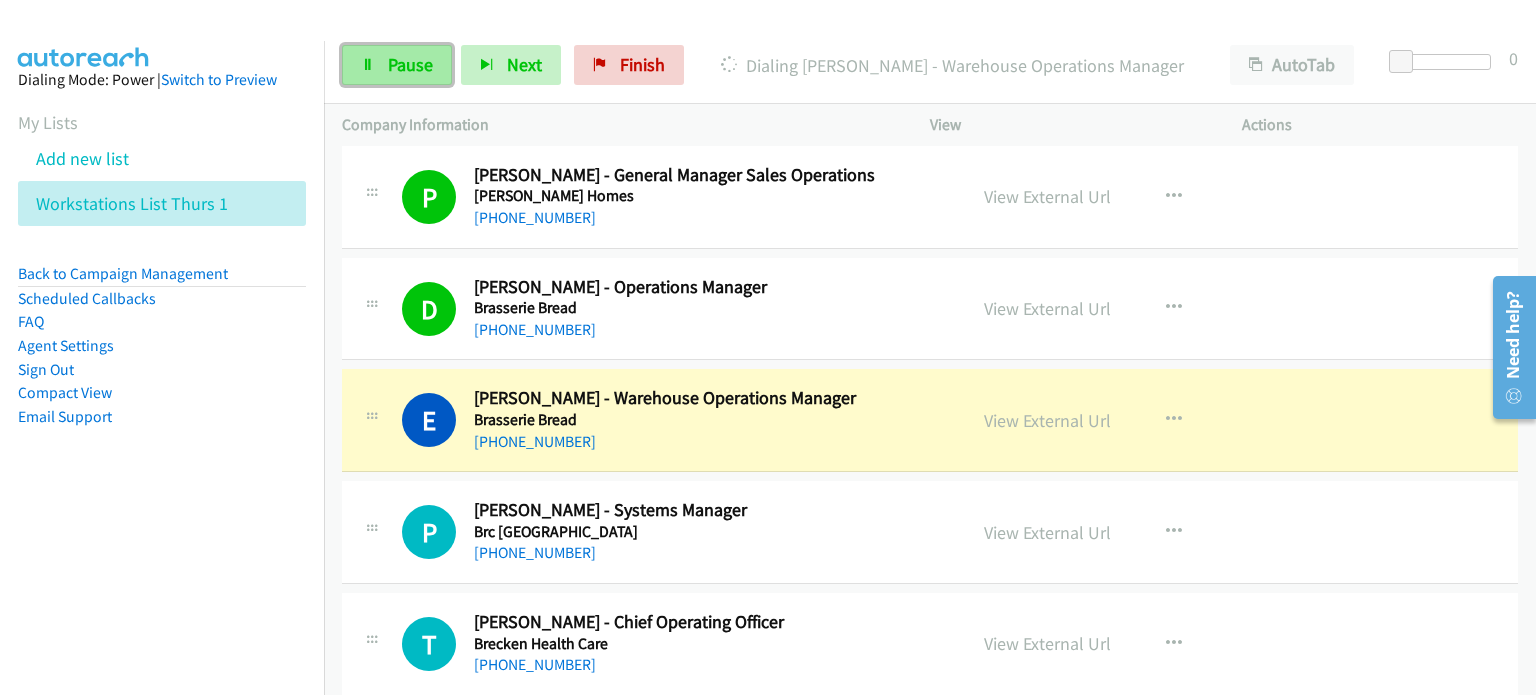 click on "Pause" at bounding box center (410, 64) 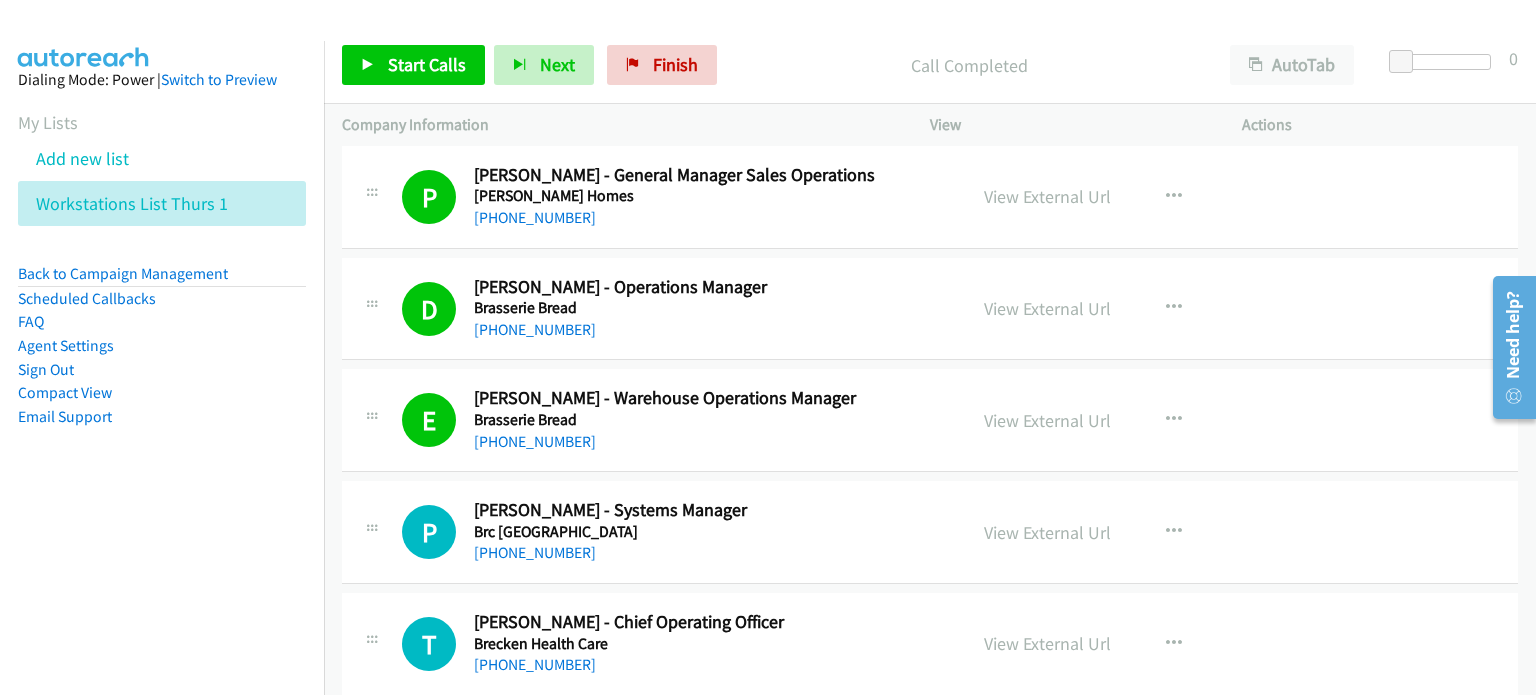 click on "Call Completed" at bounding box center [969, 65] 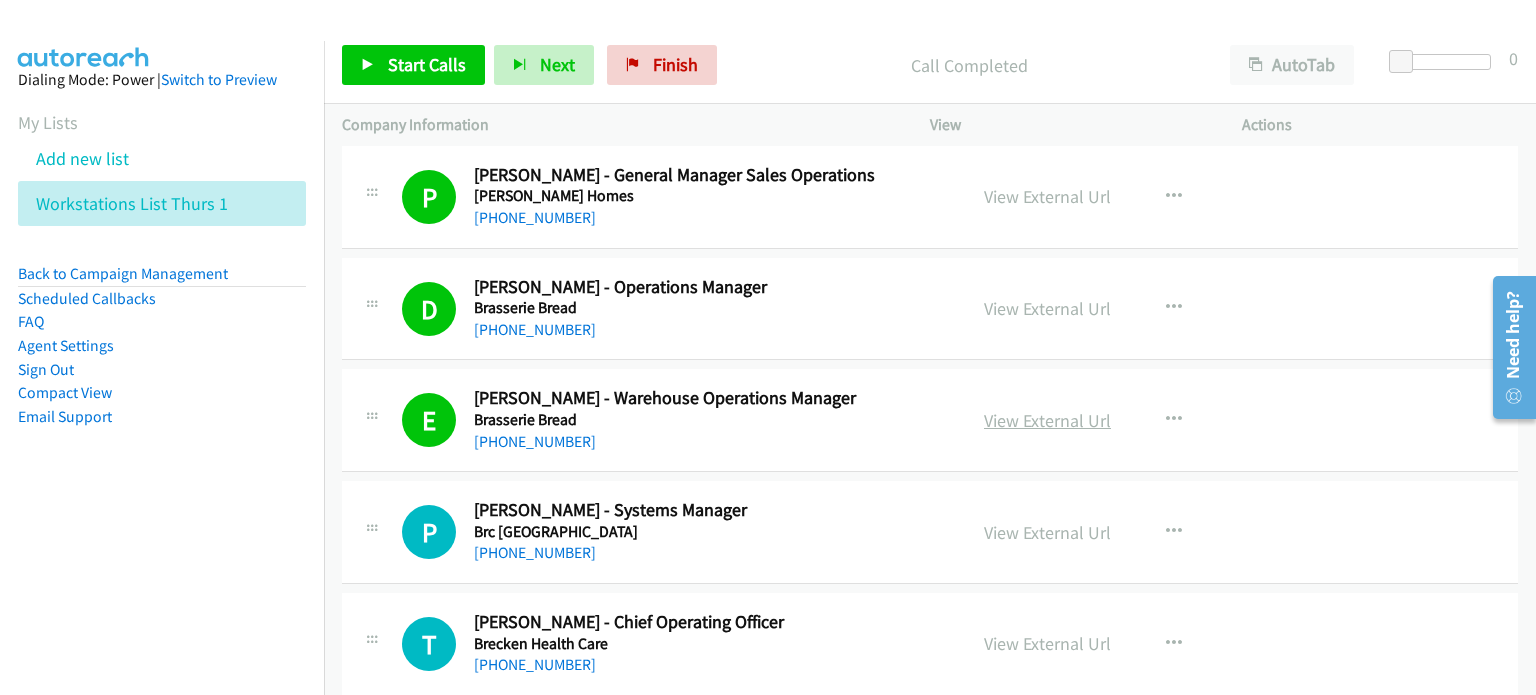 click on "View External Url" at bounding box center (1047, 420) 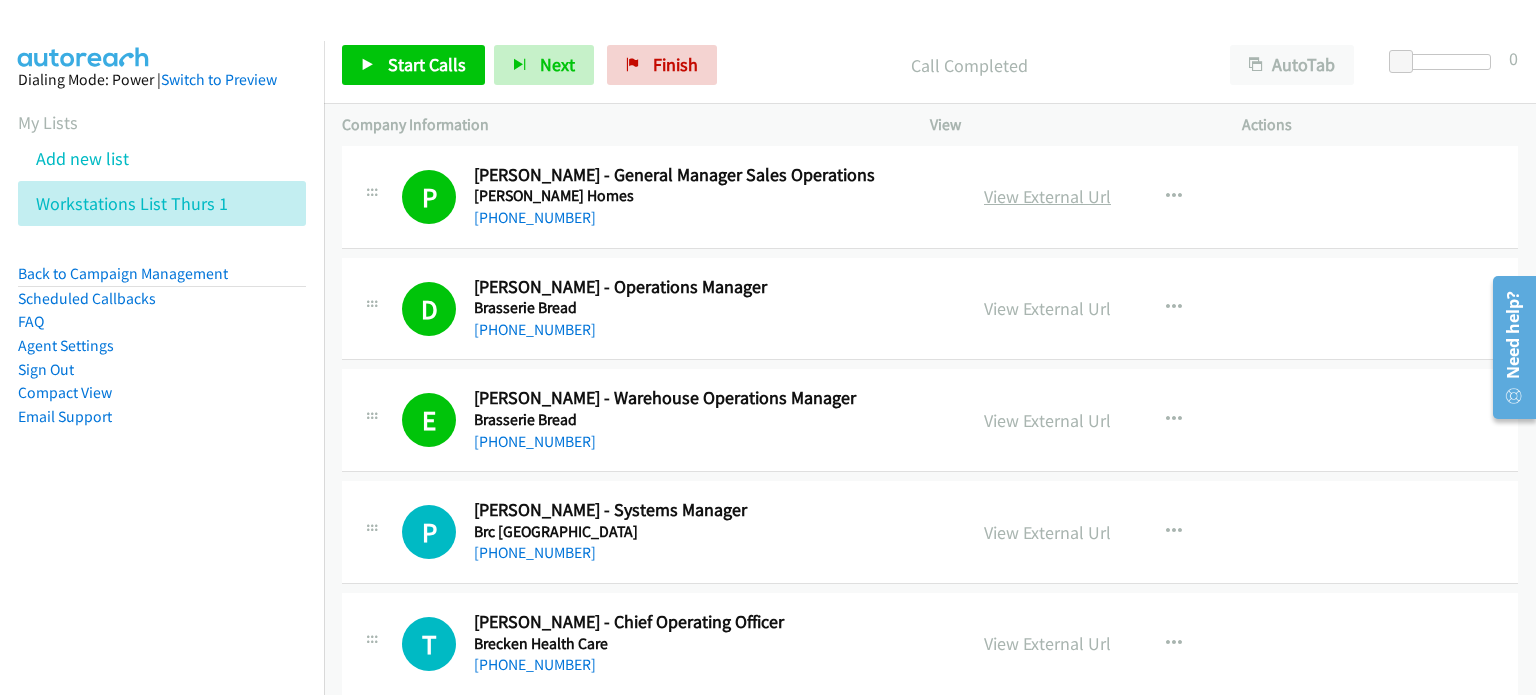 click on "View External Url" at bounding box center [1047, 196] 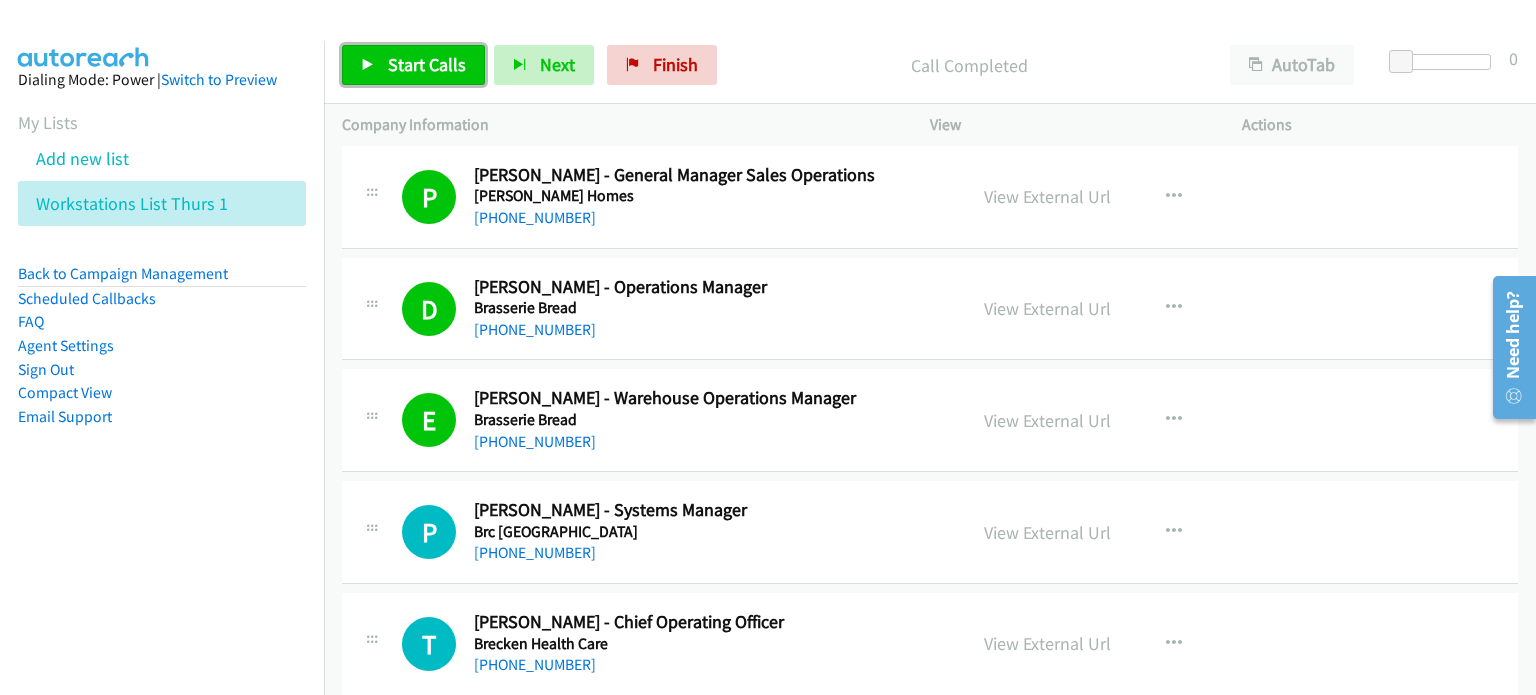 click on "Start Calls" at bounding box center [427, 64] 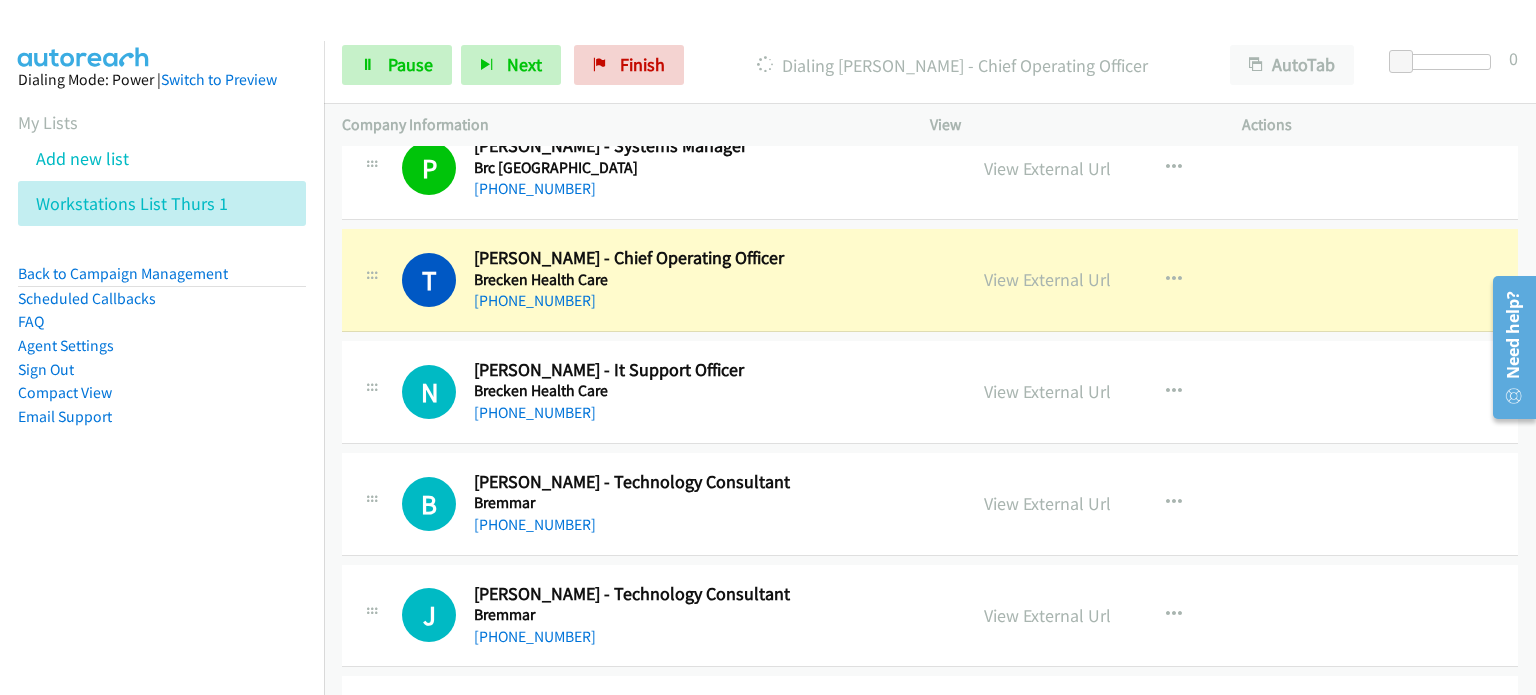 scroll, scrollTop: 3200, scrollLeft: 0, axis: vertical 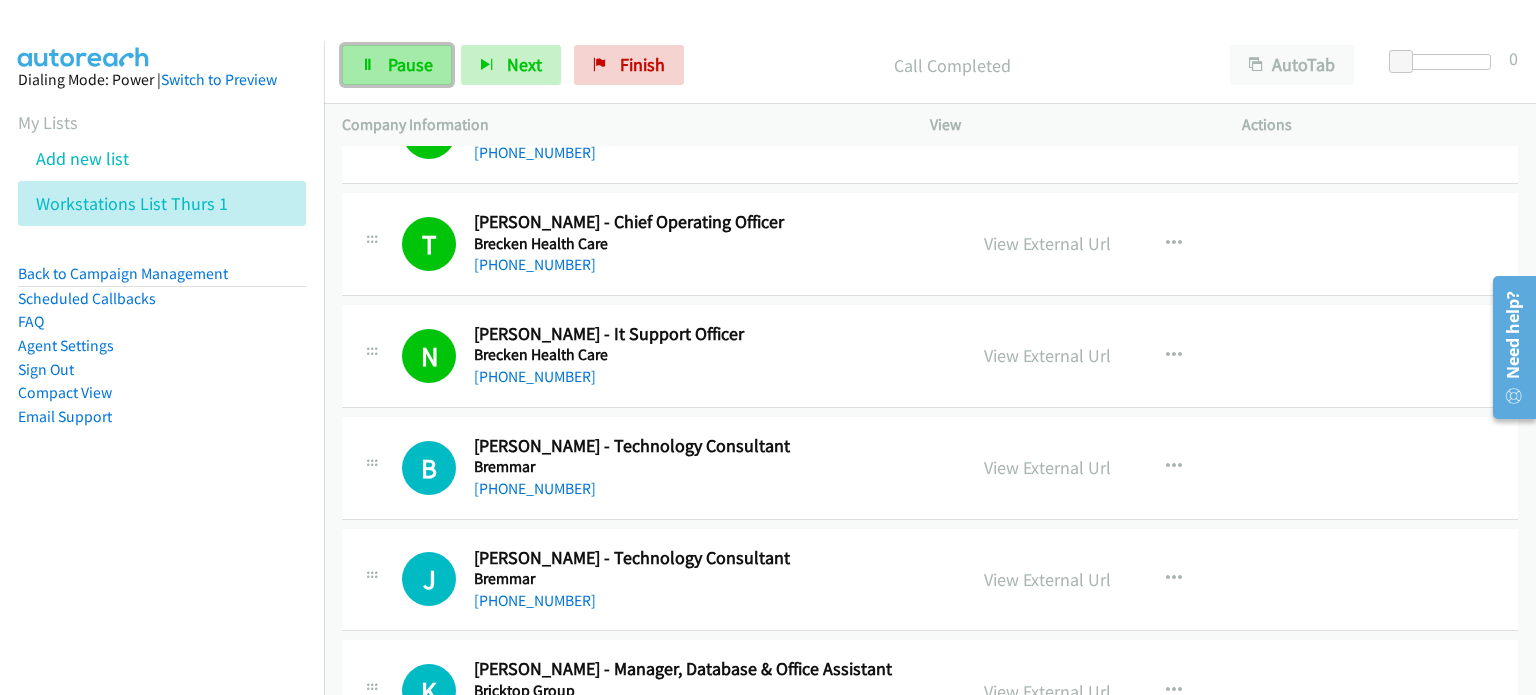 click on "Pause" at bounding box center [410, 64] 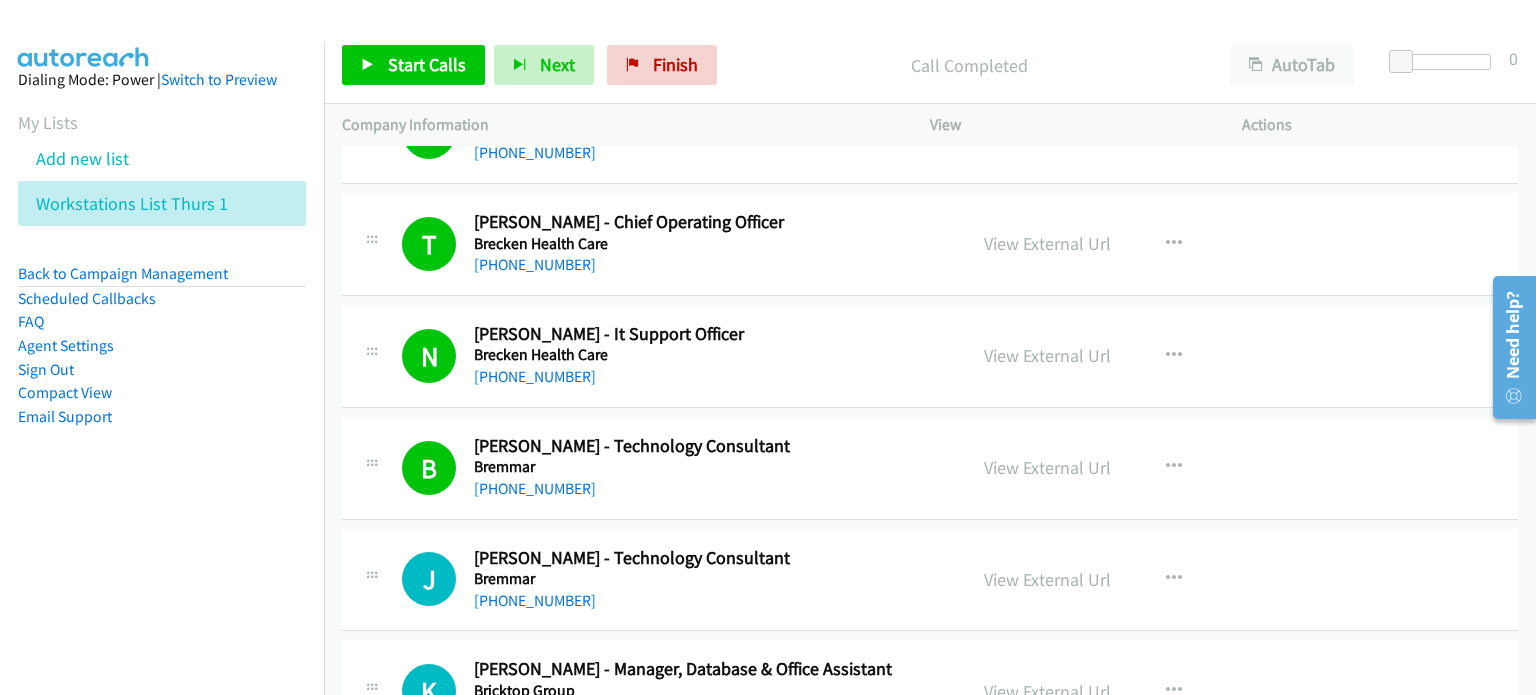 click on "Start Calls
Pause
Next
Finish
Call Completed
AutoTab
AutoTab
0" at bounding box center (930, 65) 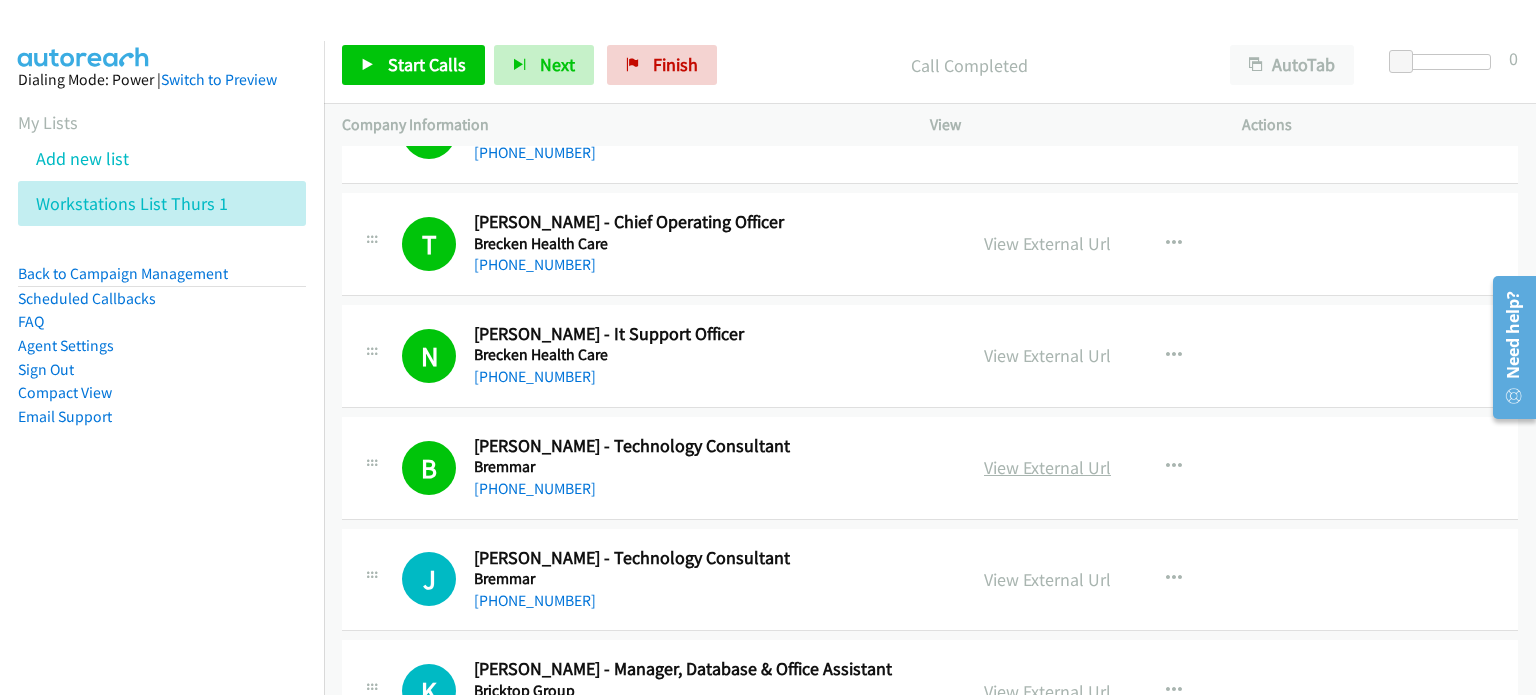 click on "View External Url" at bounding box center [1047, 467] 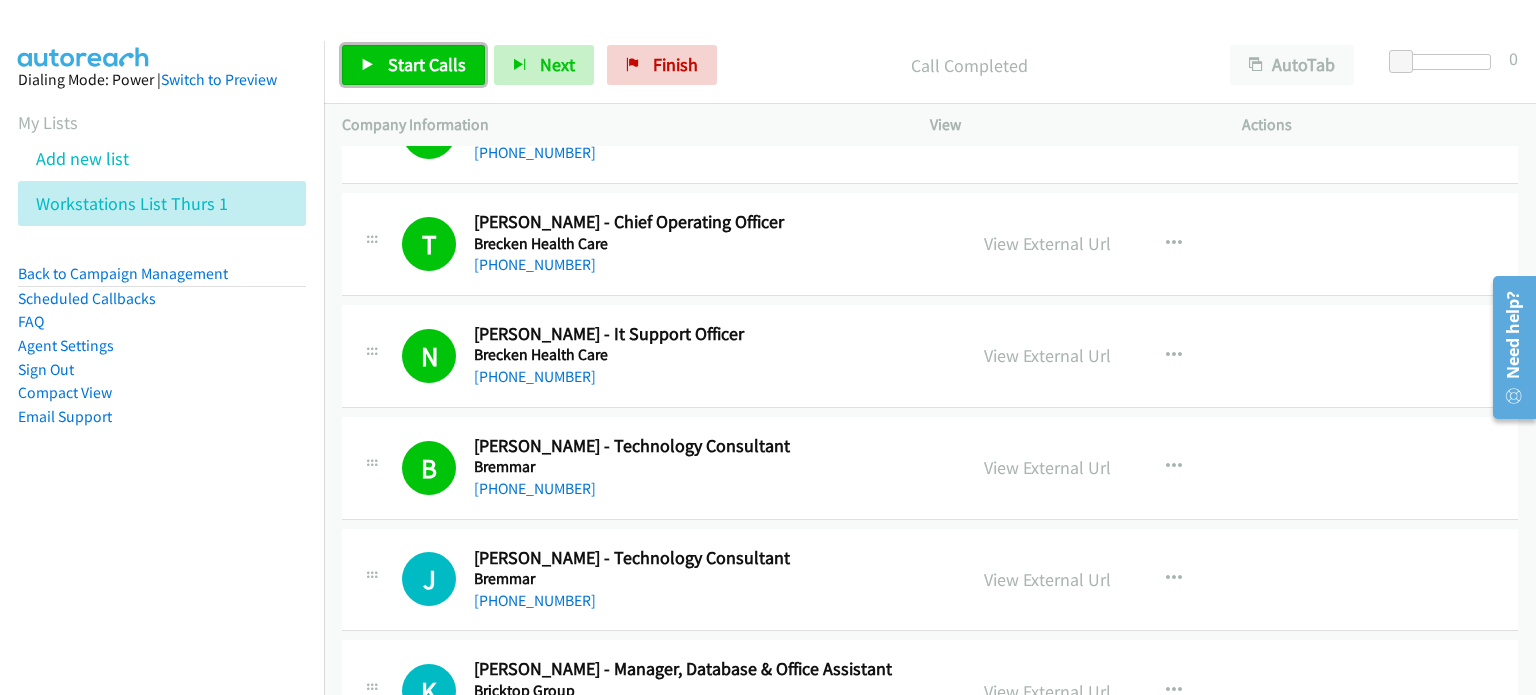 click on "Start Calls" at bounding box center [427, 64] 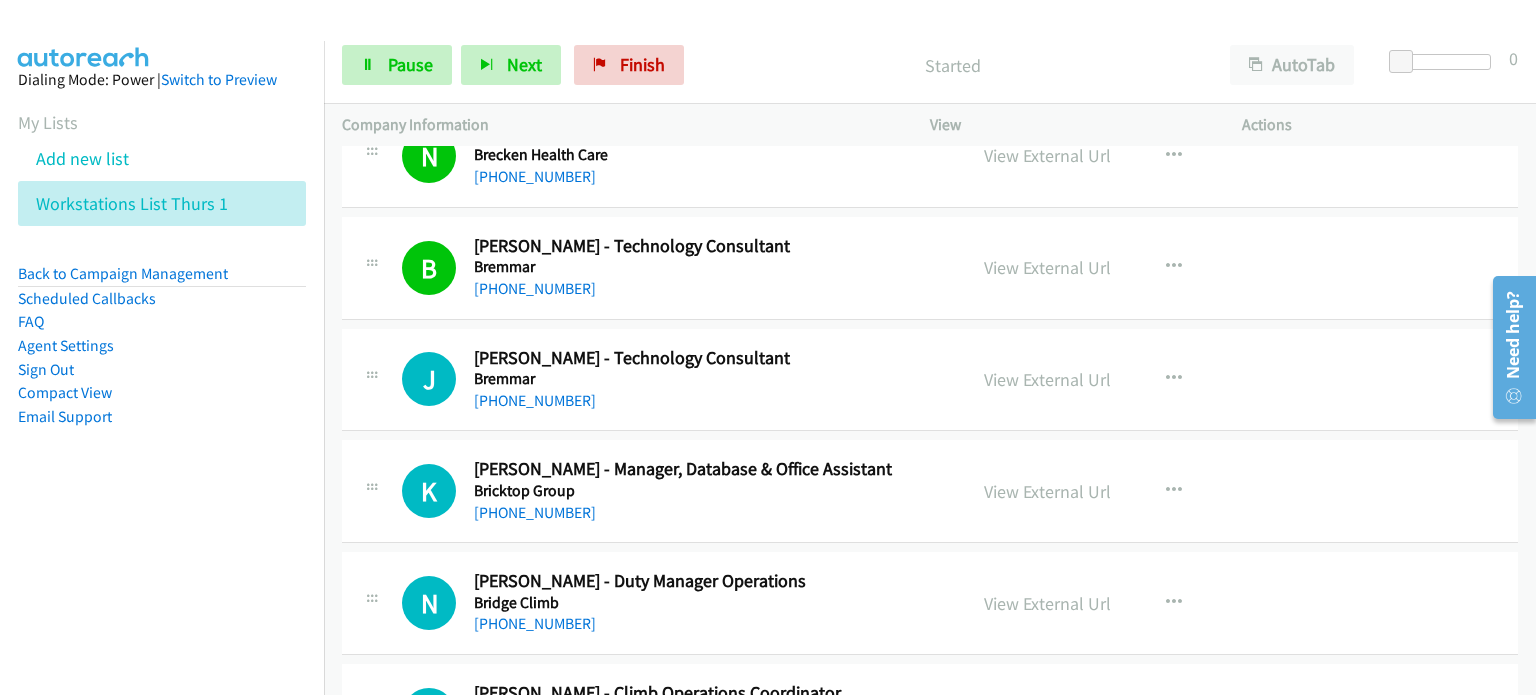 scroll, scrollTop: 3500, scrollLeft: 0, axis: vertical 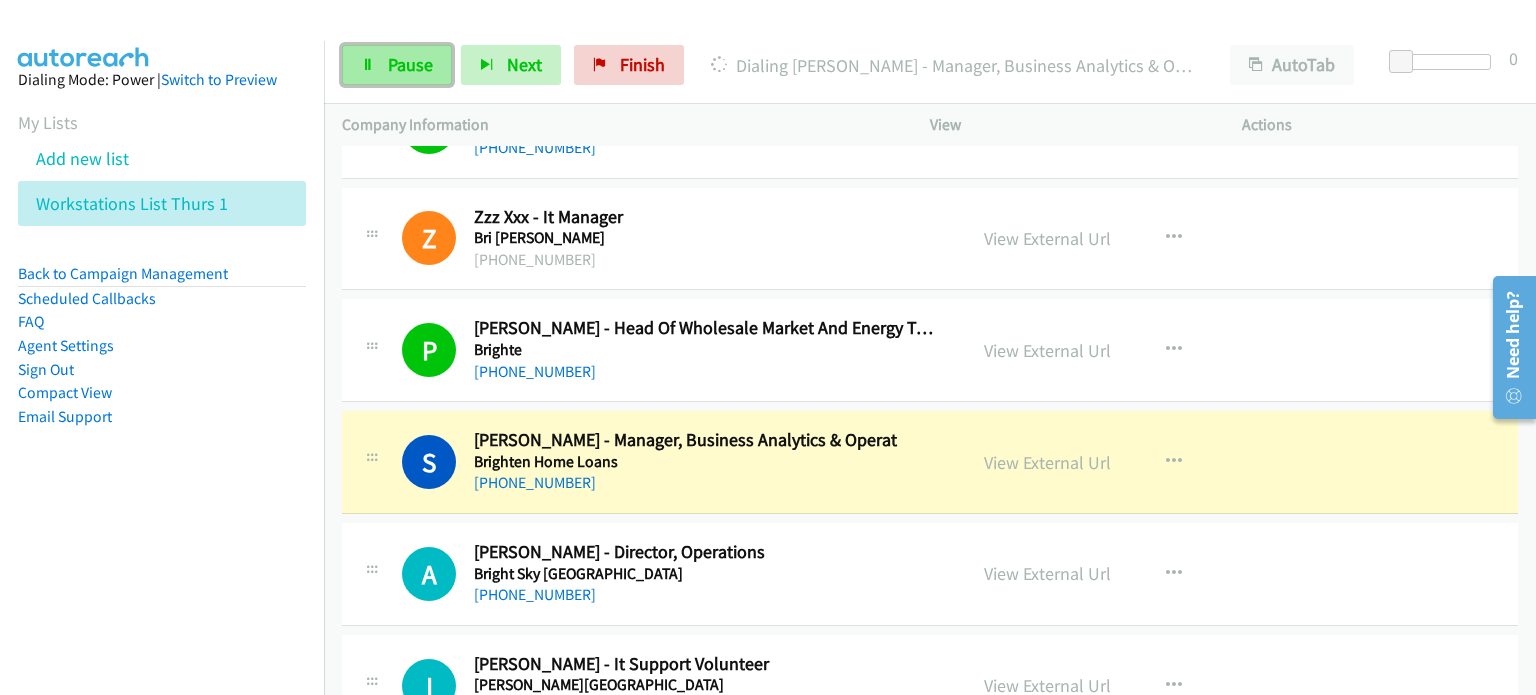 click on "Pause" at bounding box center (397, 65) 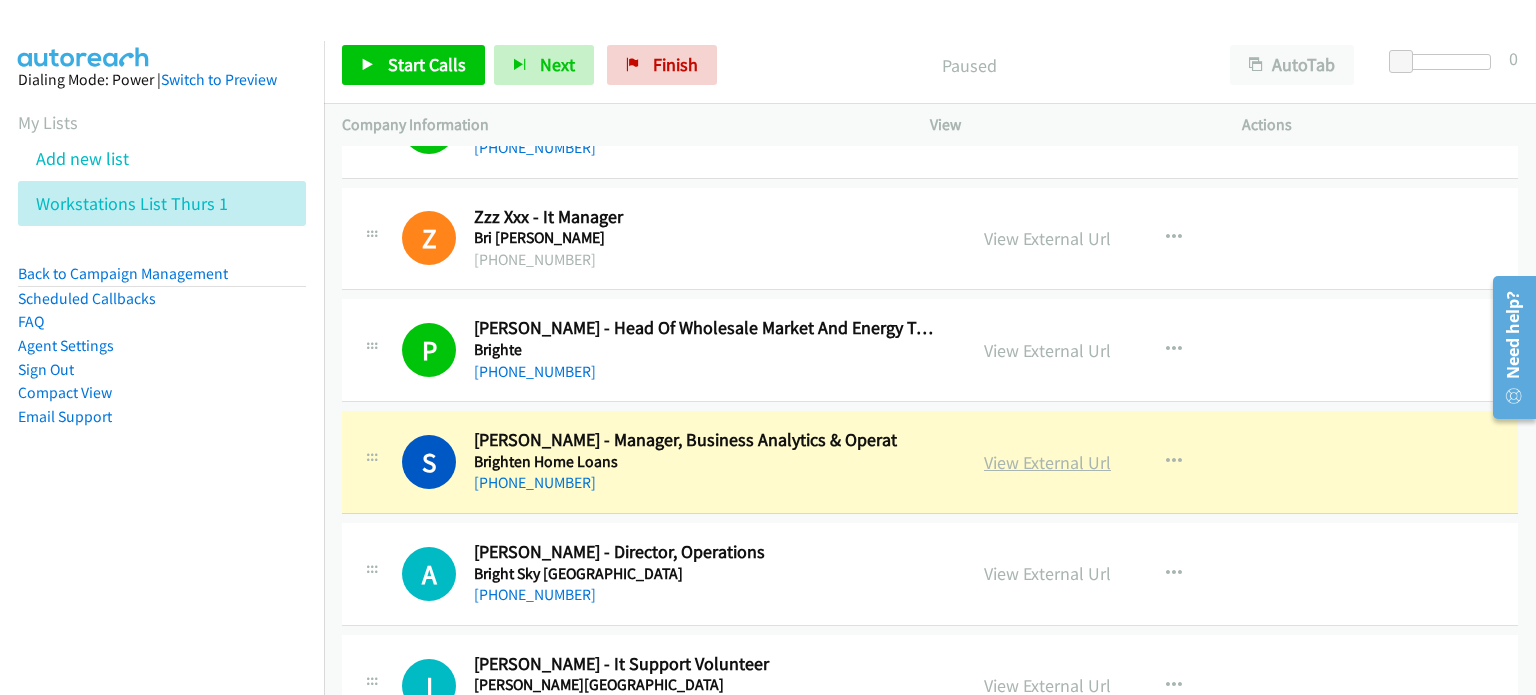 click on "View External Url" at bounding box center (1047, 462) 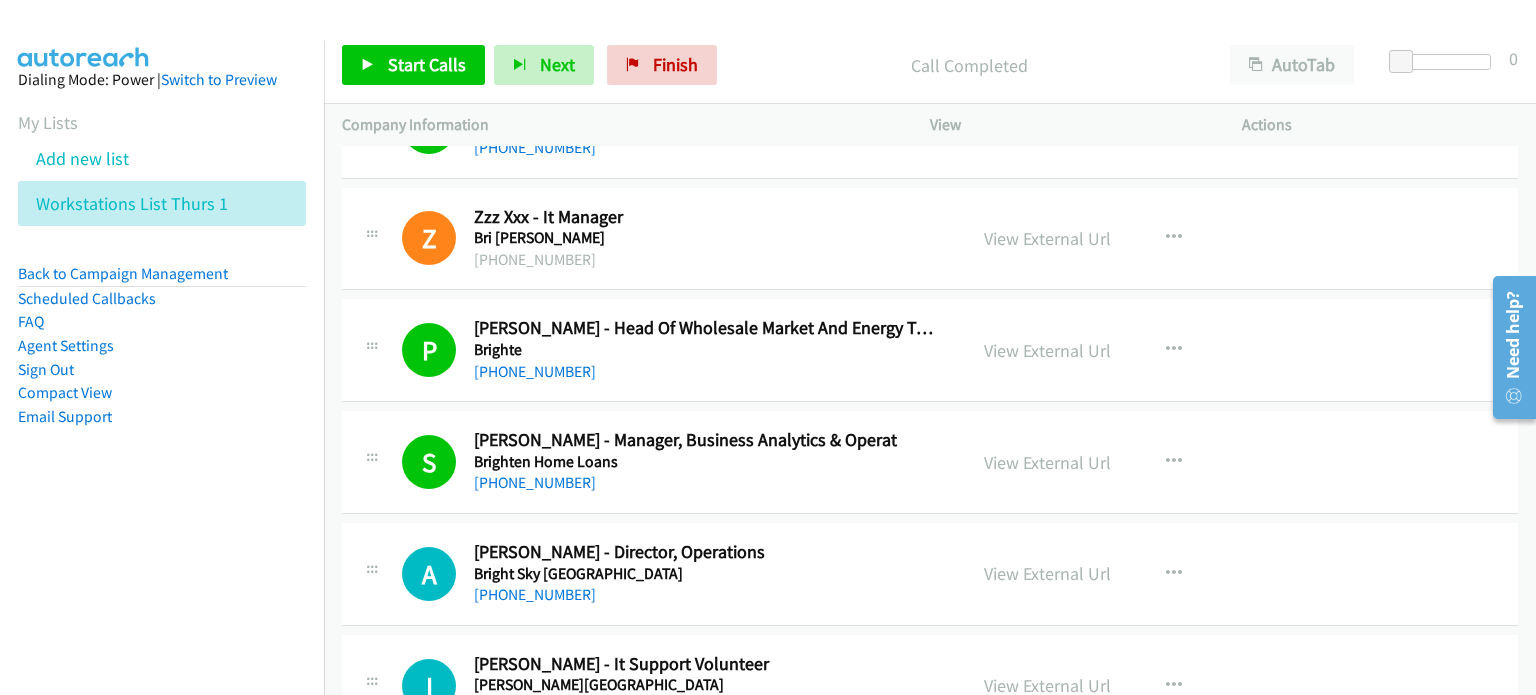 click on "Start Calls
Pause
Next
Finish
Call Completed
AutoTab
AutoTab
0" at bounding box center (930, 65) 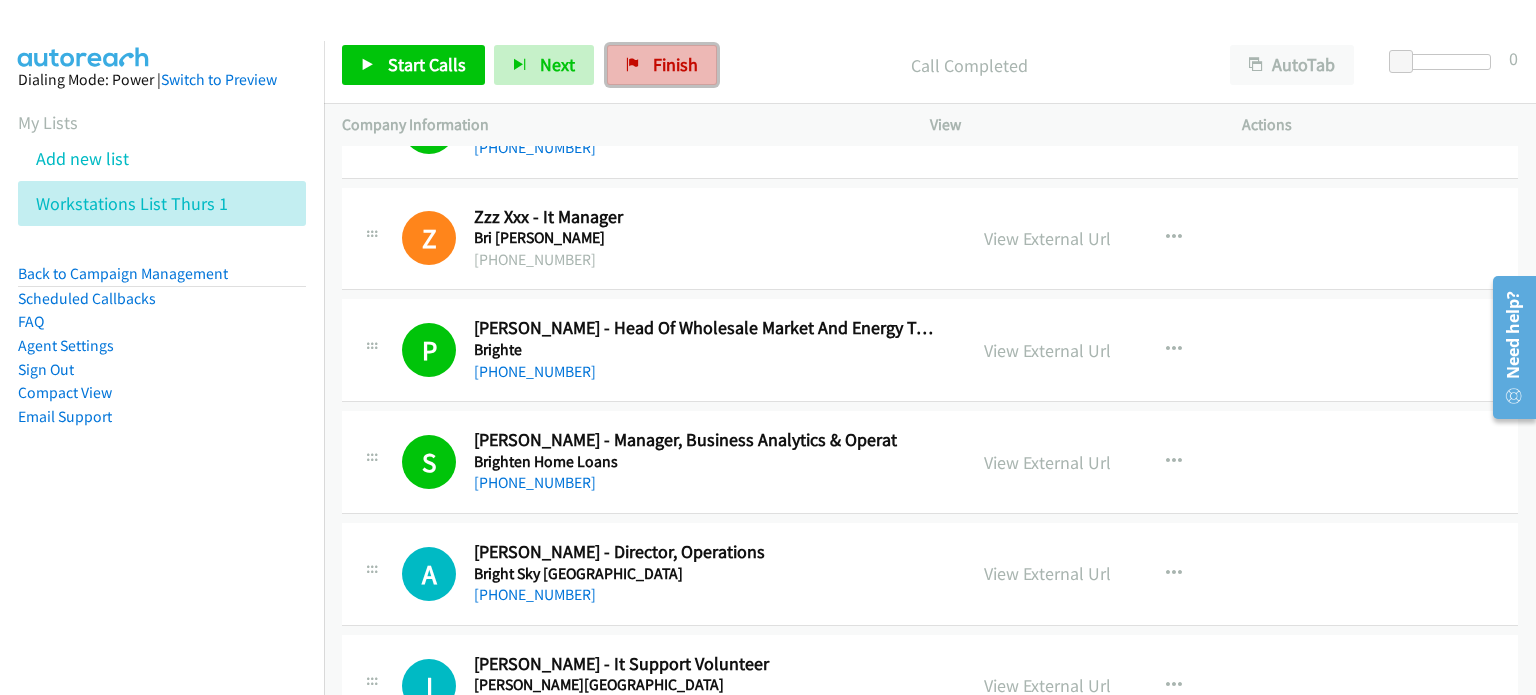 click on "Finish" at bounding box center (675, 64) 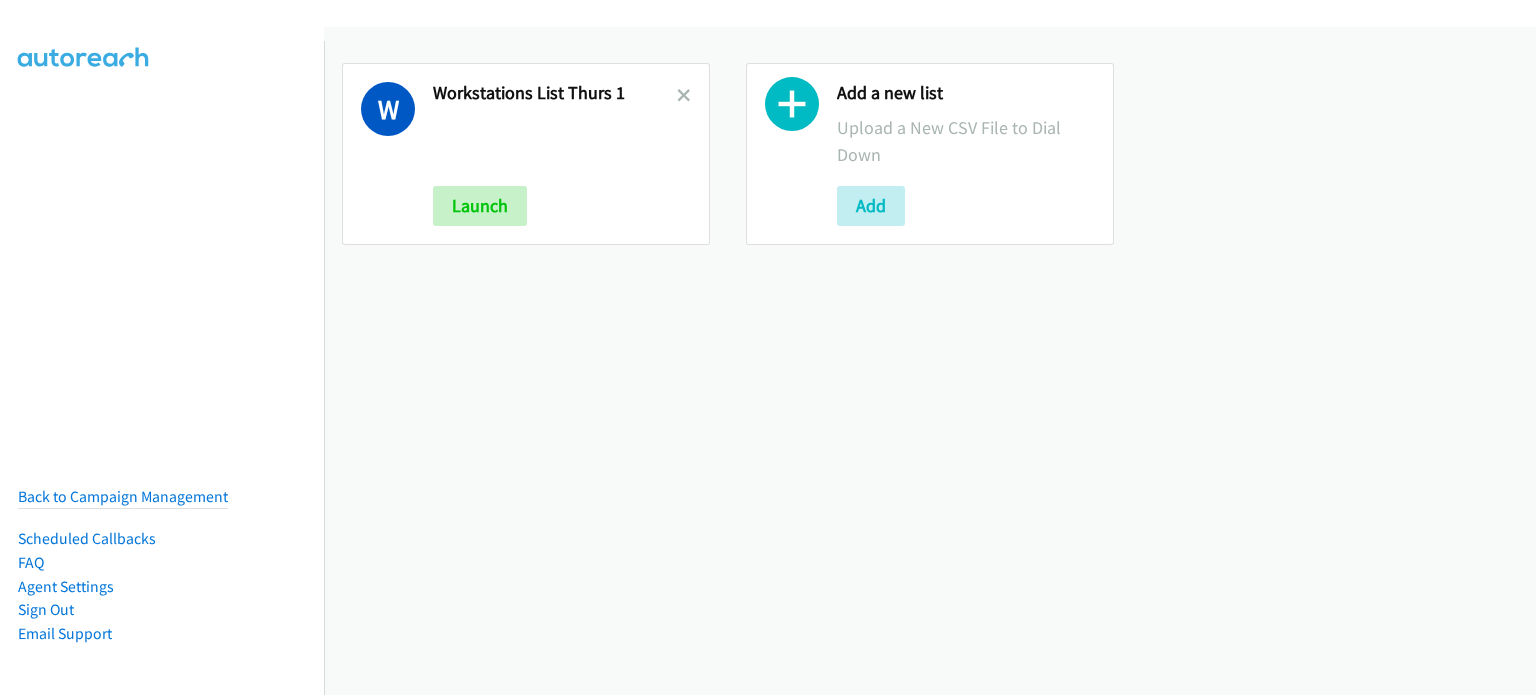 scroll, scrollTop: 0, scrollLeft: 0, axis: both 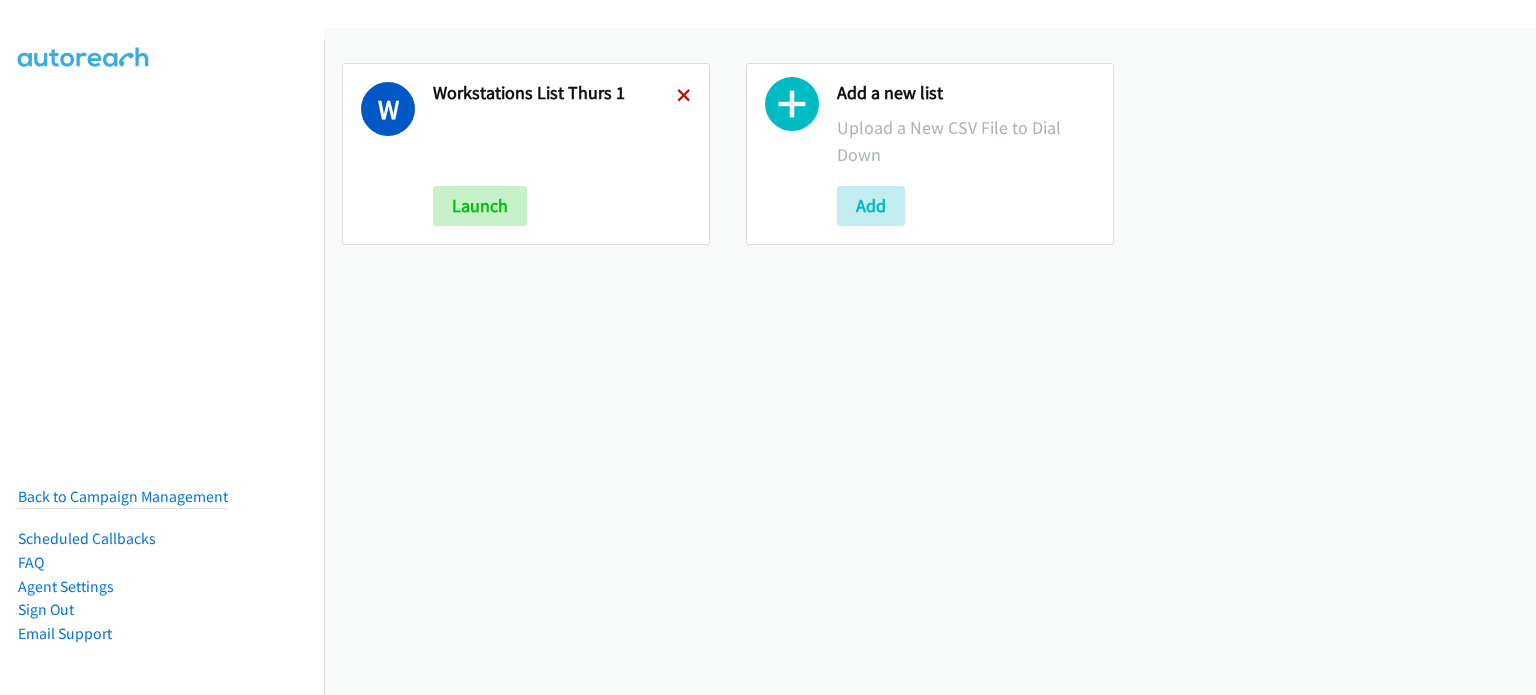 click at bounding box center (684, 97) 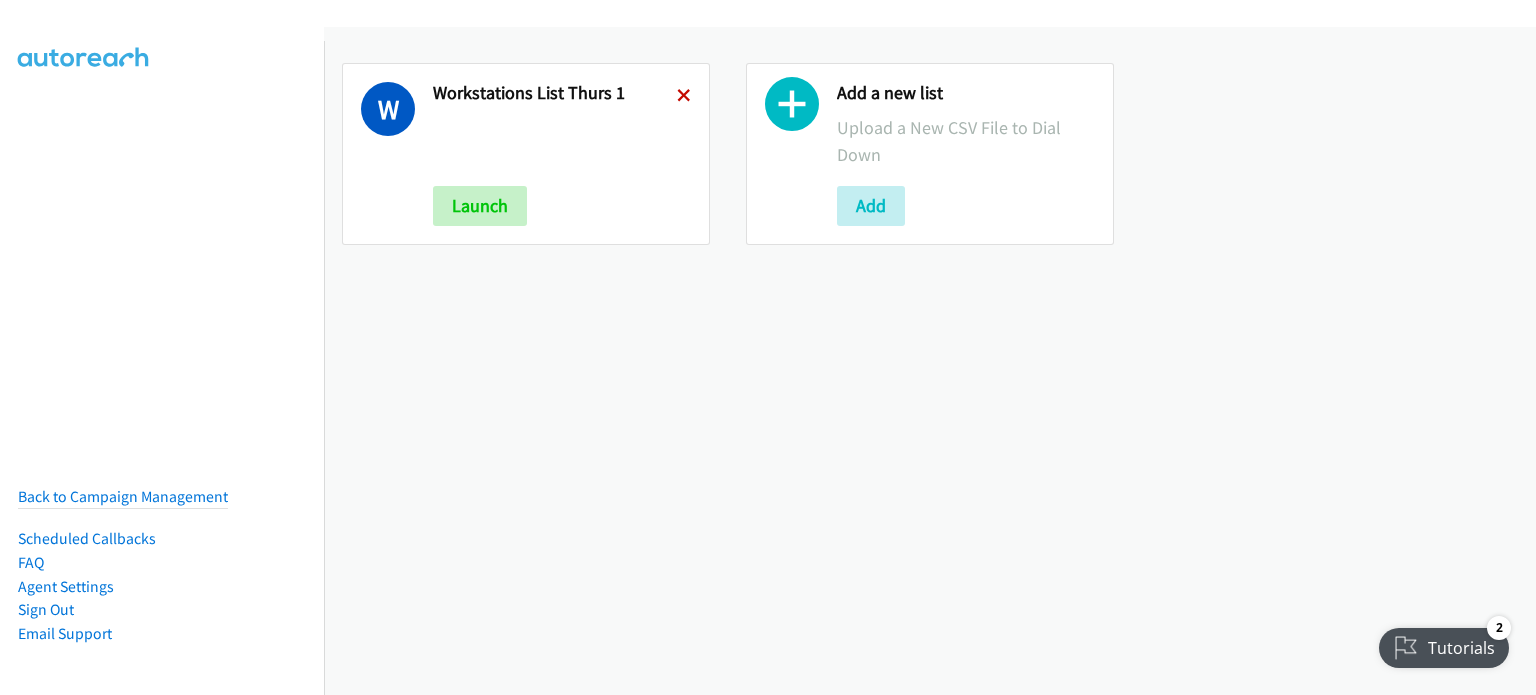 scroll, scrollTop: 0, scrollLeft: 0, axis: both 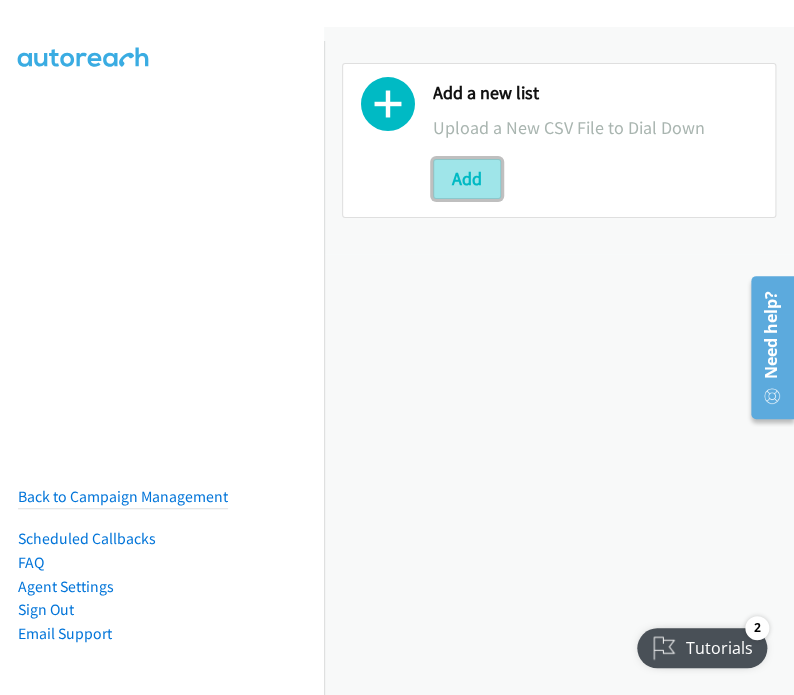 click on "Add" at bounding box center [467, 179] 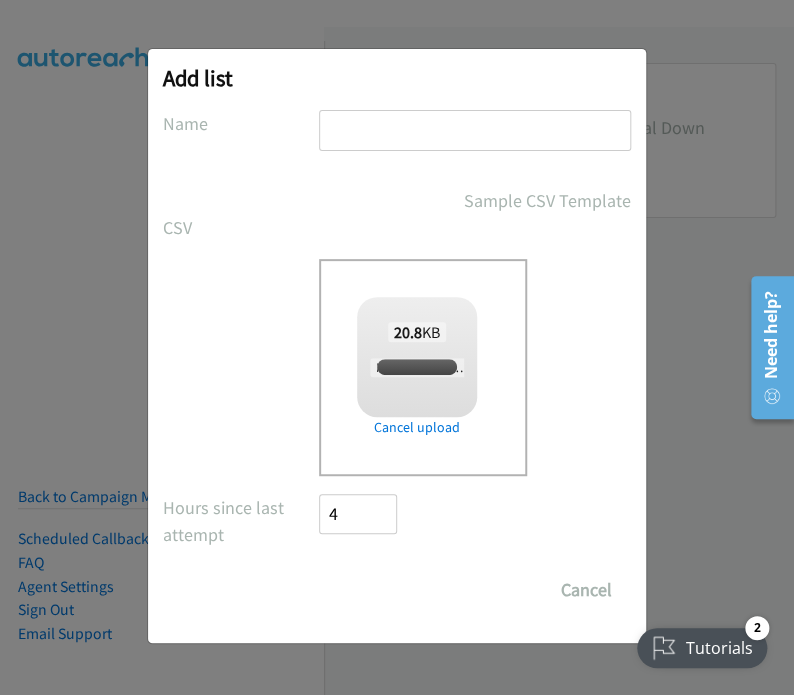 checkbox on "true" 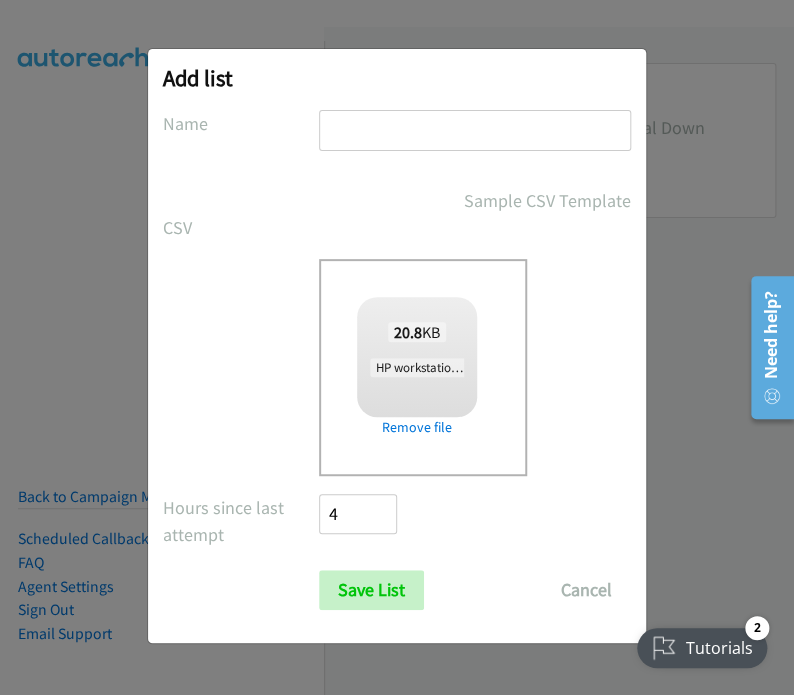 click at bounding box center (475, 130) 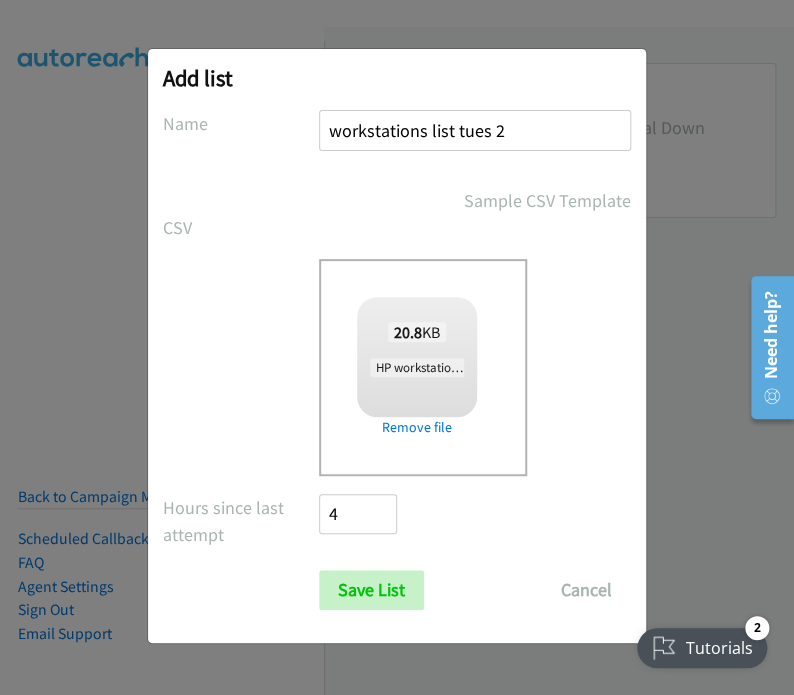 click on "workstations list tues 2" at bounding box center (475, 130) 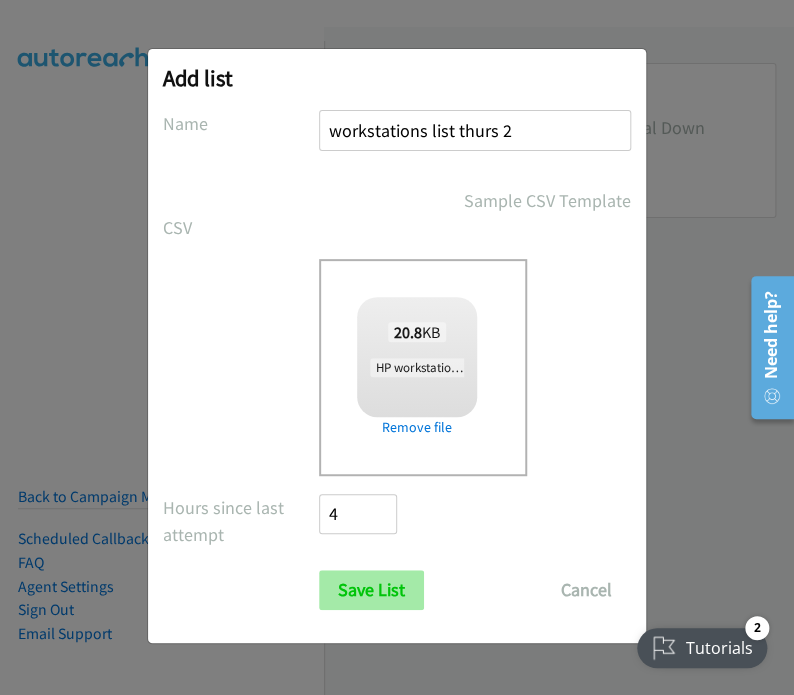 type on "workstations list thurs 2" 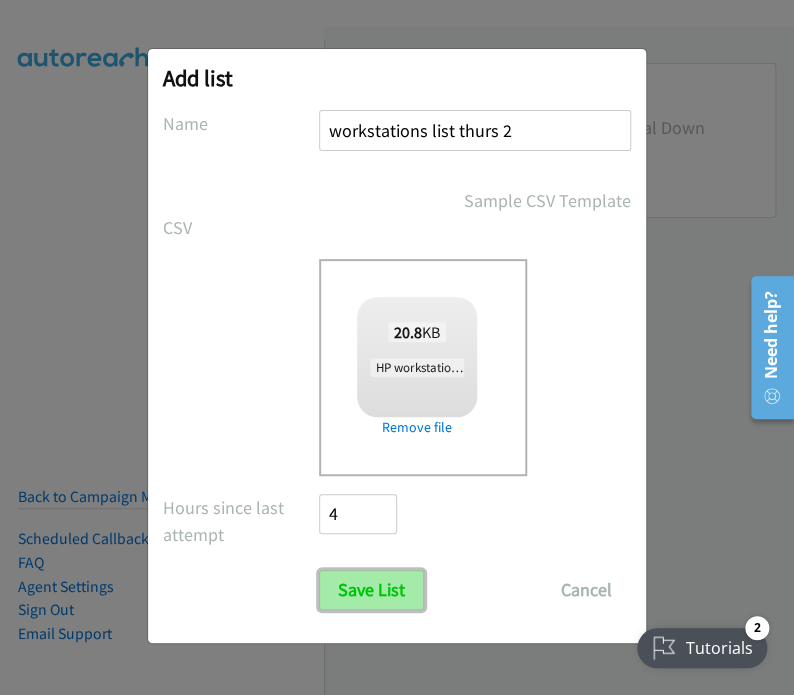 click on "Save List" at bounding box center (371, 590) 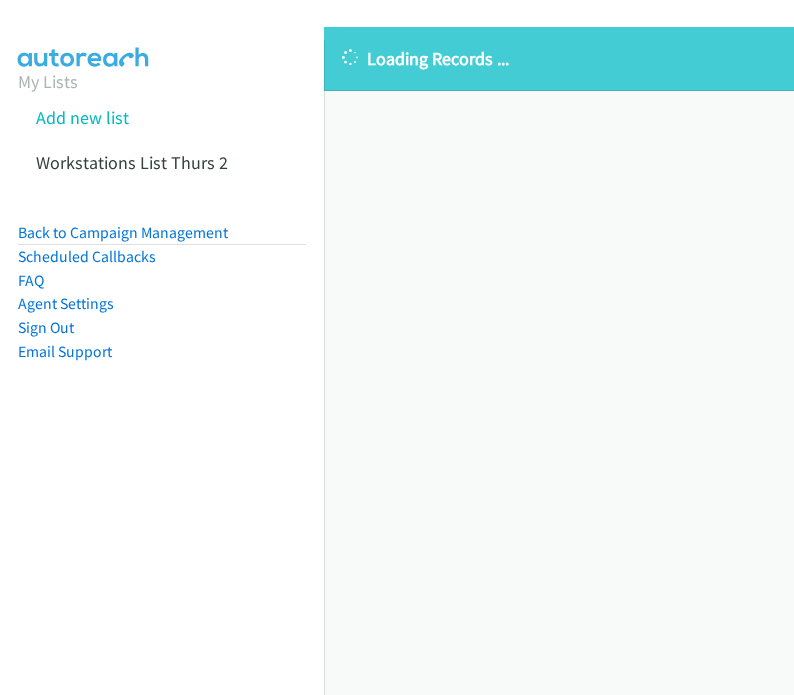 scroll, scrollTop: 0, scrollLeft: 0, axis: both 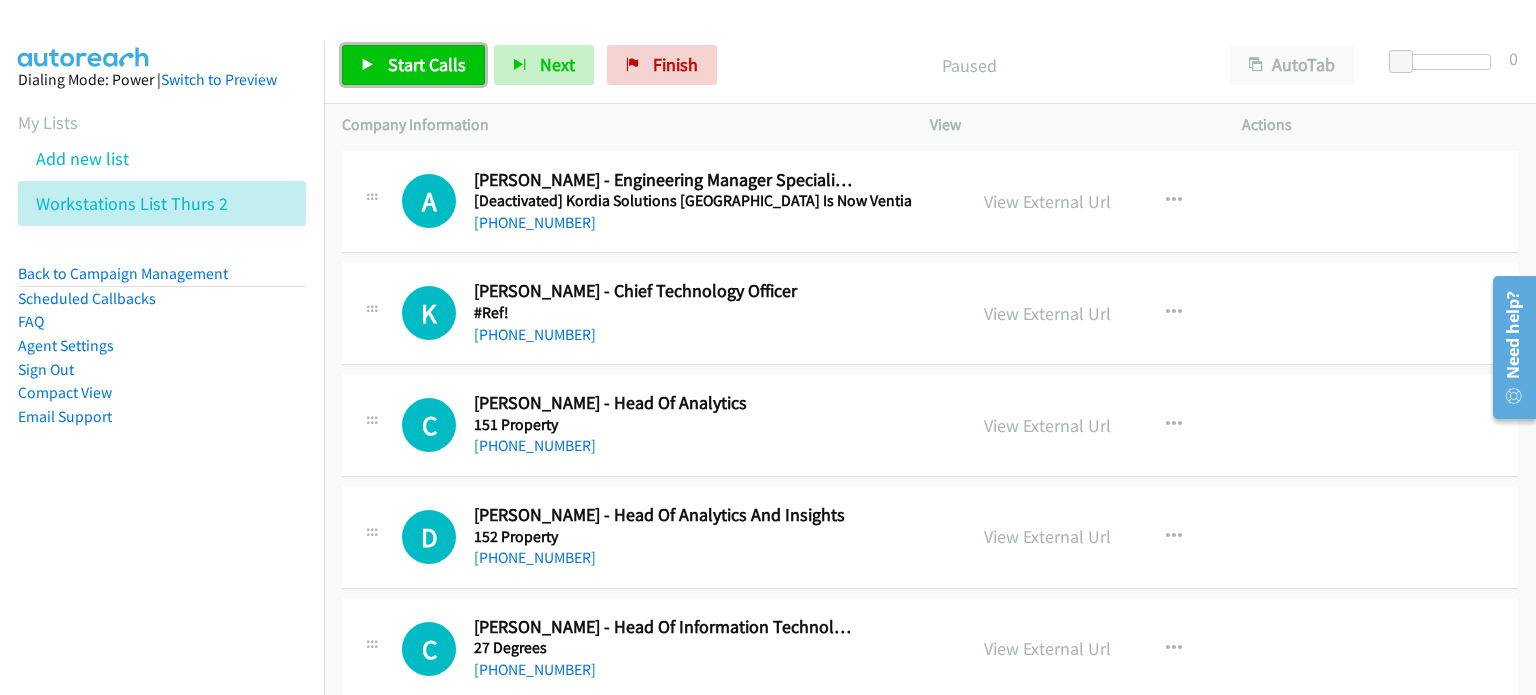 click on "Start Calls" at bounding box center (427, 64) 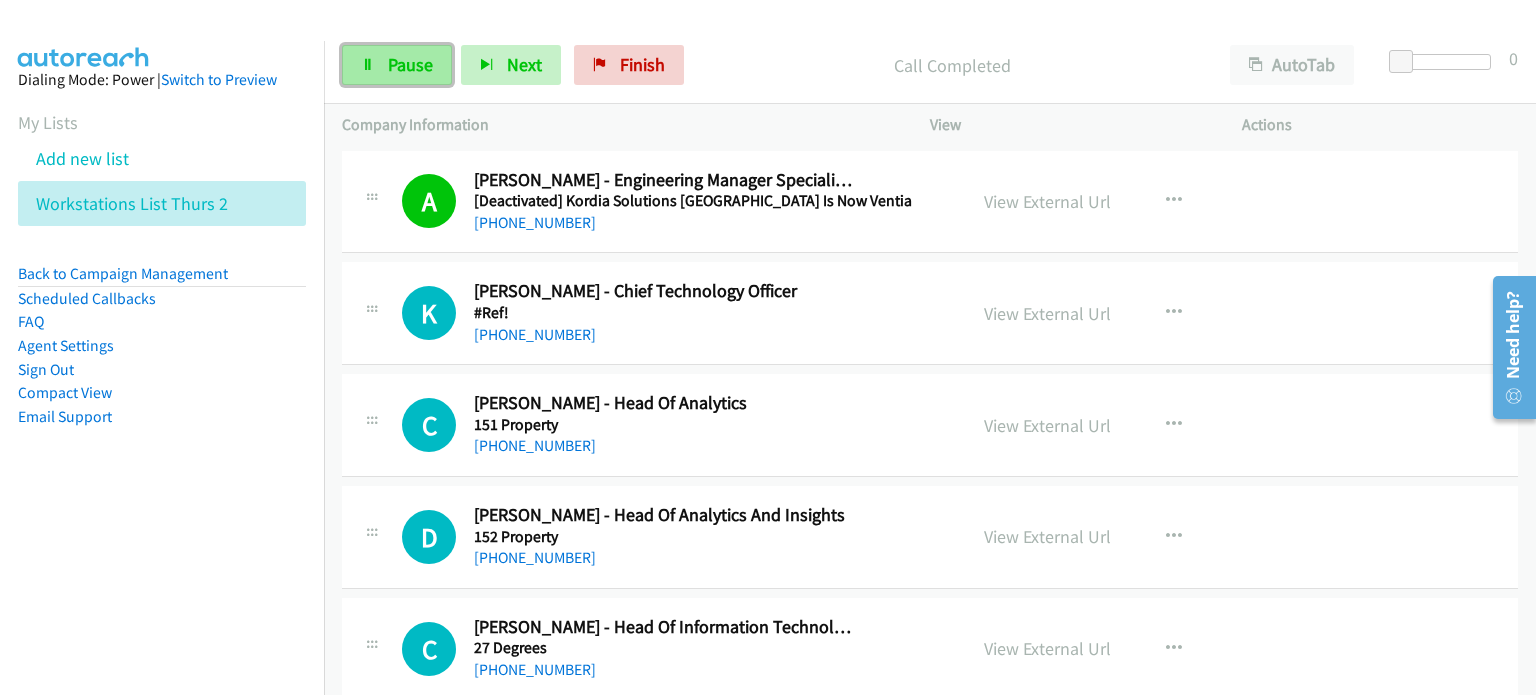 click on "Pause" at bounding box center [410, 64] 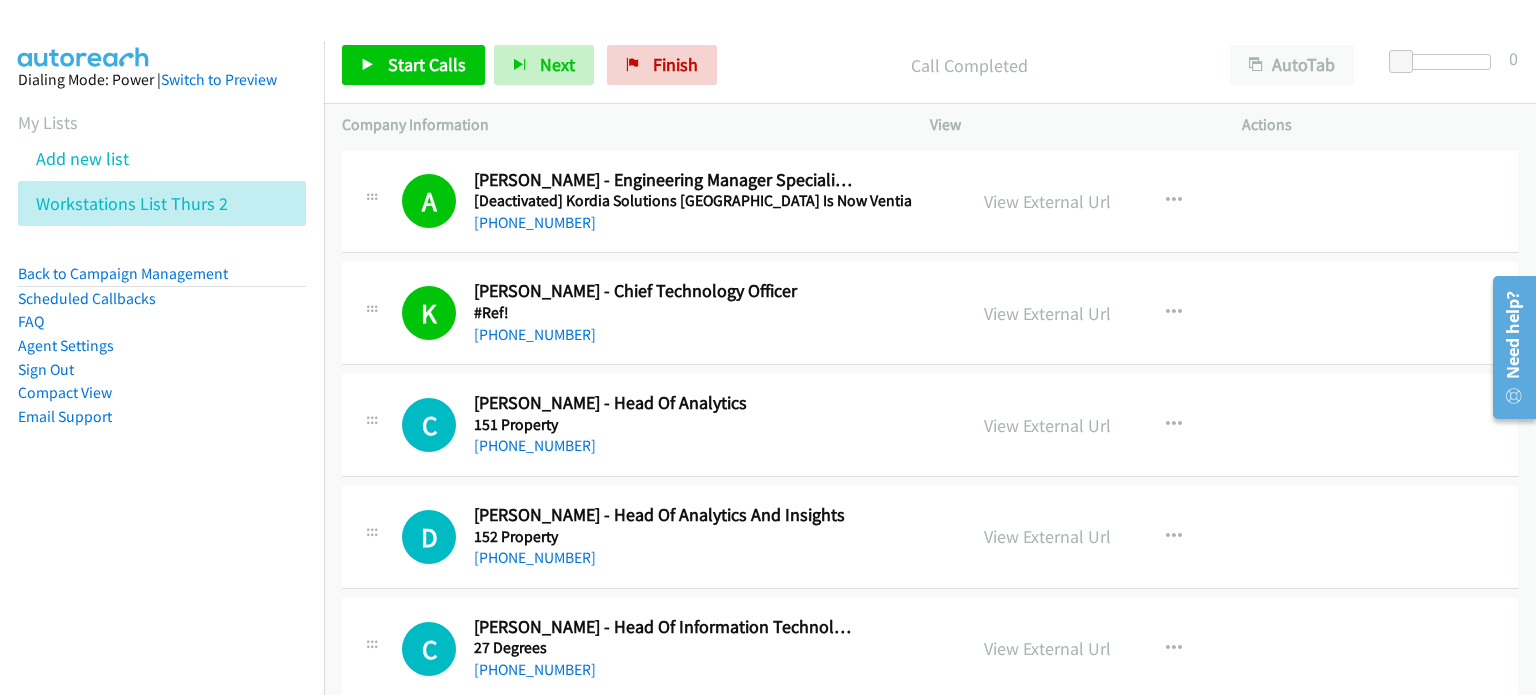 drag, startPoint x: 784, startPoint y: 46, endPoint x: 786, endPoint y: 56, distance: 10.198039 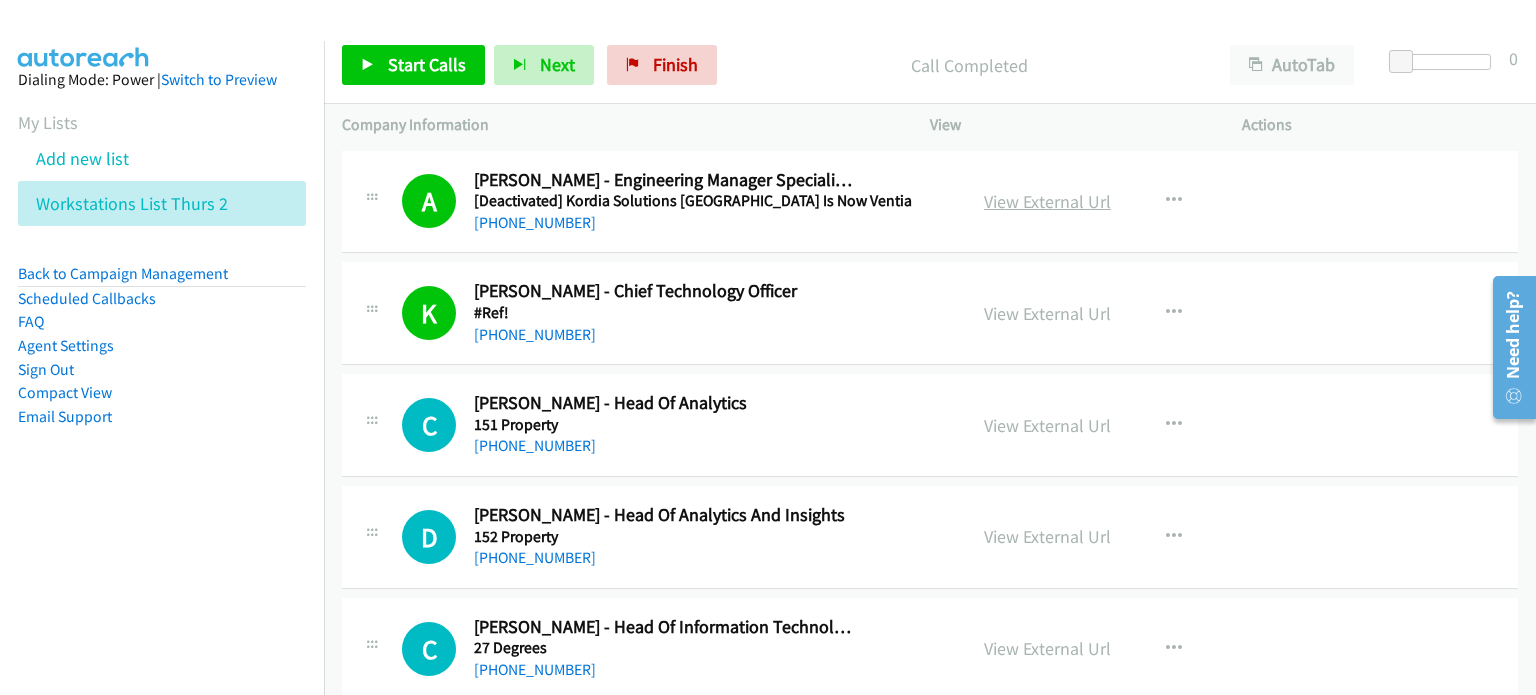 click on "View External Url" at bounding box center (1047, 201) 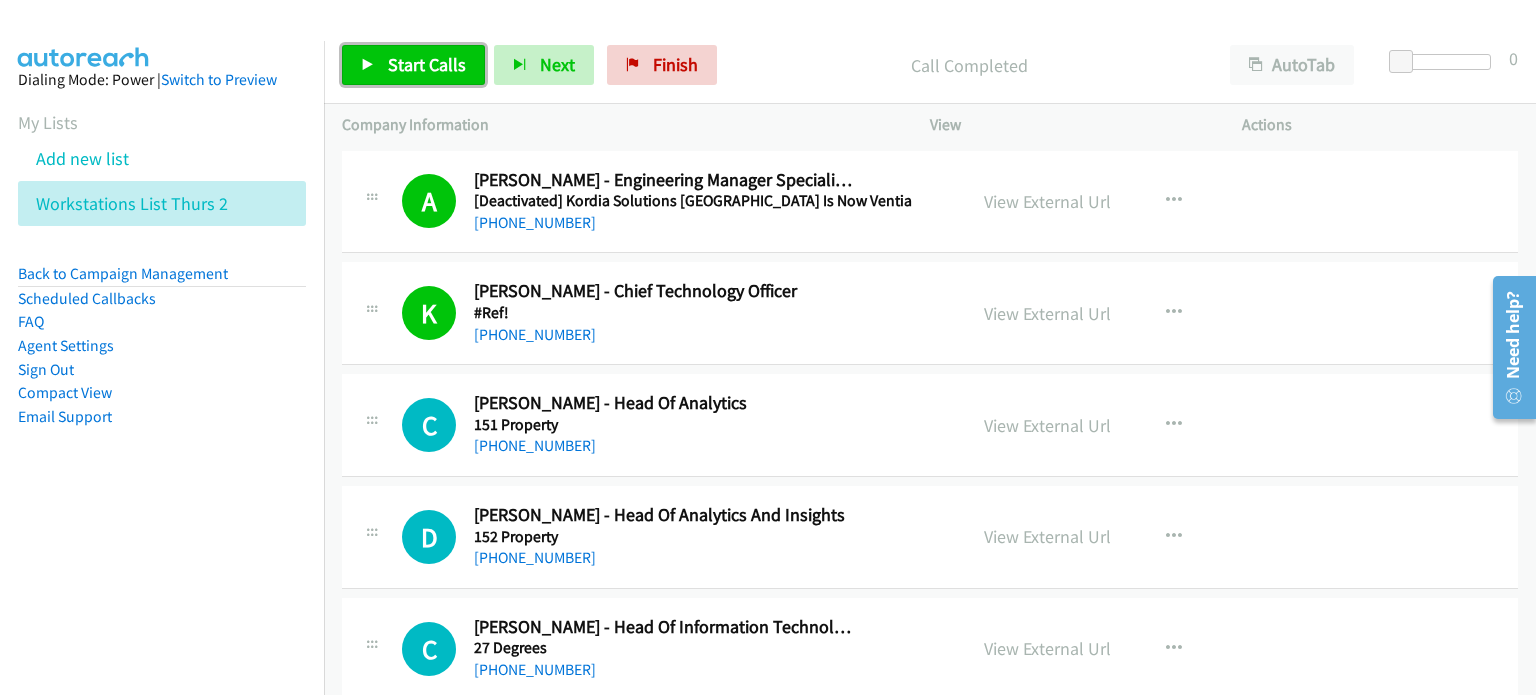 click on "Start Calls" at bounding box center [413, 65] 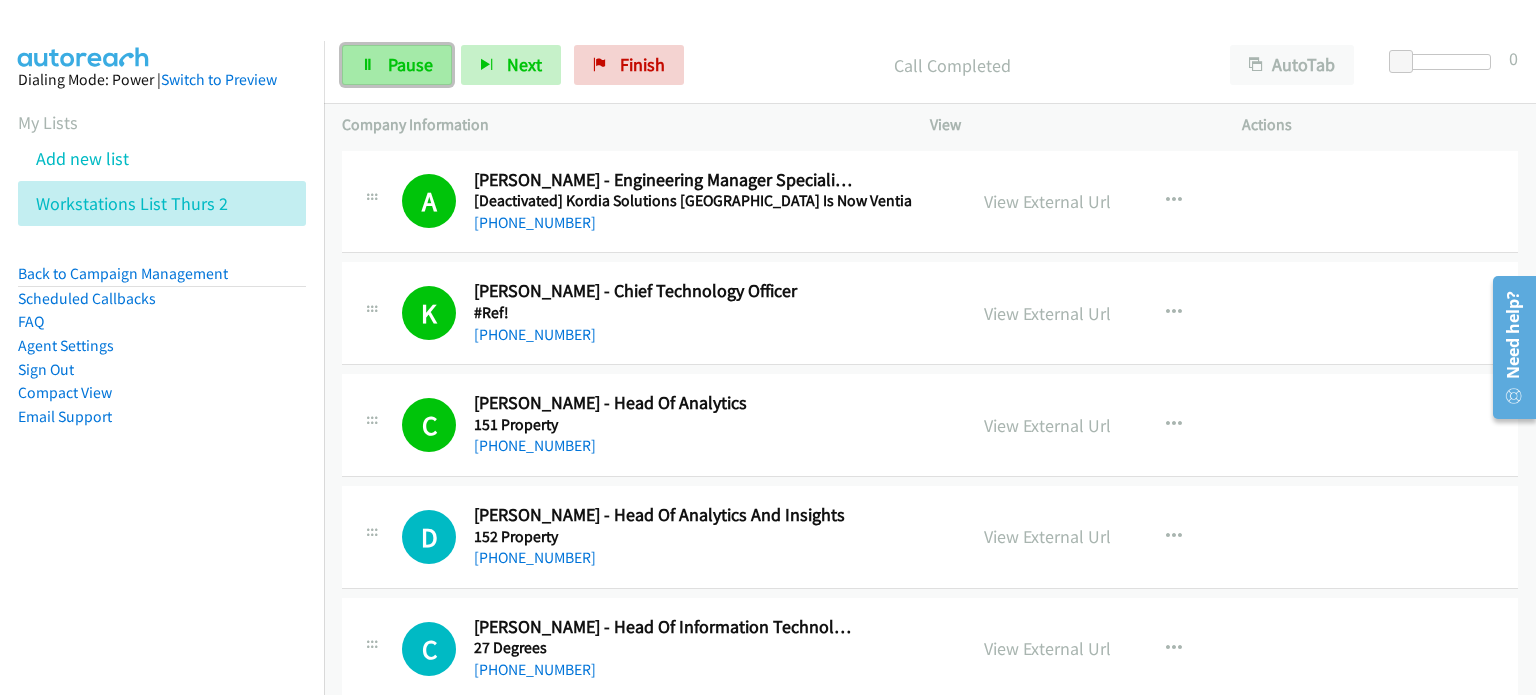 click on "Pause" at bounding box center (410, 64) 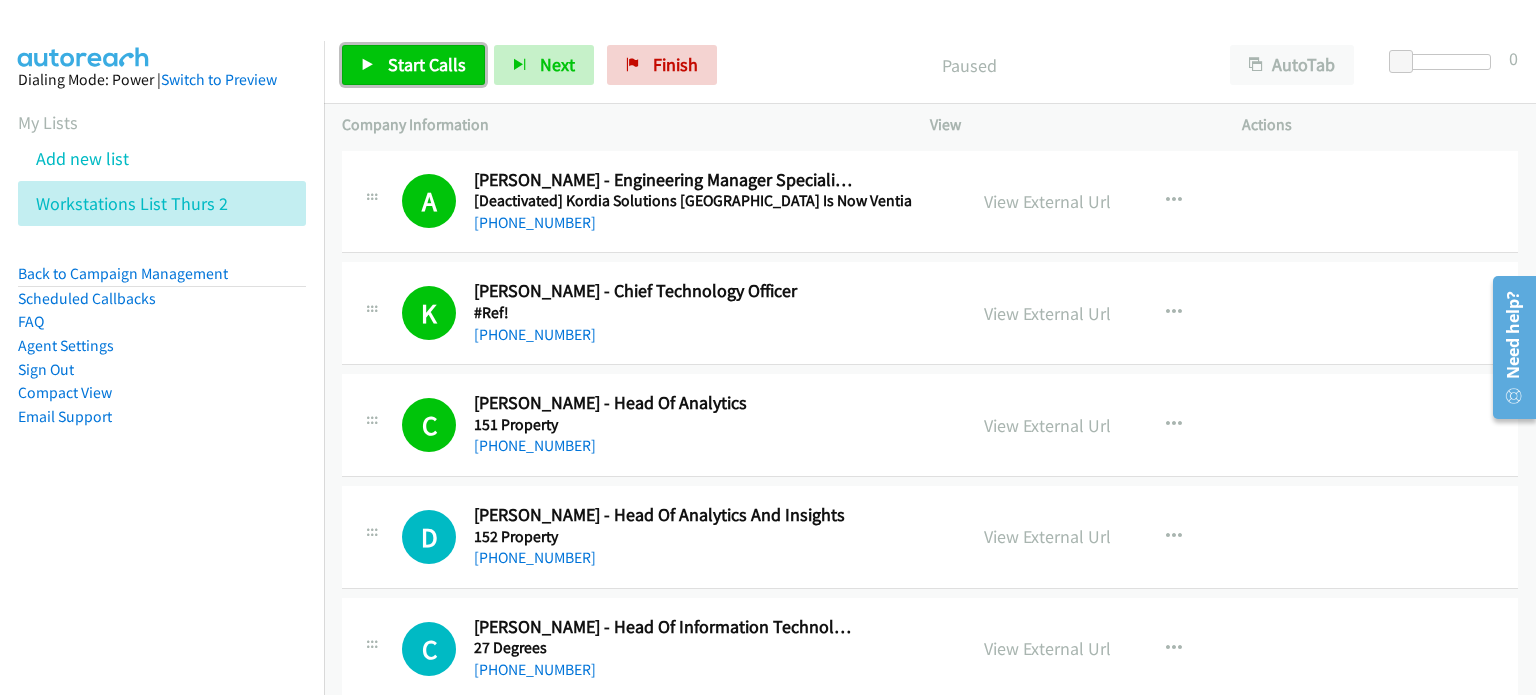 click on "Start Calls" at bounding box center (413, 65) 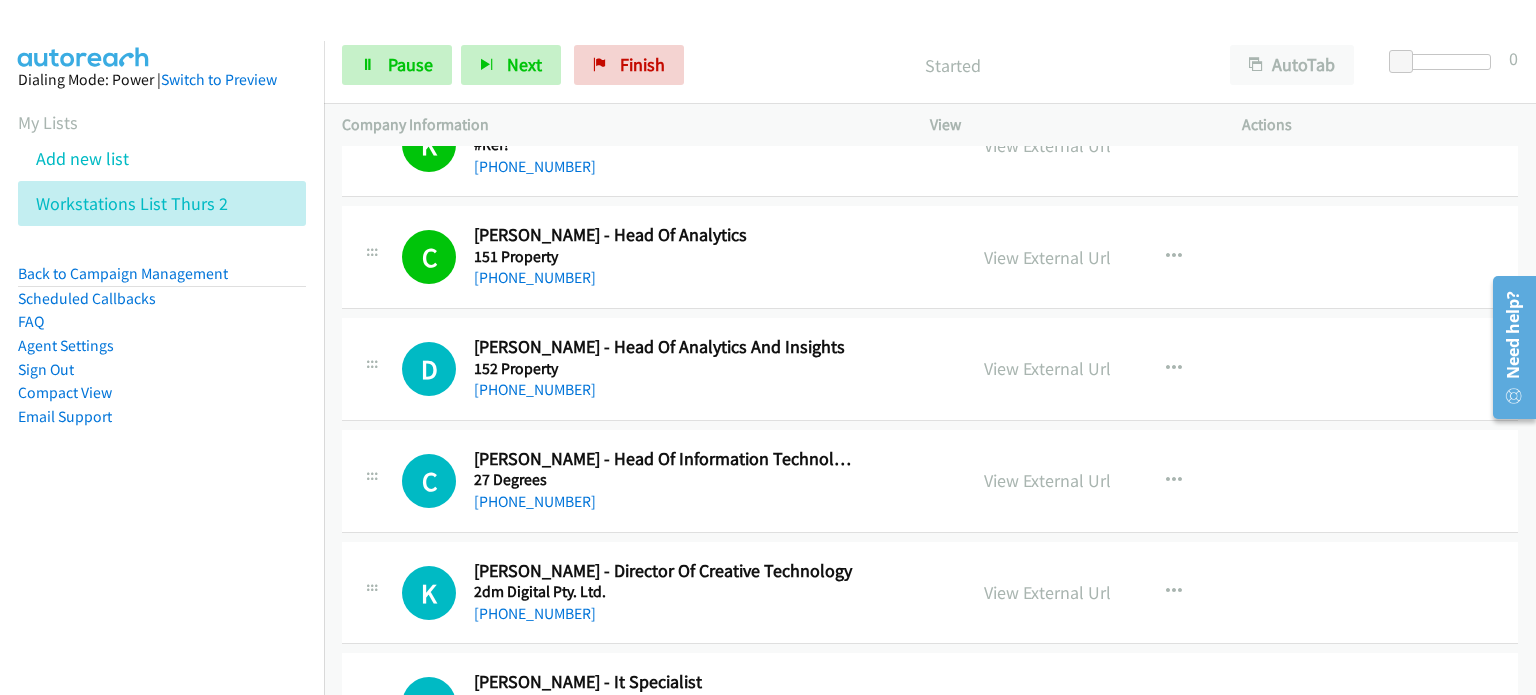 scroll, scrollTop: 200, scrollLeft: 0, axis: vertical 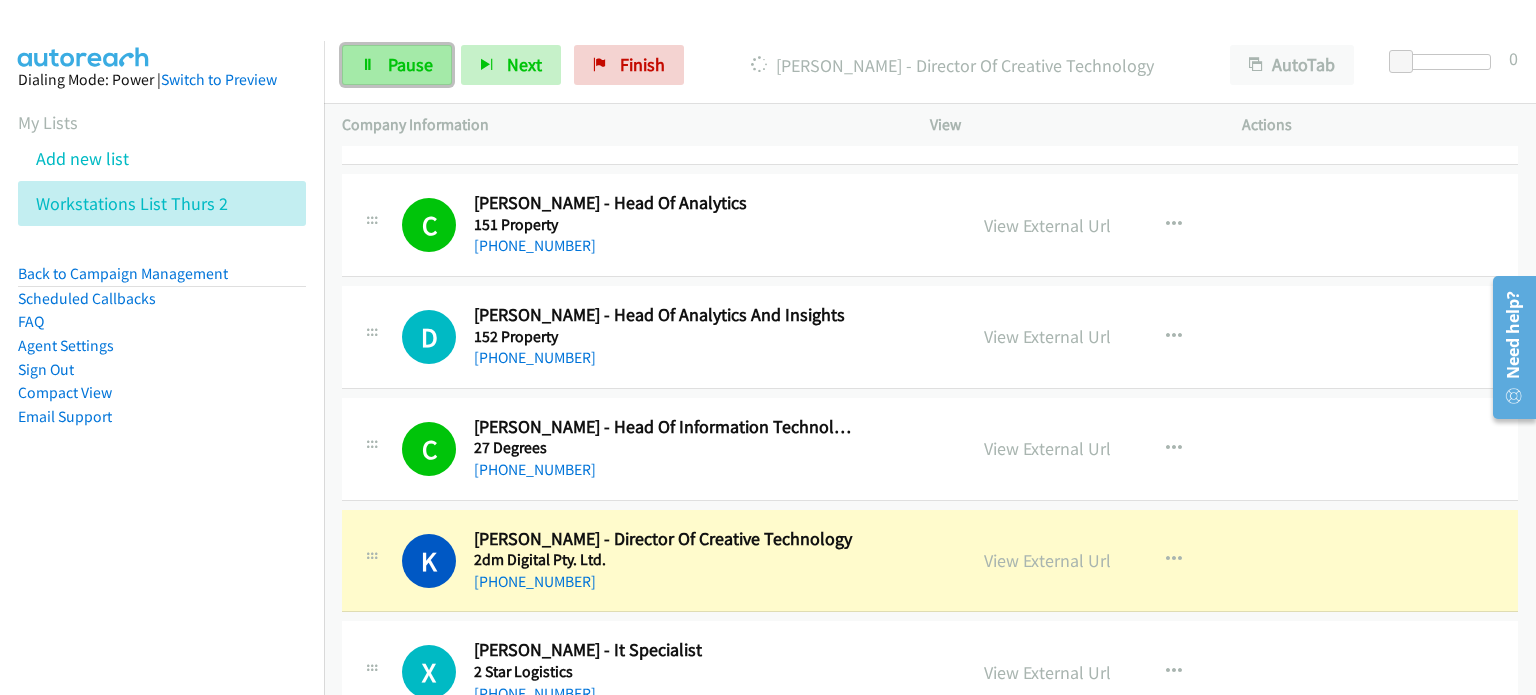 click on "Pause" at bounding box center [410, 64] 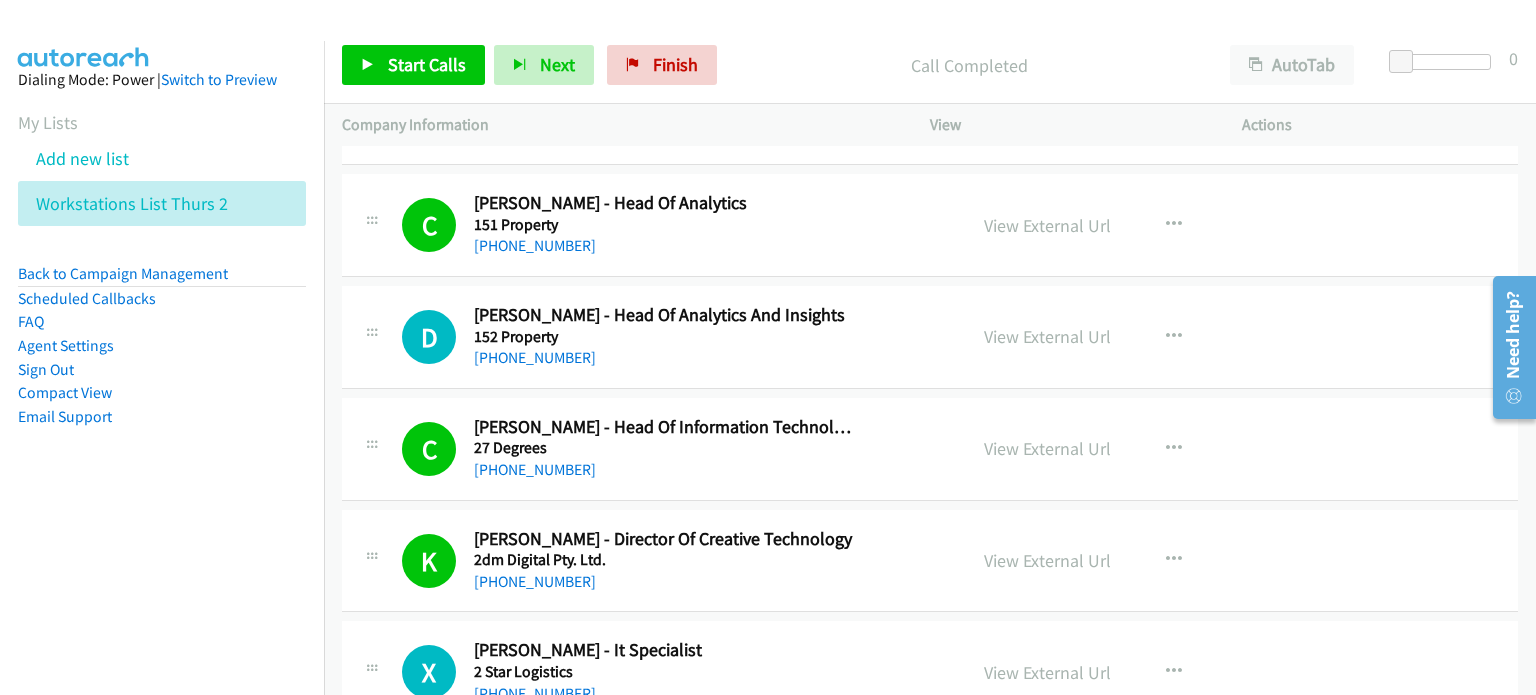click on "Call Completed" at bounding box center (969, 65) 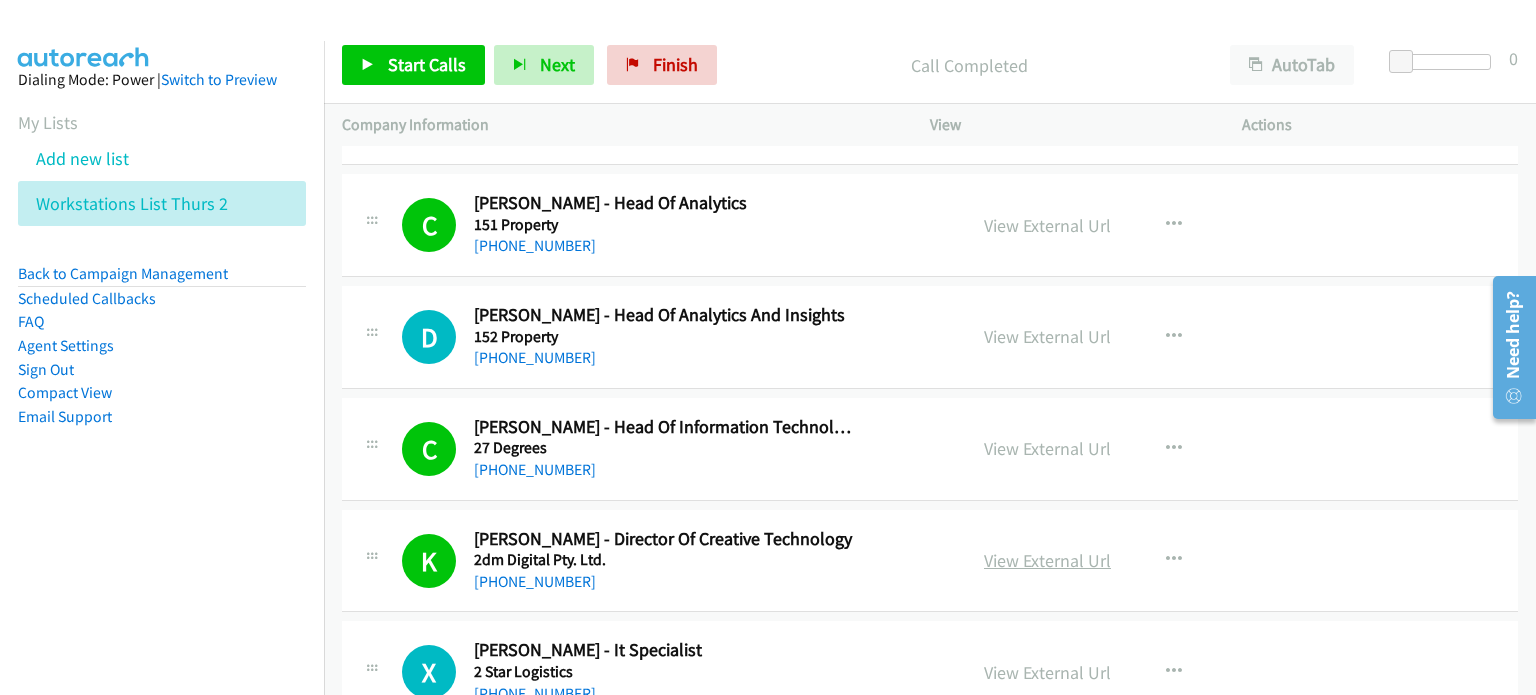 click on "View External Url" at bounding box center (1047, 560) 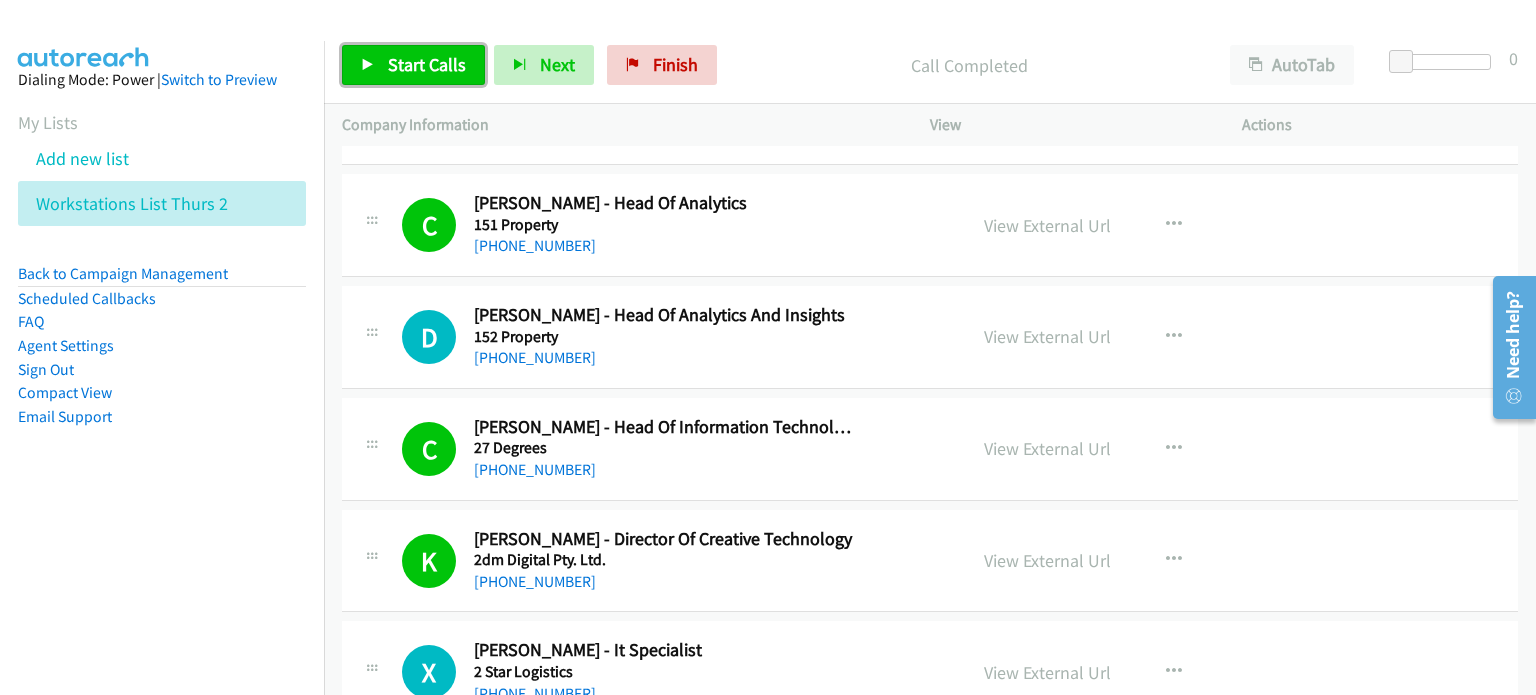click on "Start Calls" at bounding box center (427, 64) 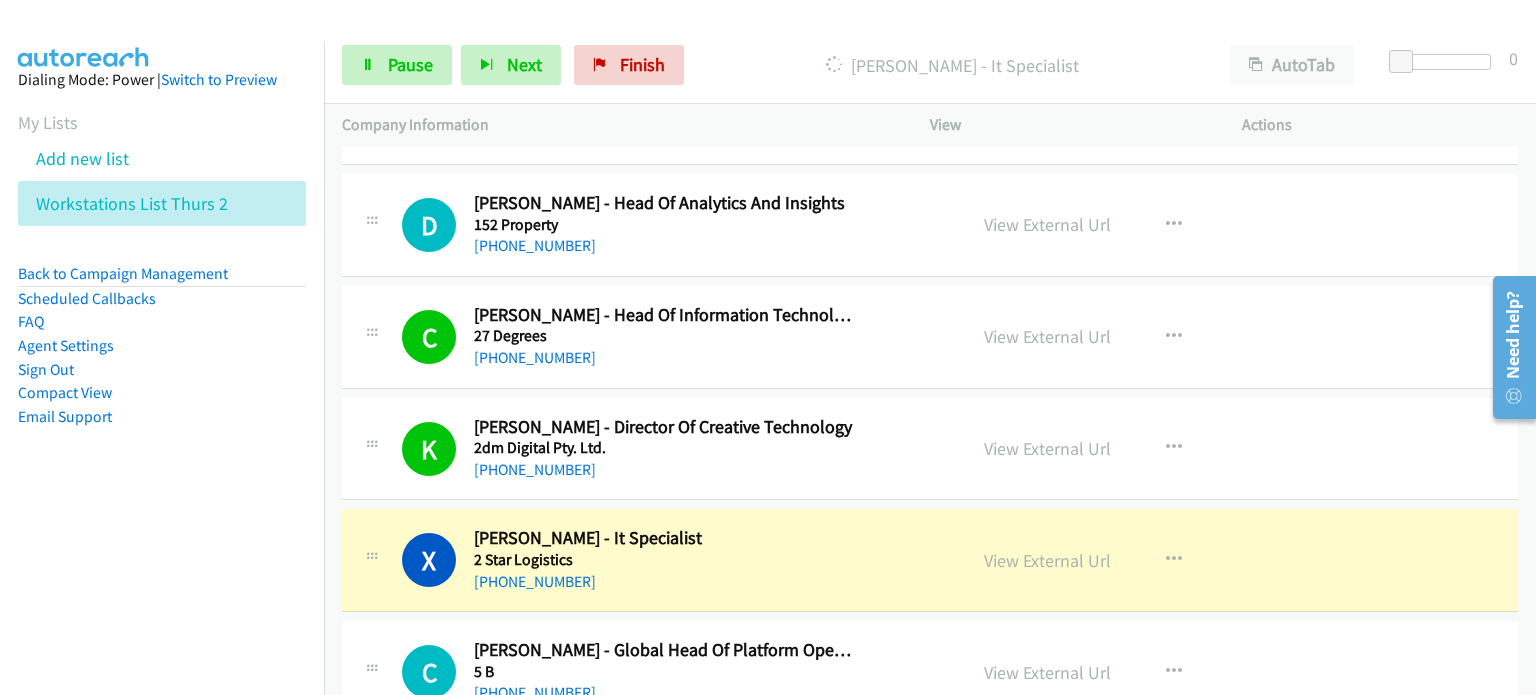 scroll, scrollTop: 500, scrollLeft: 0, axis: vertical 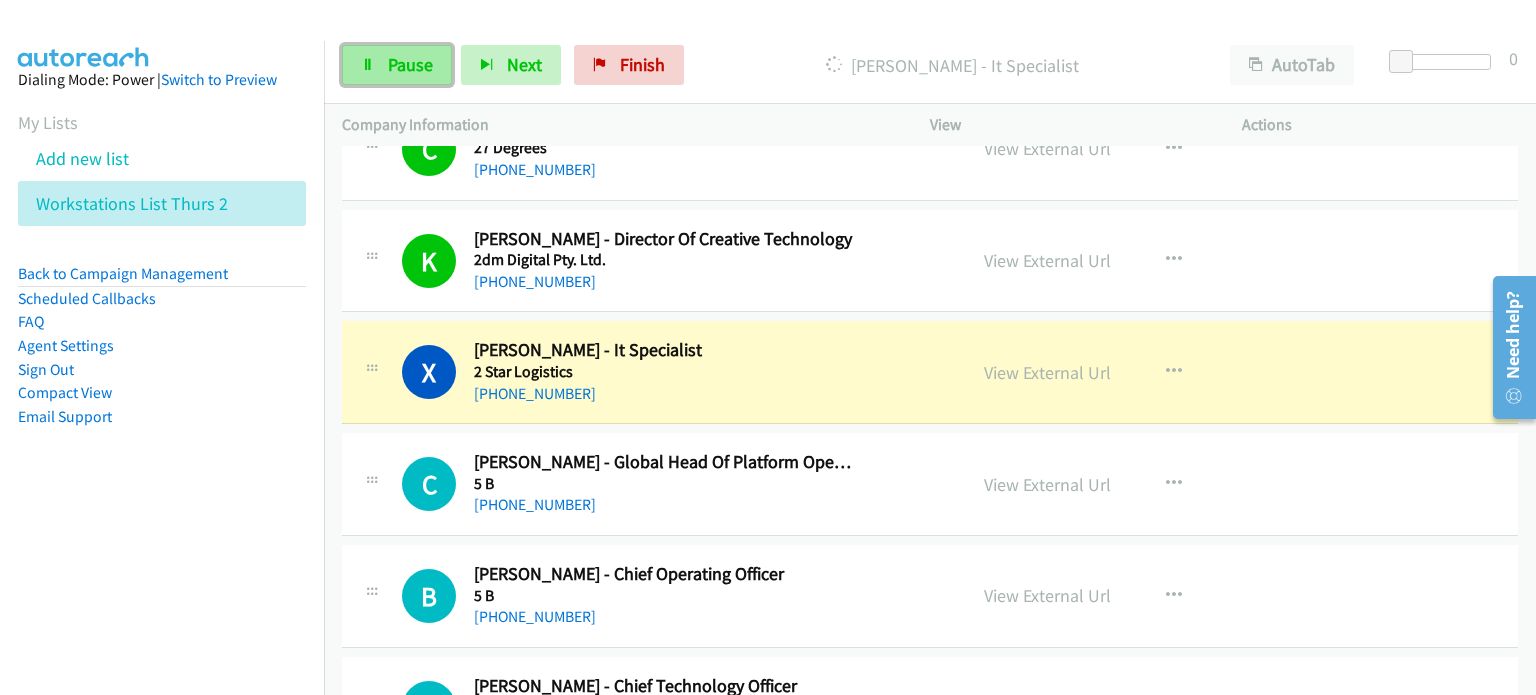 click on "Pause" at bounding box center (397, 65) 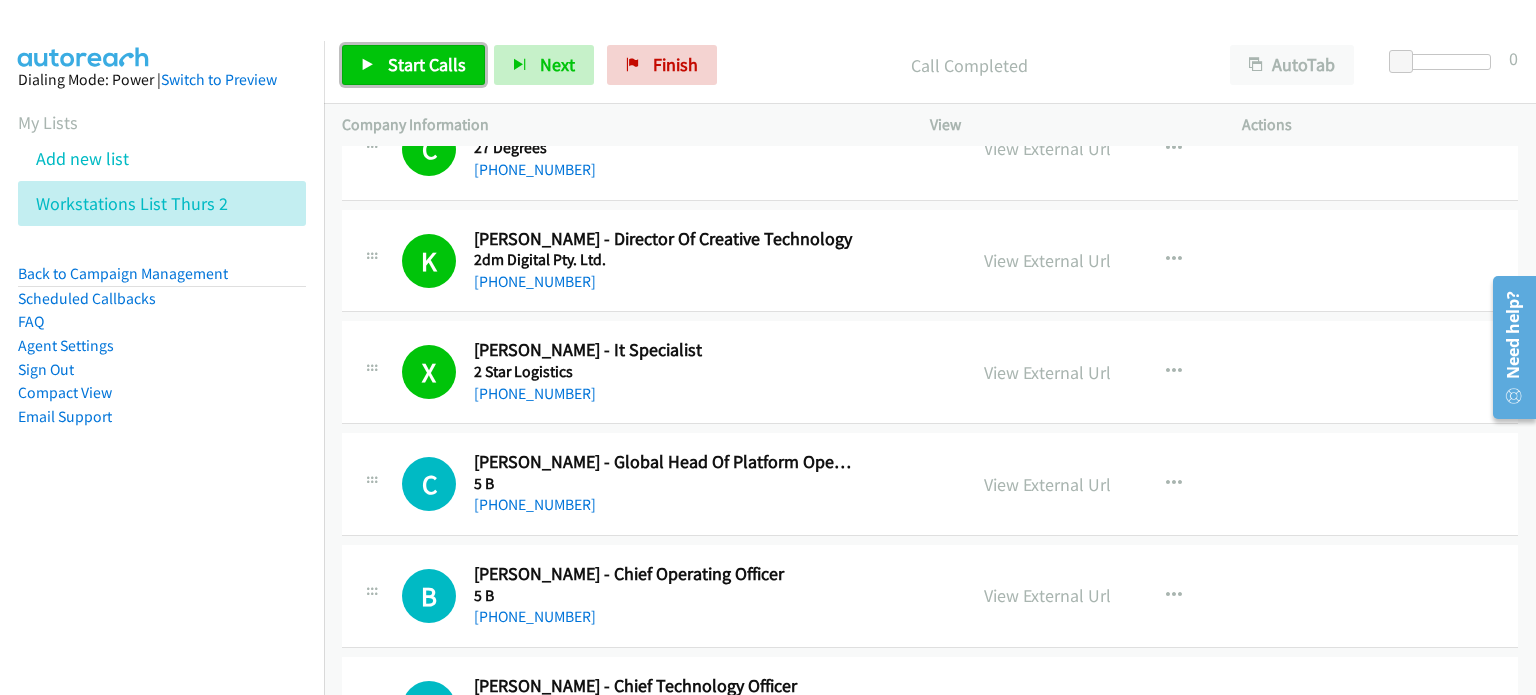 click on "Start Calls" at bounding box center (427, 64) 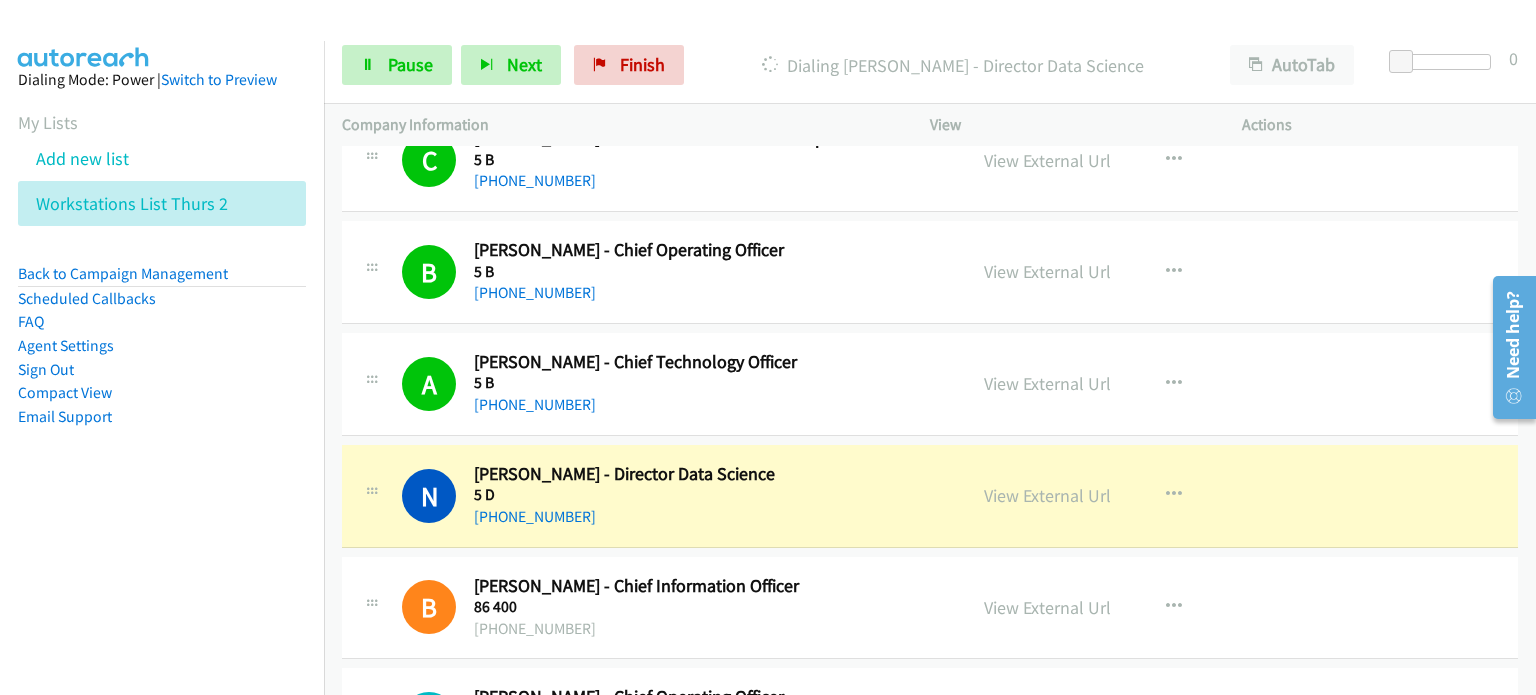 scroll, scrollTop: 900, scrollLeft: 0, axis: vertical 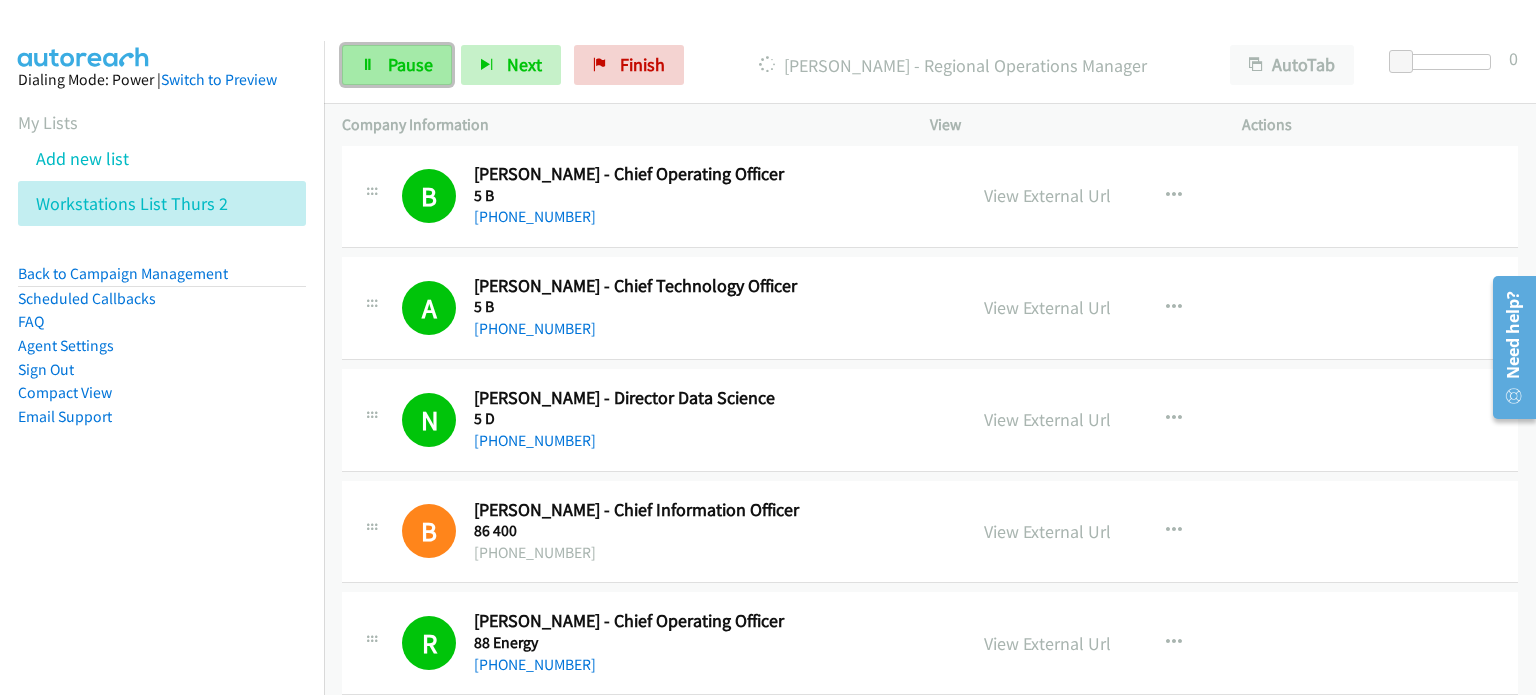 click on "Pause" at bounding box center [410, 64] 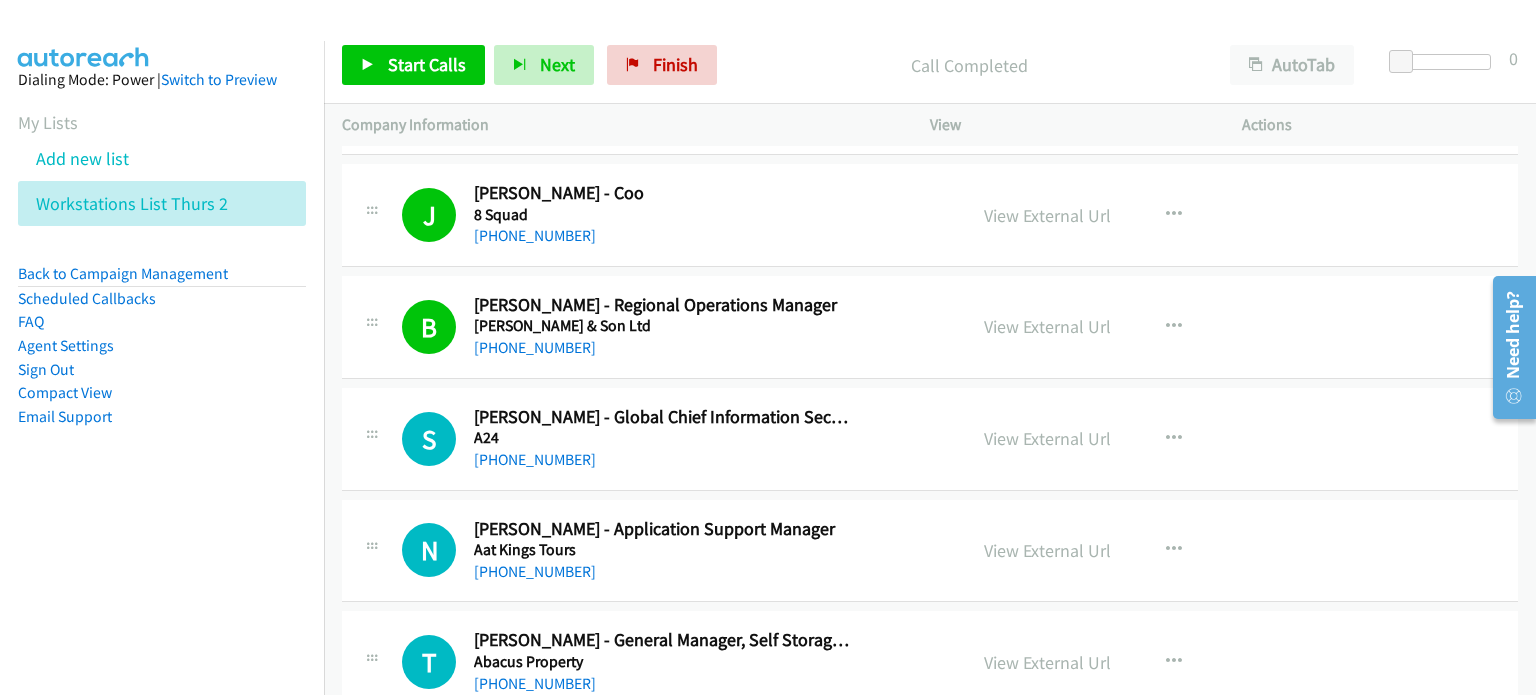 scroll, scrollTop: 1500, scrollLeft: 0, axis: vertical 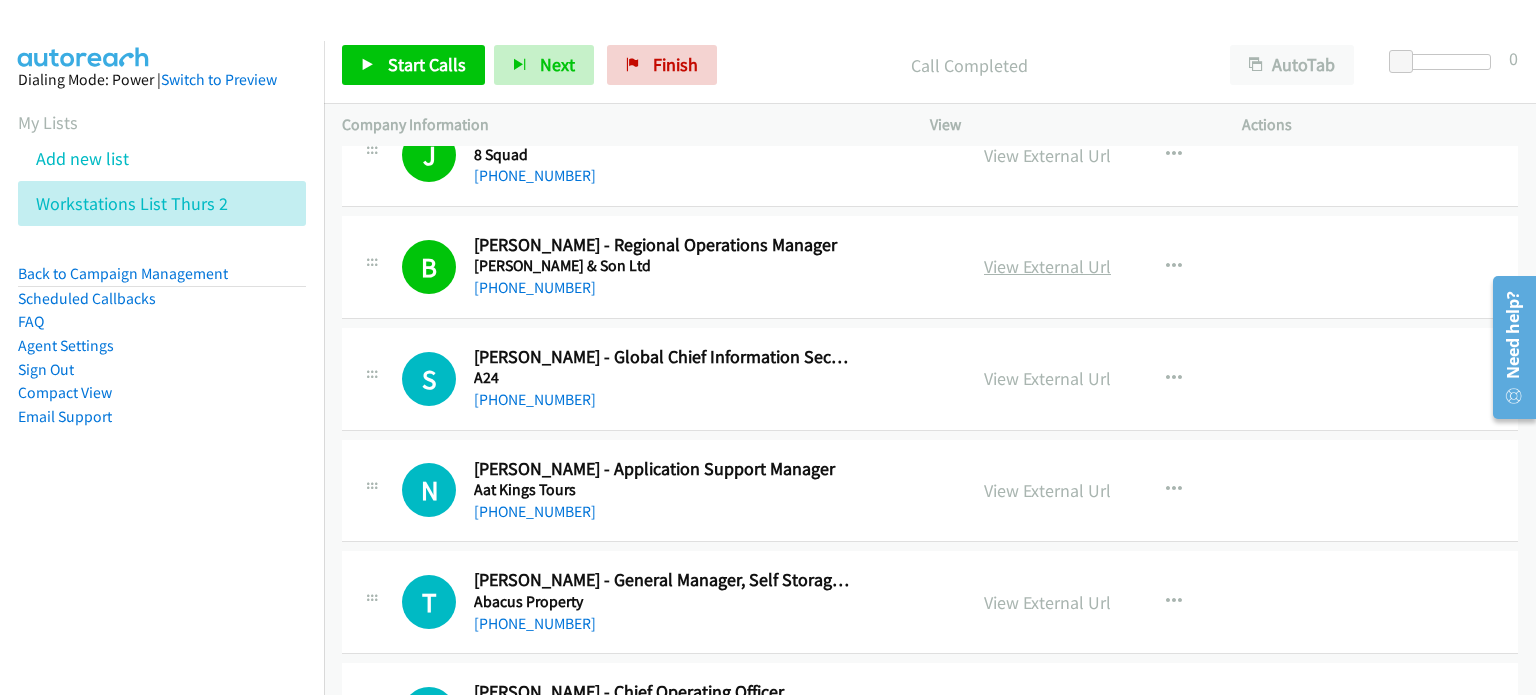 click on "View External Url" at bounding box center (1047, 266) 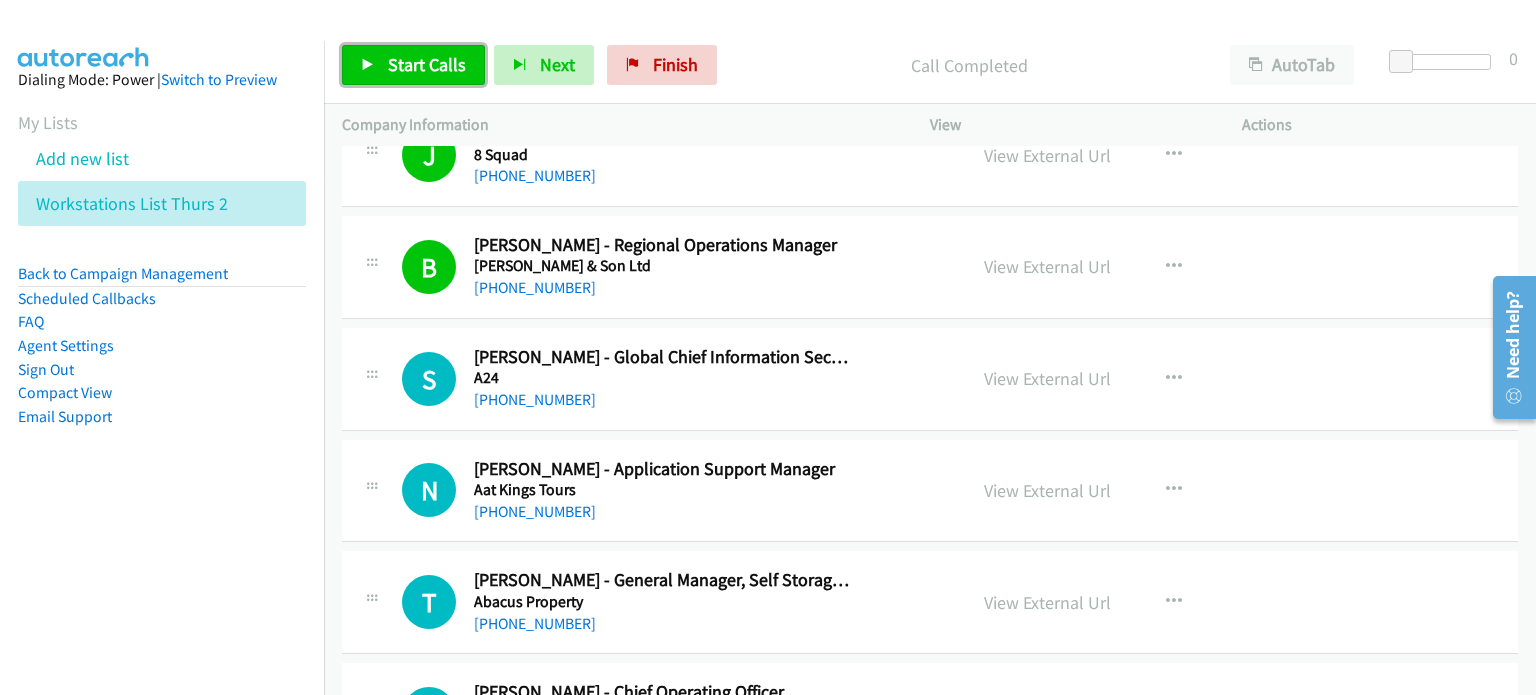 click on "Start Calls" at bounding box center (427, 64) 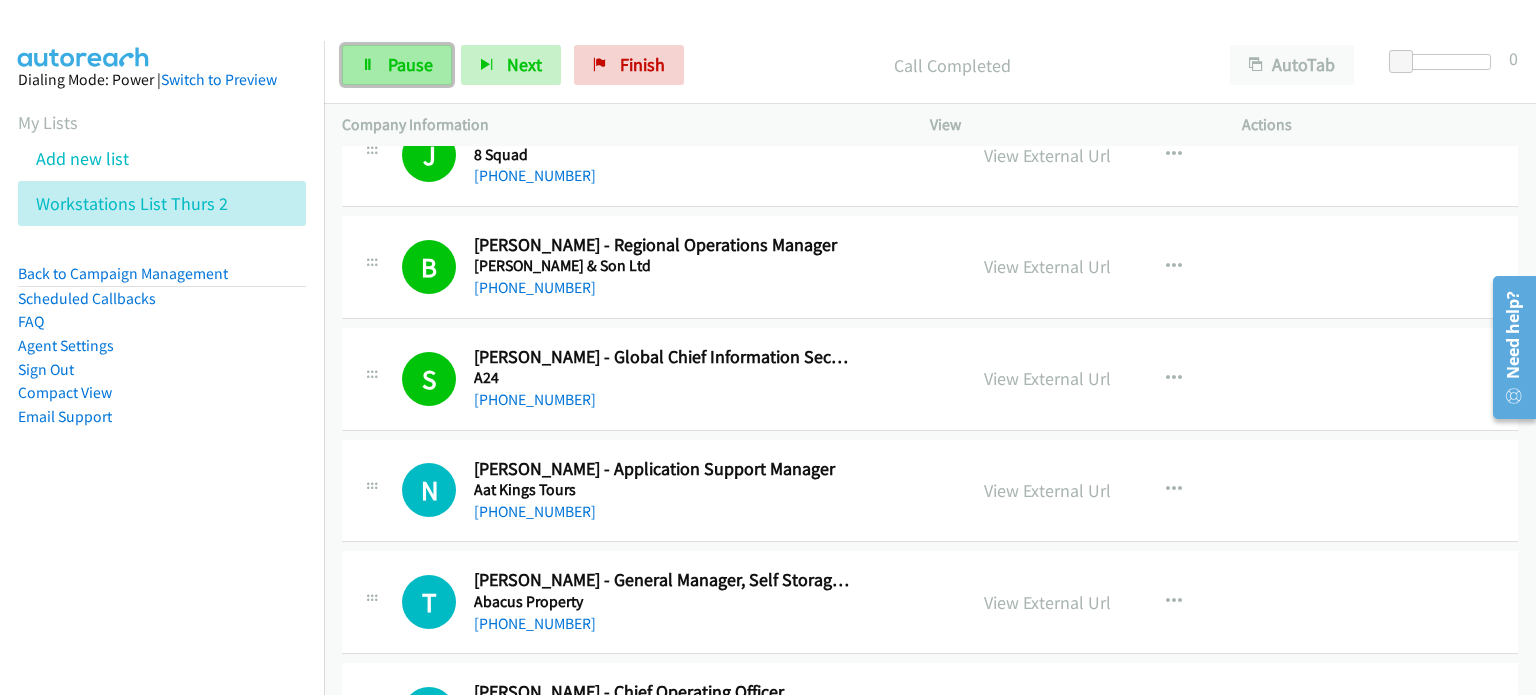 click on "Pause" at bounding box center (397, 65) 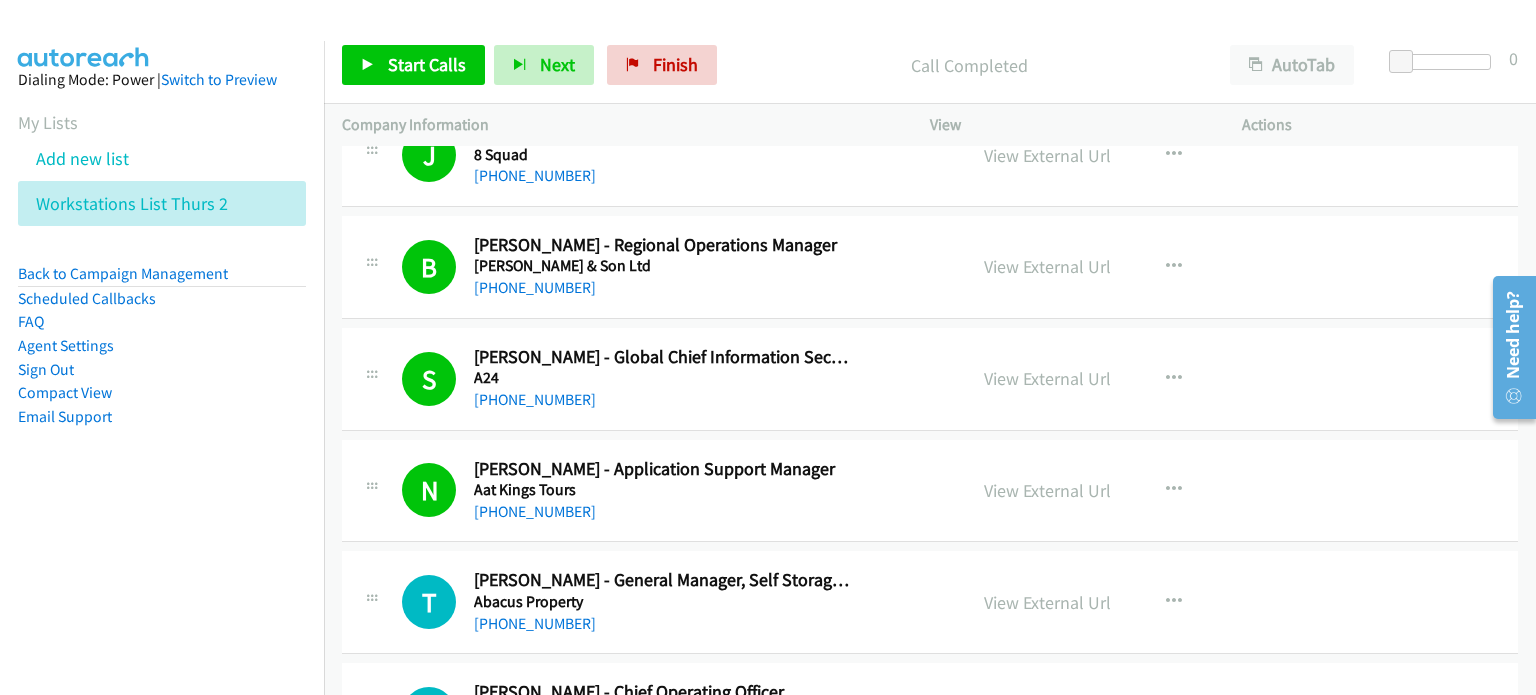 click on "+61 1300 172 944" at bounding box center (663, 400) 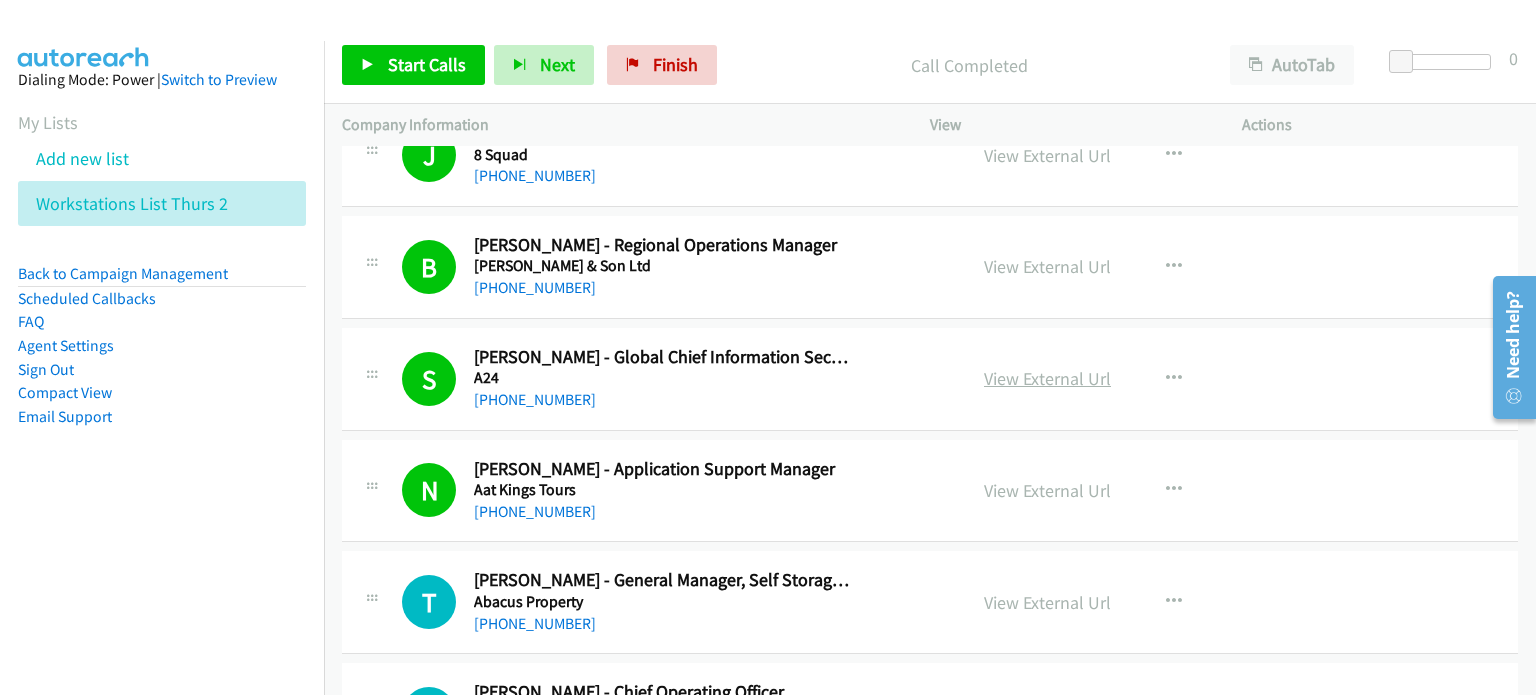 click on "View External Url" at bounding box center (1047, 378) 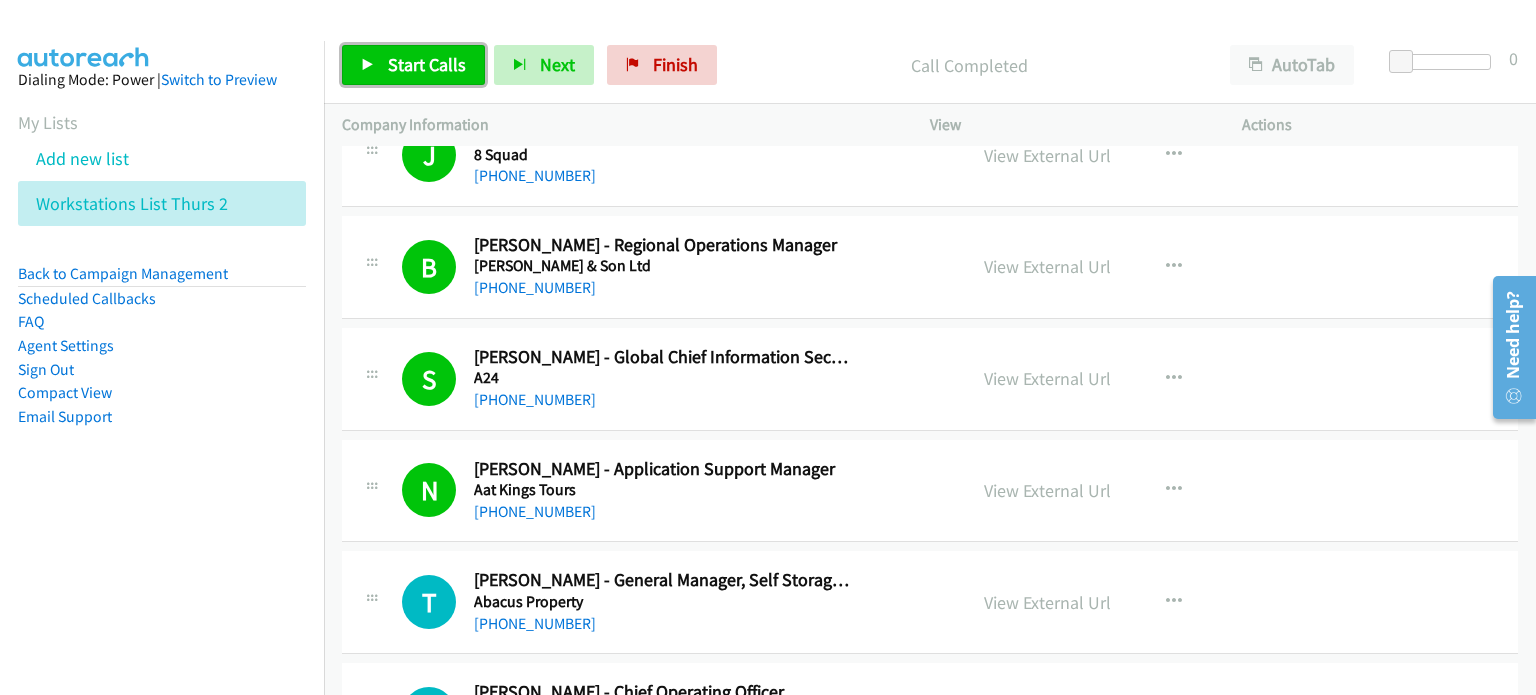 click on "Start Calls" at bounding box center [427, 64] 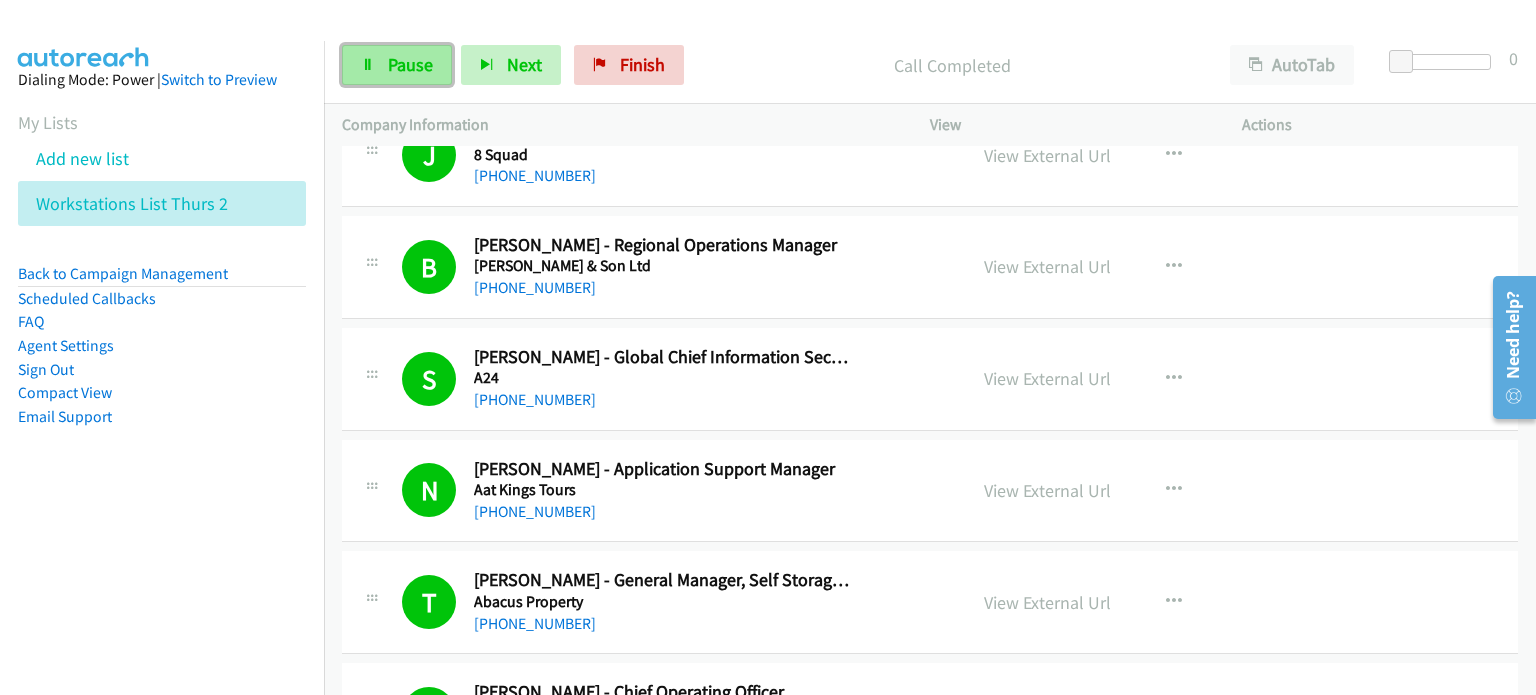 click on "Pause" at bounding box center (410, 64) 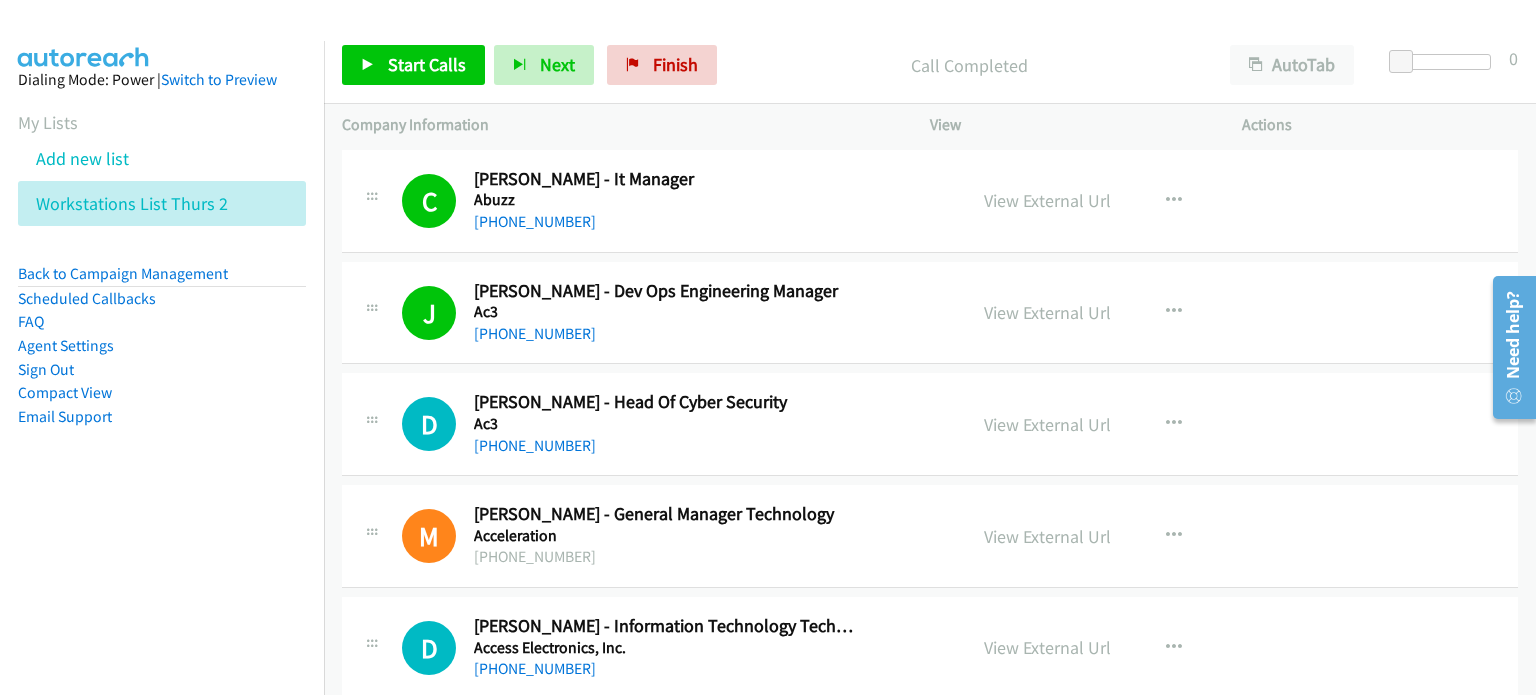 scroll, scrollTop: 2300, scrollLeft: 0, axis: vertical 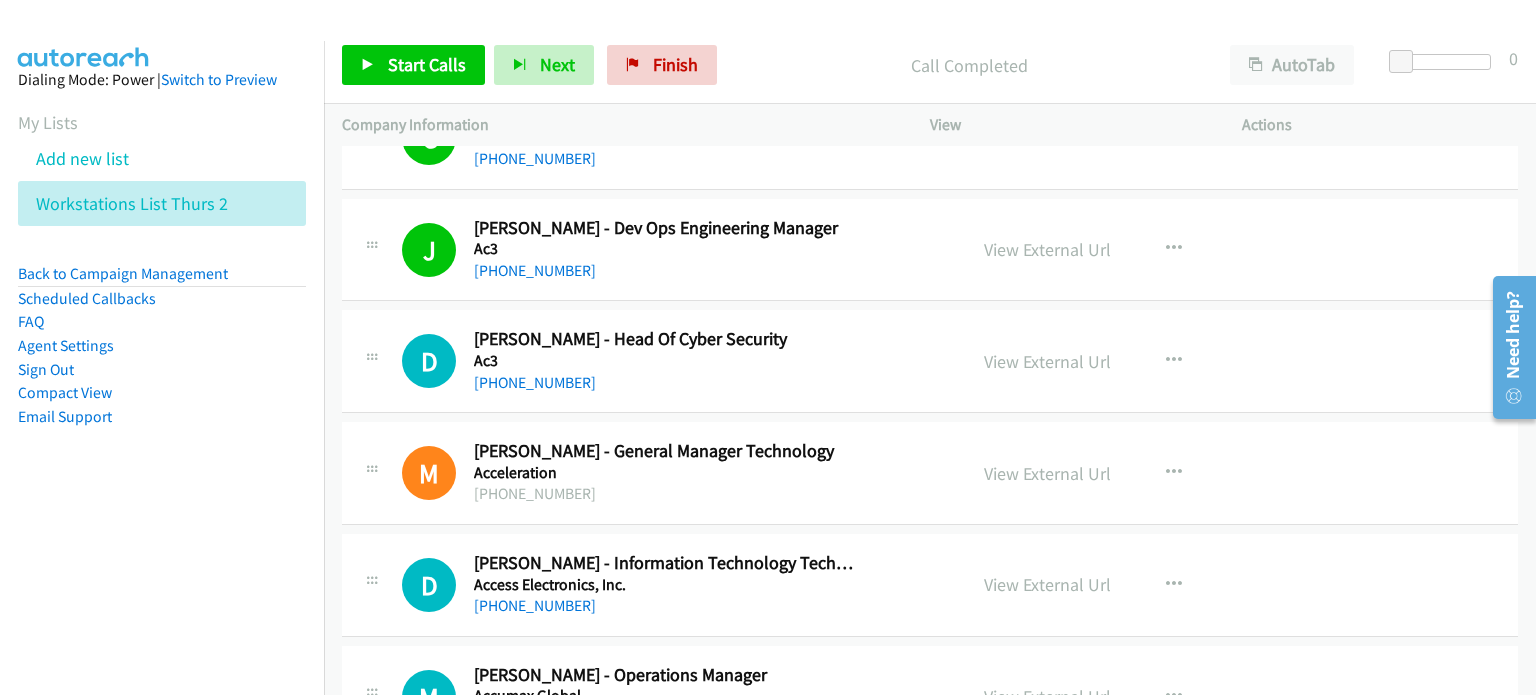 click on "Call Completed" at bounding box center (969, 65) 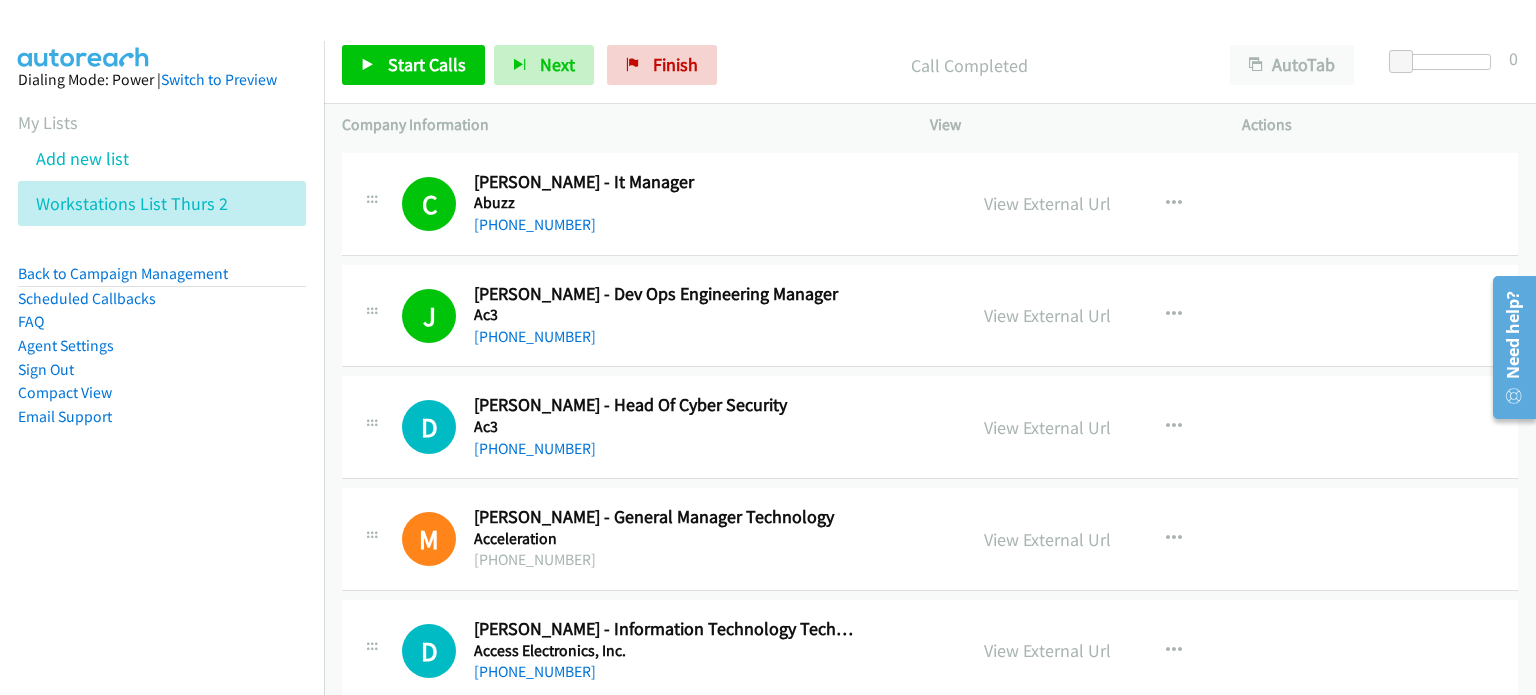 scroll, scrollTop: 2200, scrollLeft: 0, axis: vertical 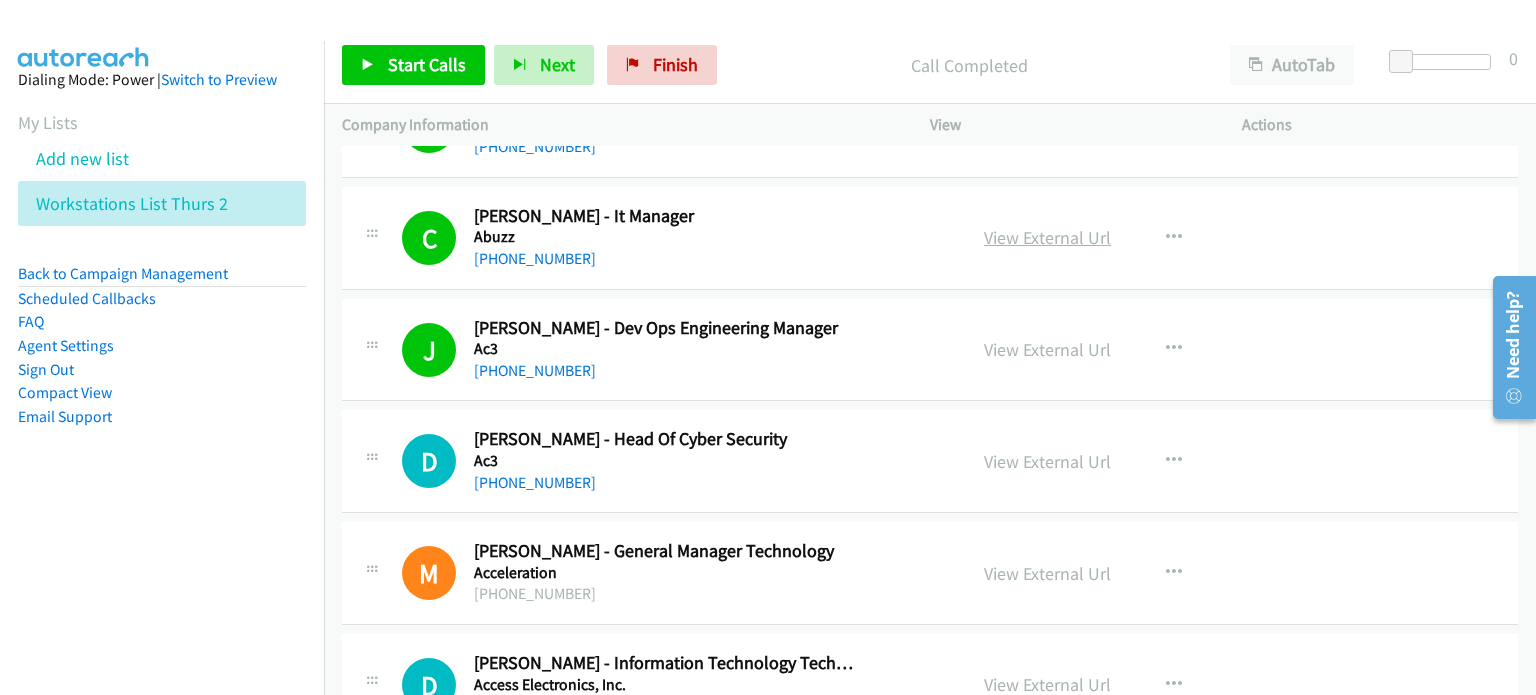 click on "View External Url" at bounding box center [1047, 237] 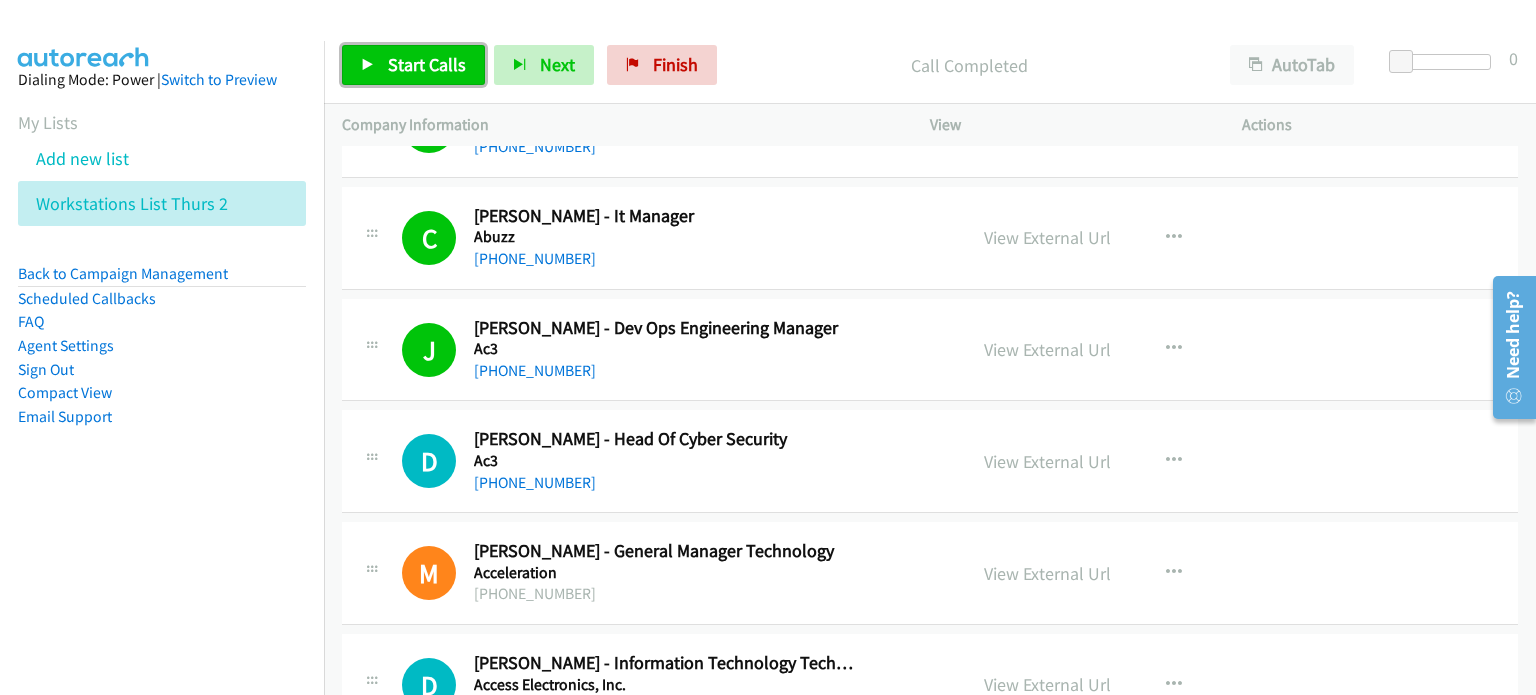 click on "Start Calls" at bounding box center [427, 64] 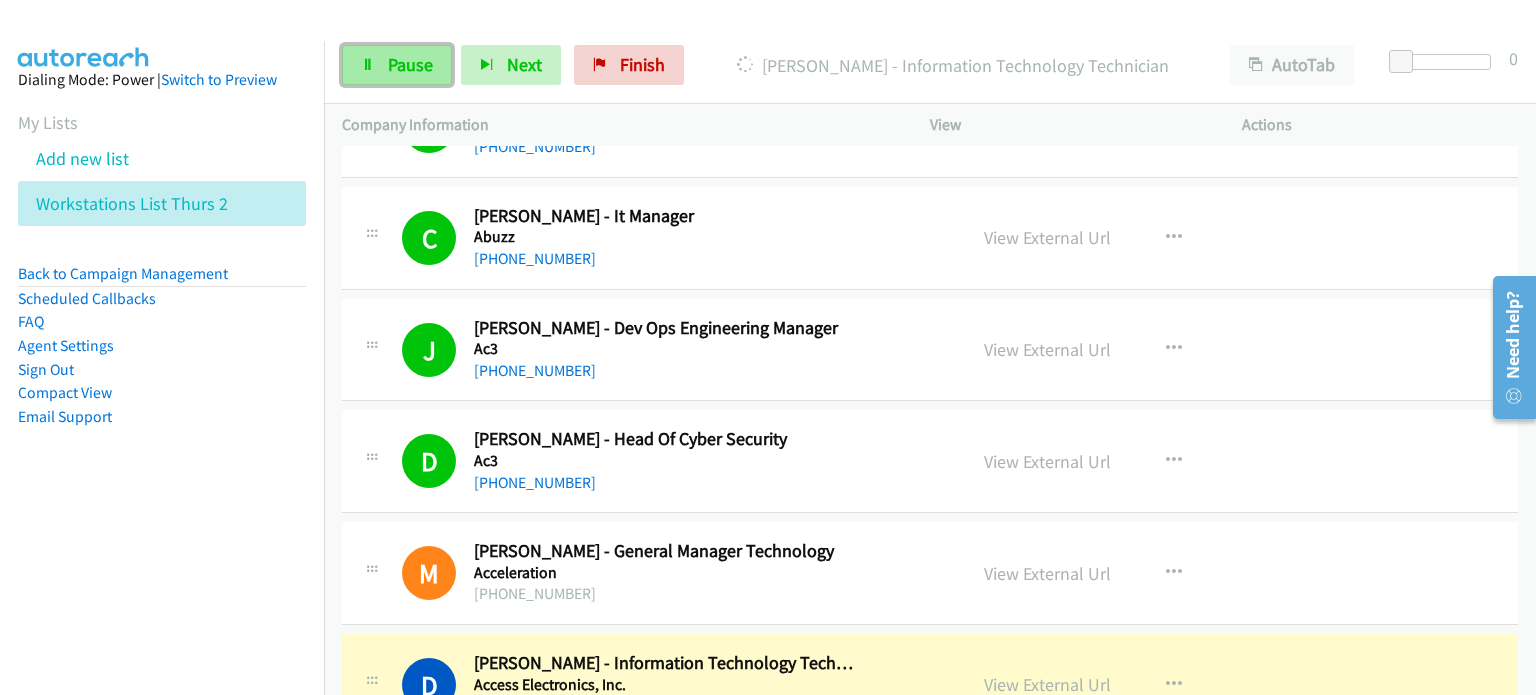 click on "Pause" at bounding box center (410, 64) 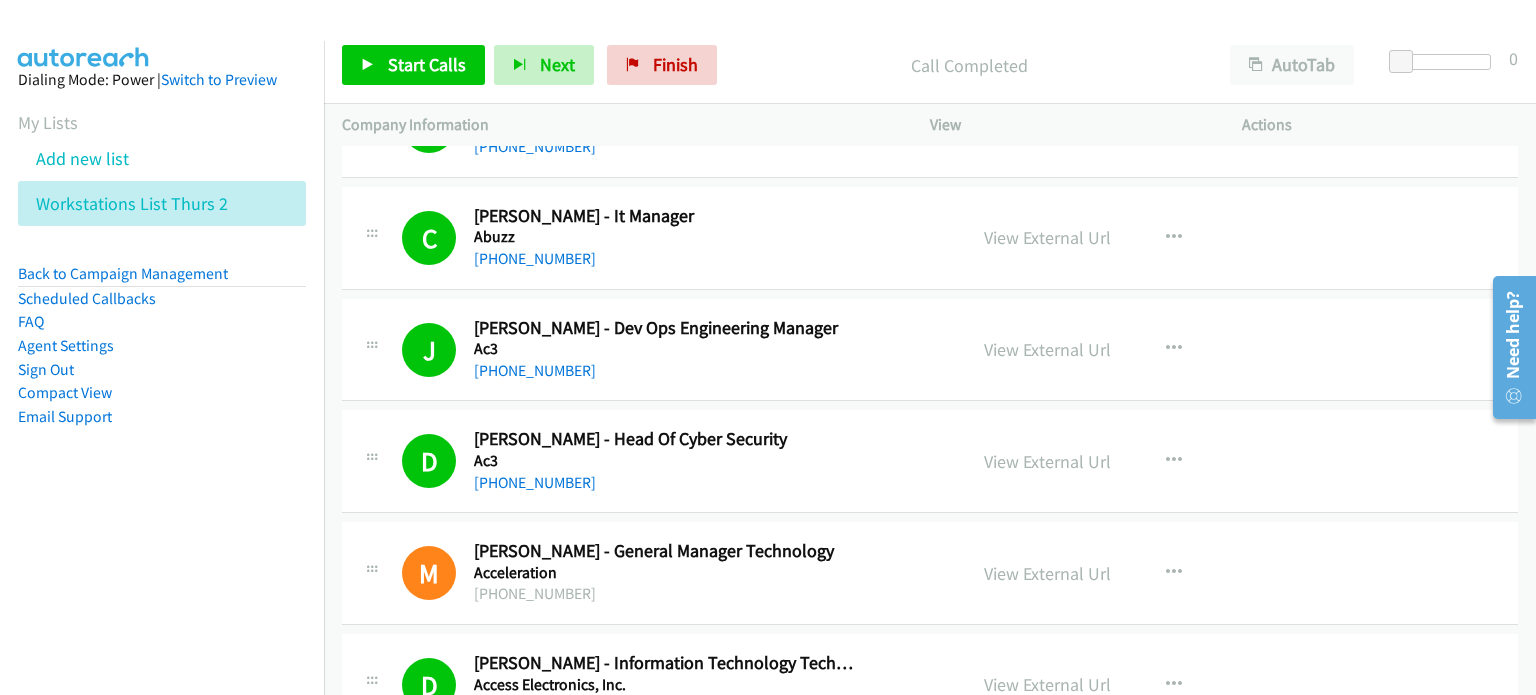 click on "Call Completed" at bounding box center (969, 65) 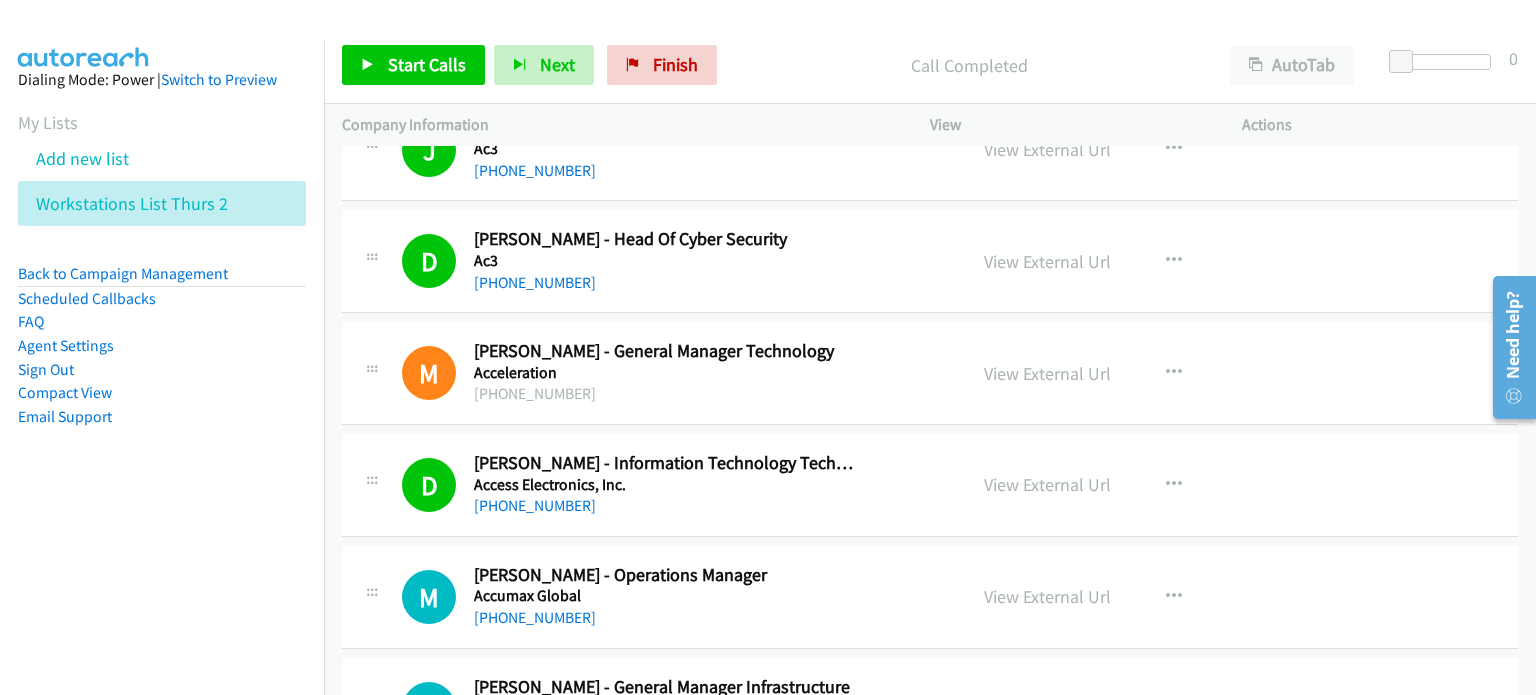 scroll, scrollTop: 2500, scrollLeft: 0, axis: vertical 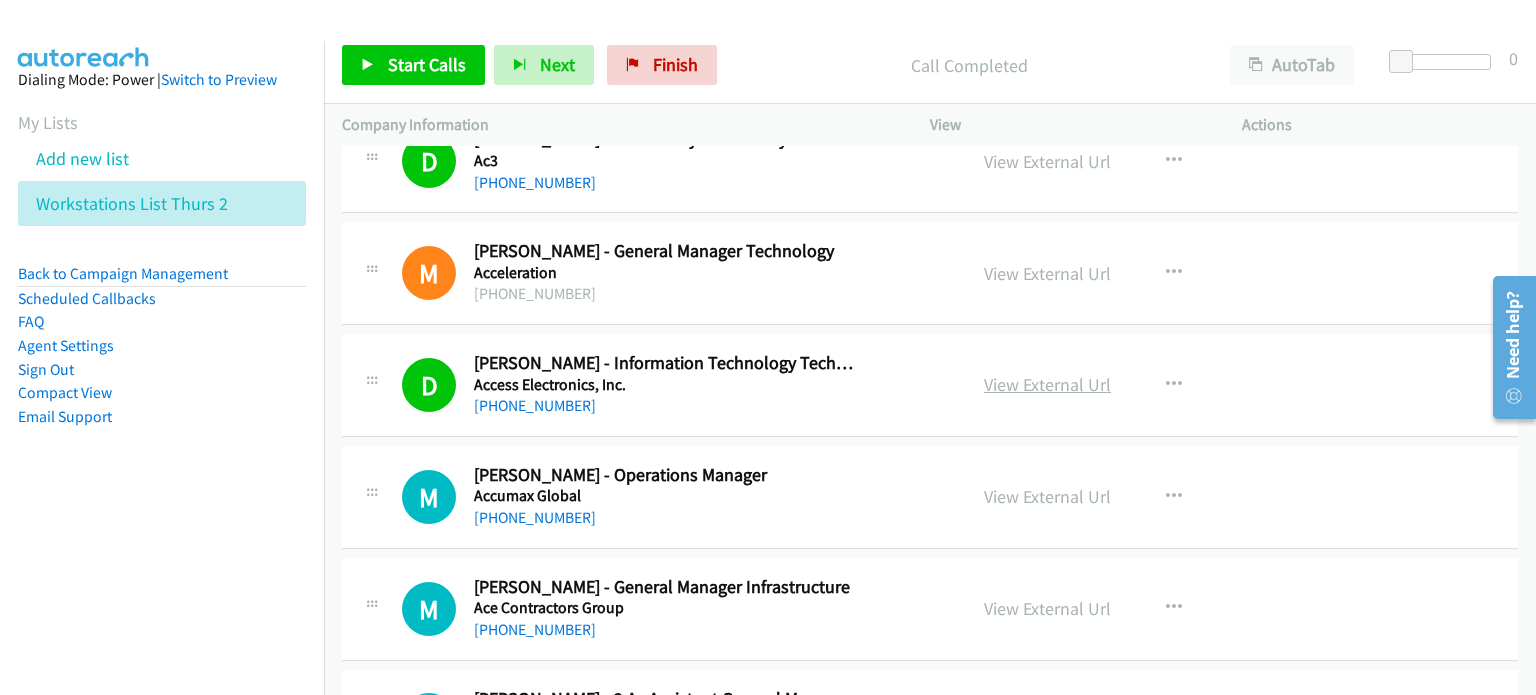 click on "View External Url" at bounding box center (1047, 384) 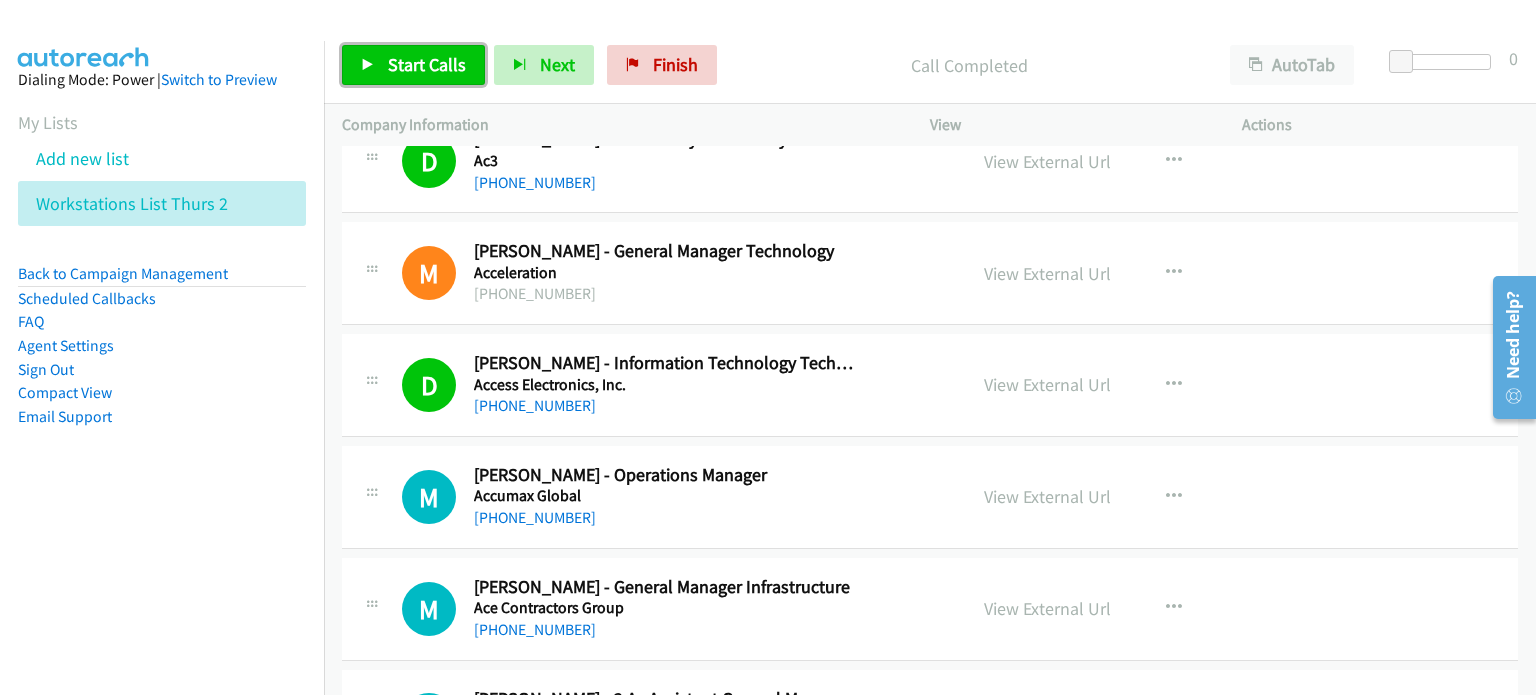 click on "Start Calls" at bounding box center (427, 64) 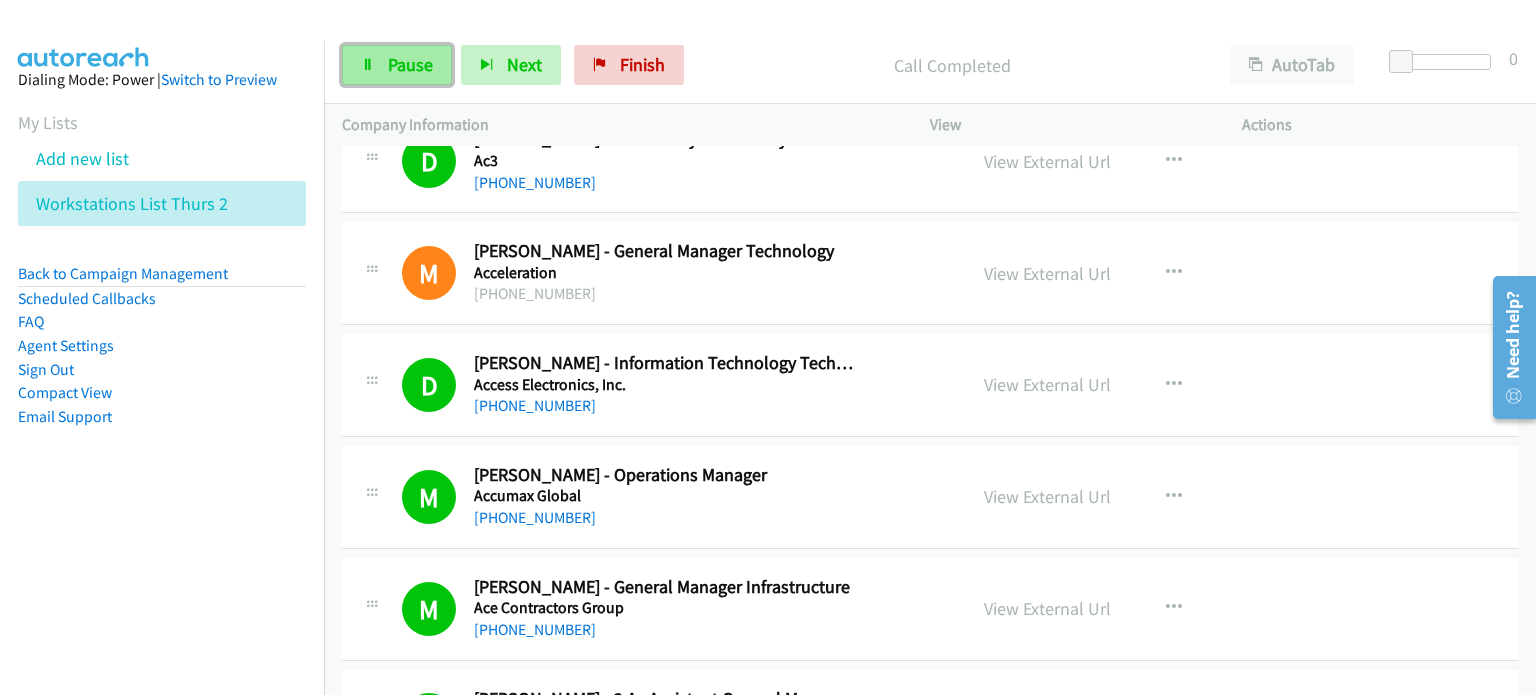 click on "Pause" at bounding box center [410, 64] 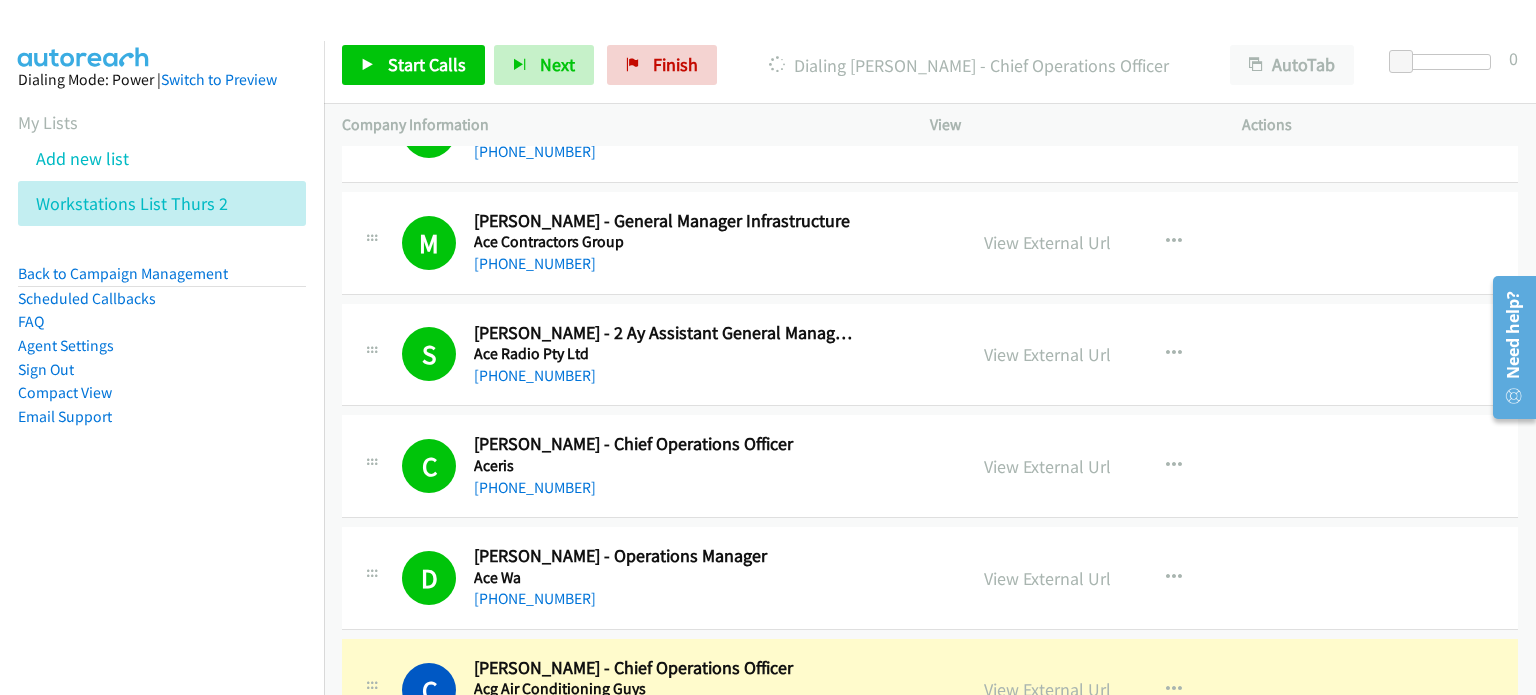 scroll, scrollTop: 2900, scrollLeft: 0, axis: vertical 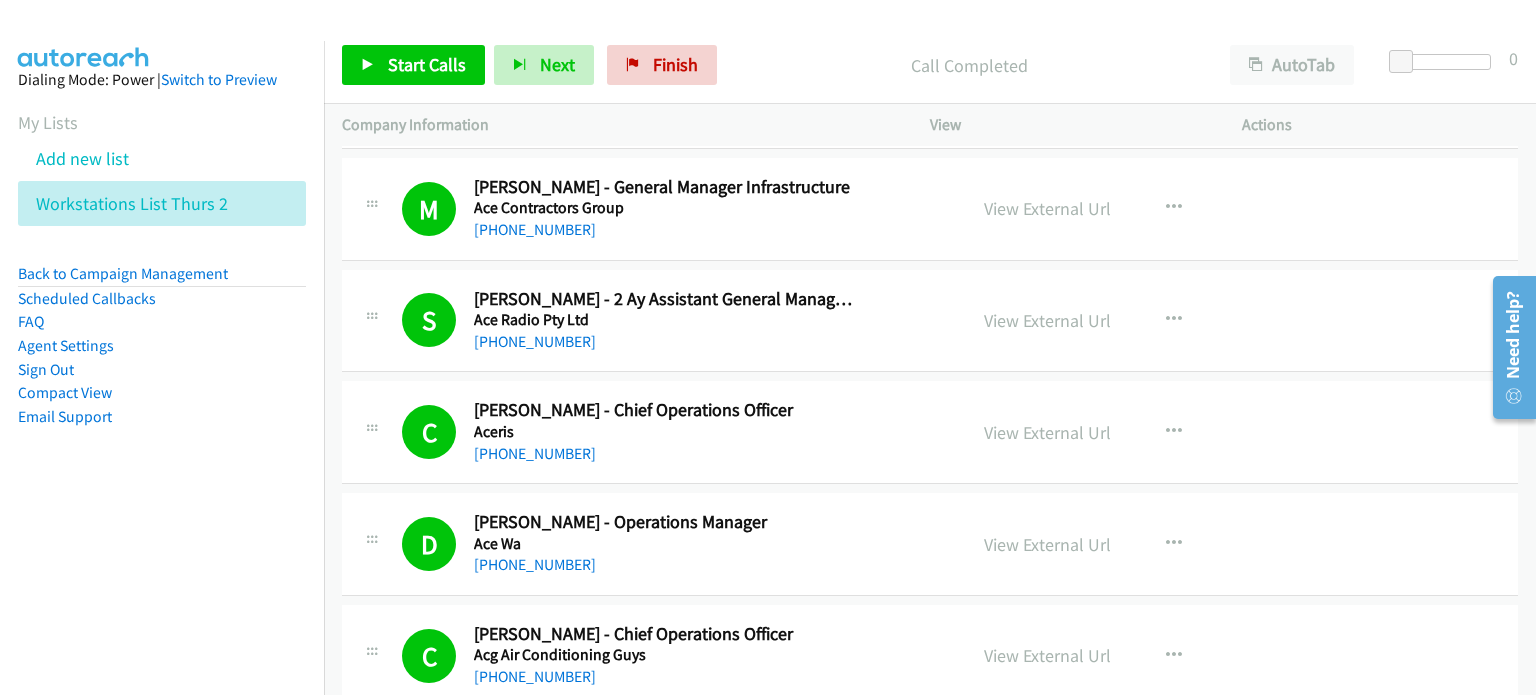 click on "Call Completed" at bounding box center (969, 65) 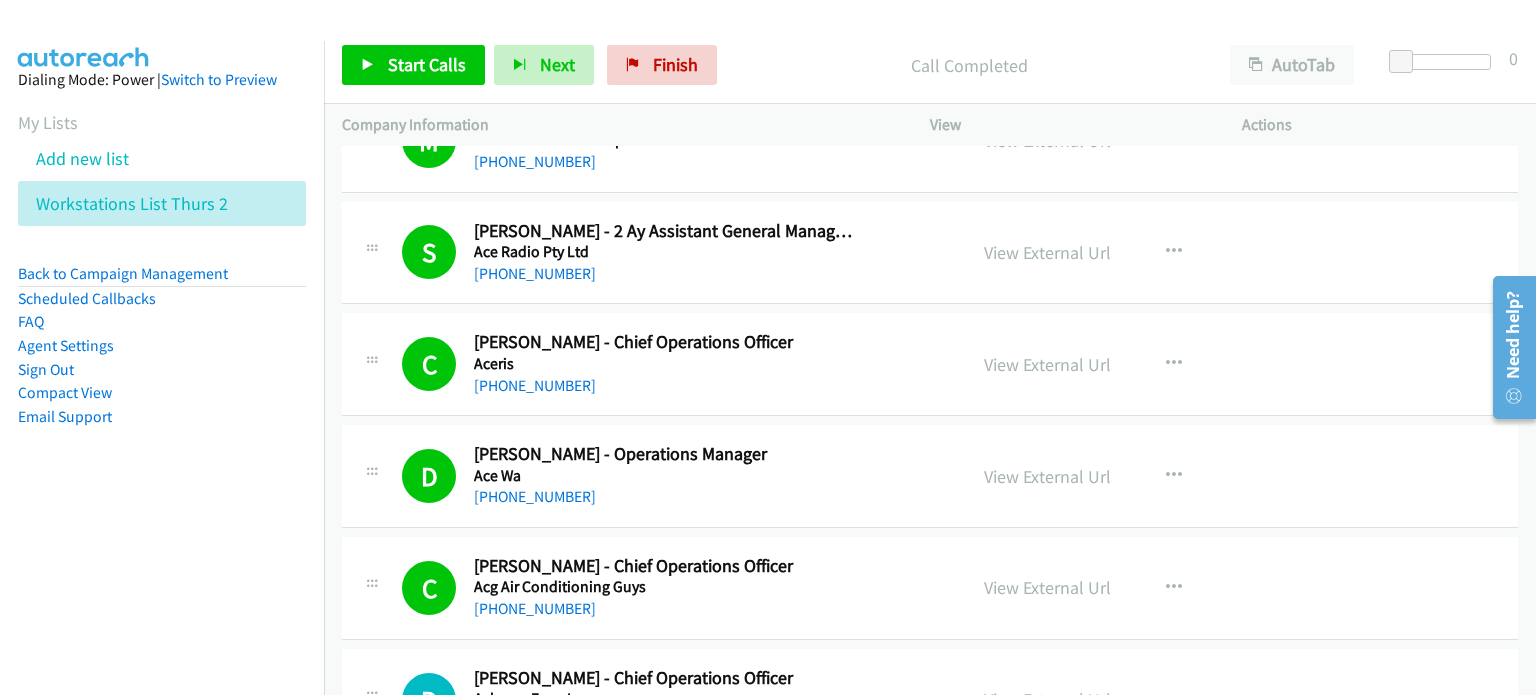scroll, scrollTop: 3100, scrollLeft: 0, axis: vertical 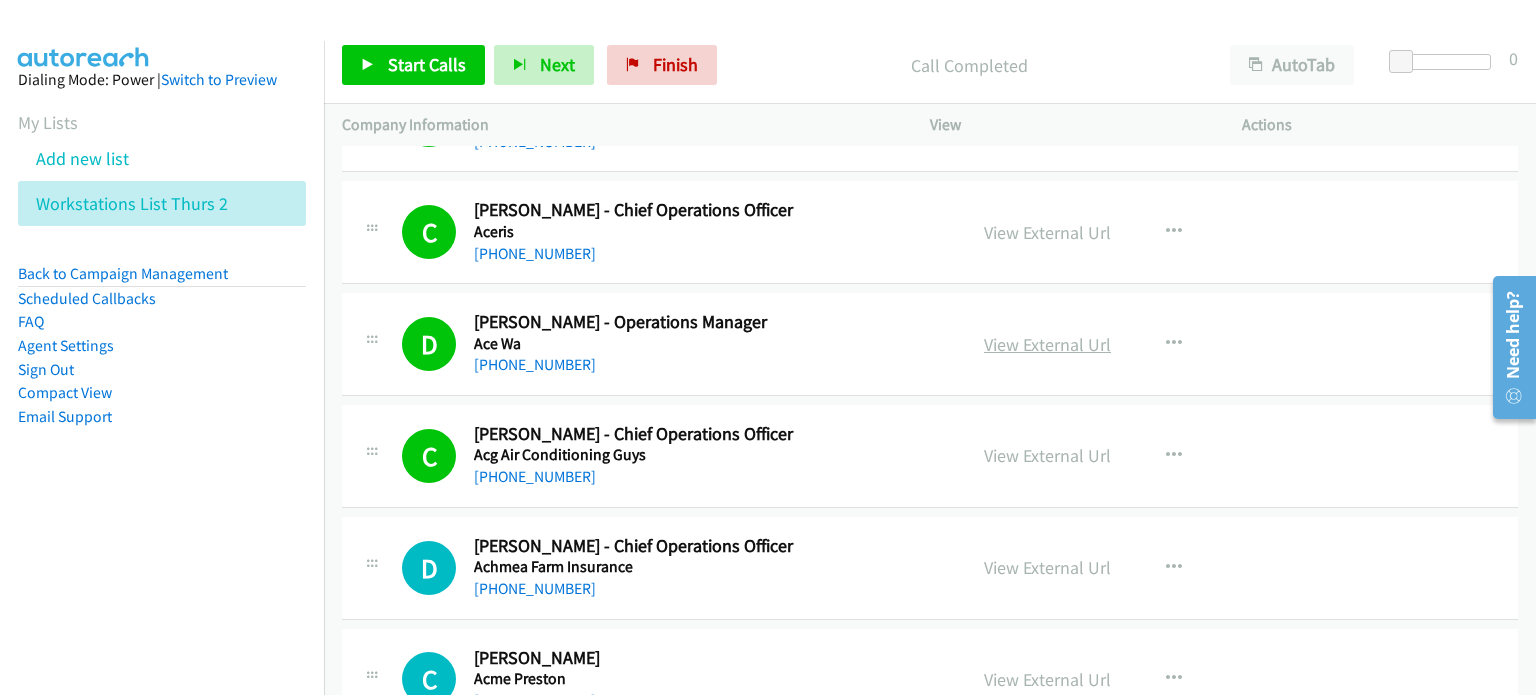 click on "View External Url" at bounding box center (1047, 344) 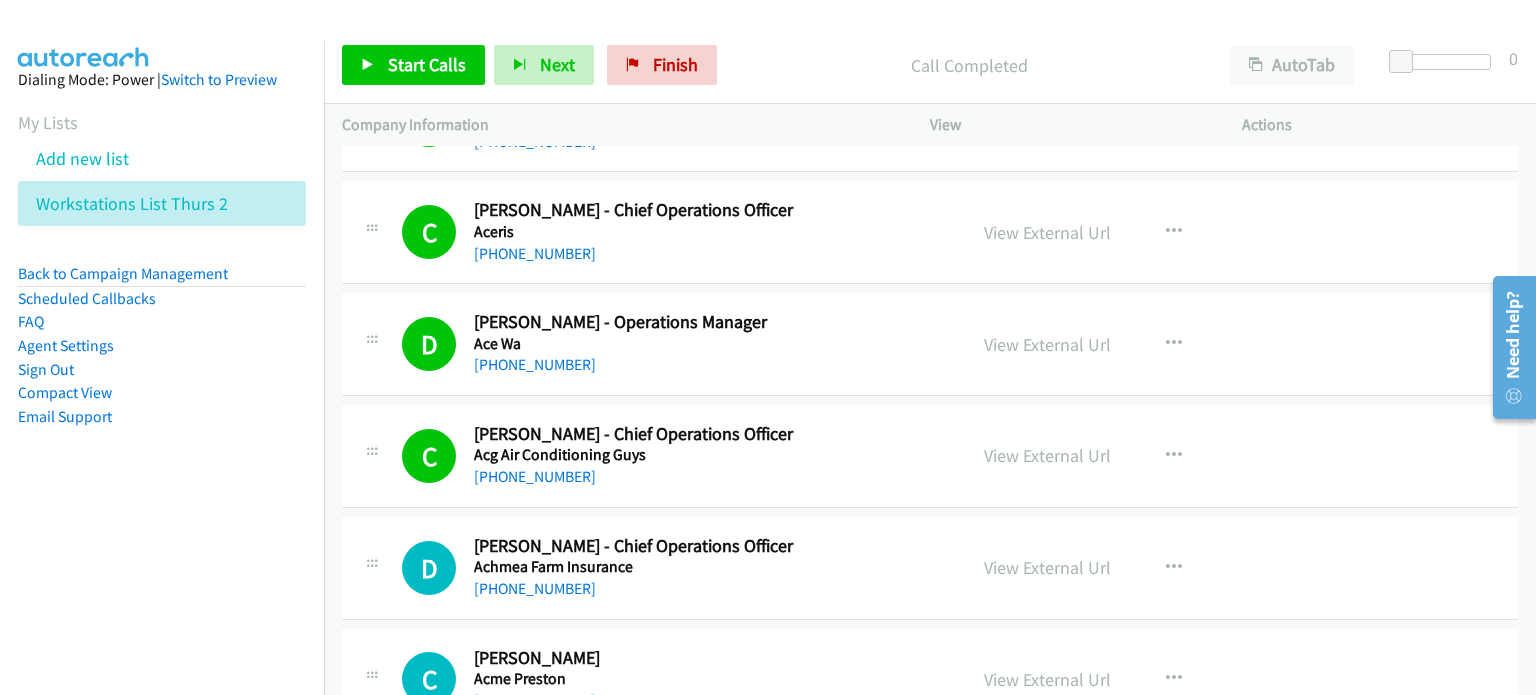 click on "Start Calls
Pause
Next
Finish
Call Completed
AutoTab
AutoTab
0" at bounding box center (930, 65) 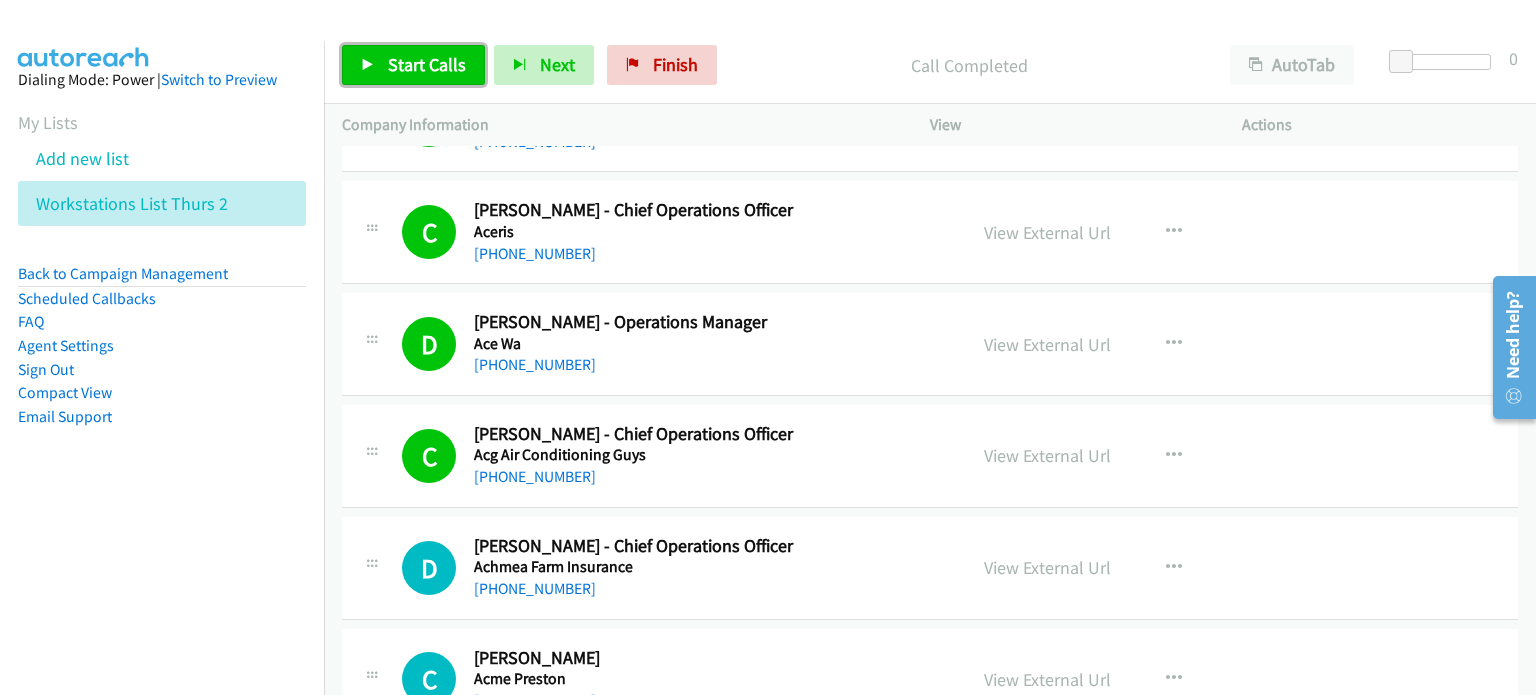 click on "Start Calls" at bounding box center (413, 65) 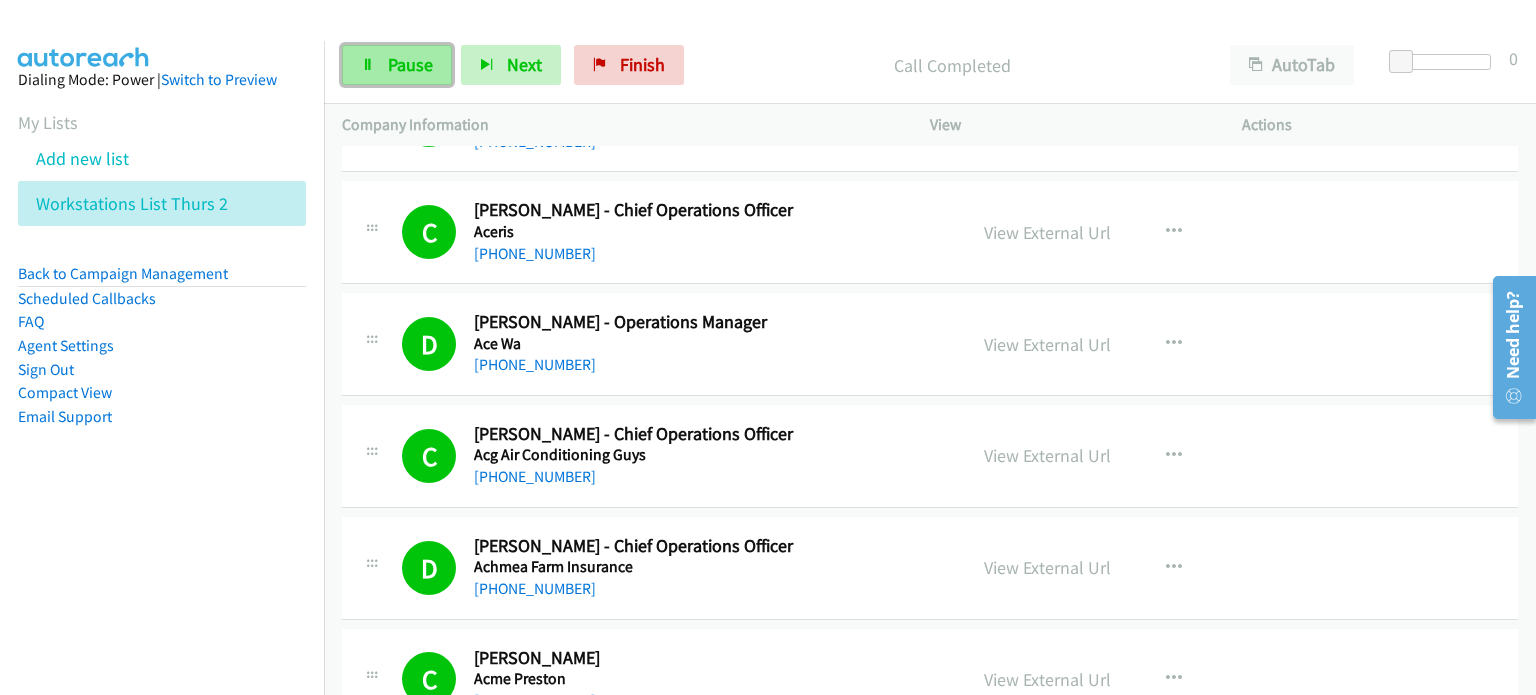 click on "Pause" at bounding box center (410, 64) 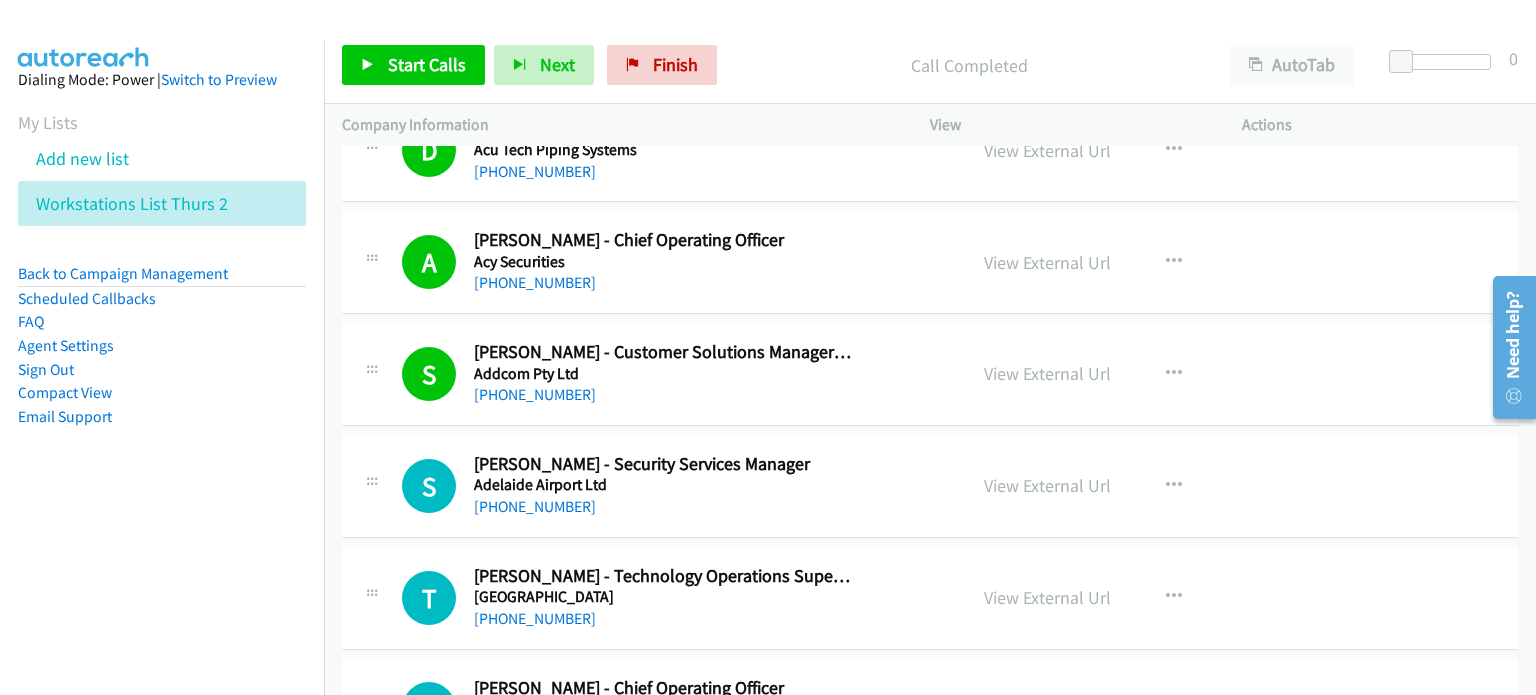 scroll, scrollTop: 4400, scrollLeft: 0, axis: vertical 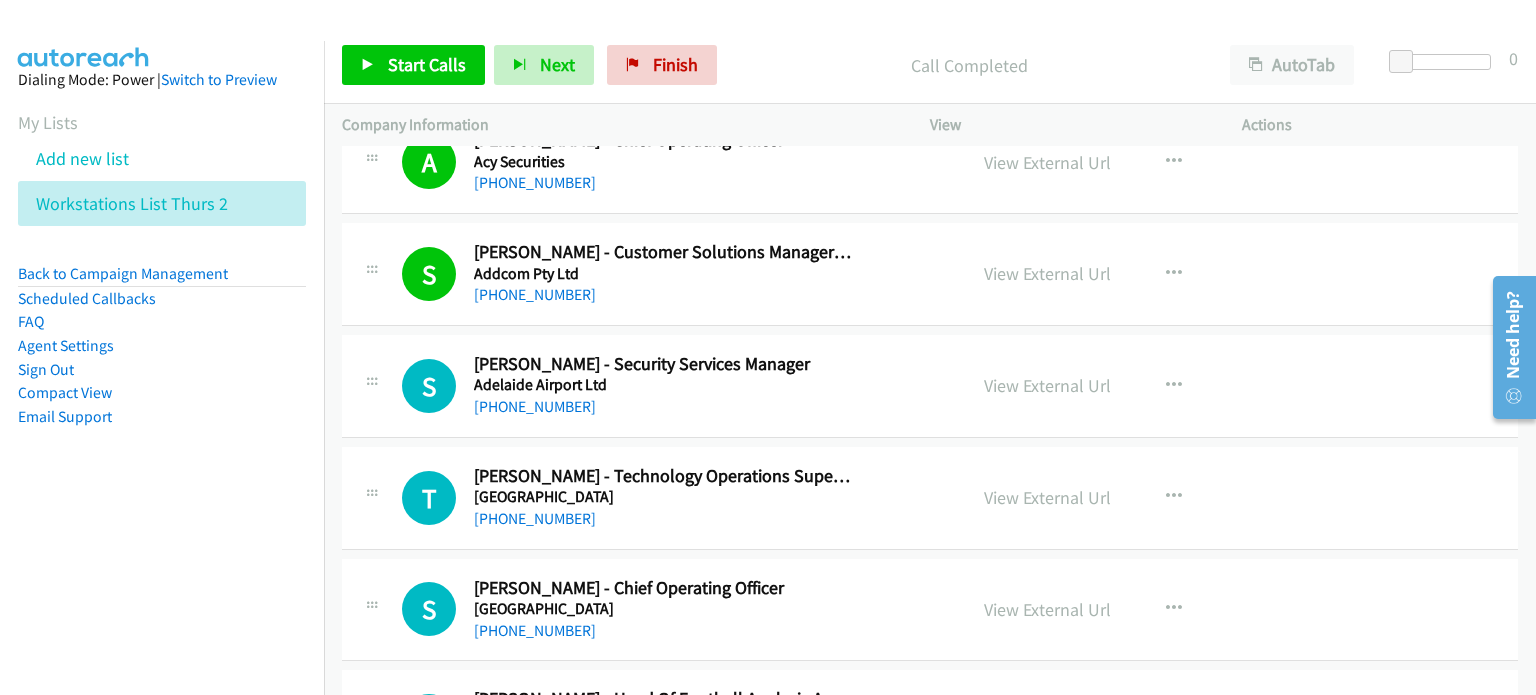 click on "Call Completed" at bounding box center [969, 65] 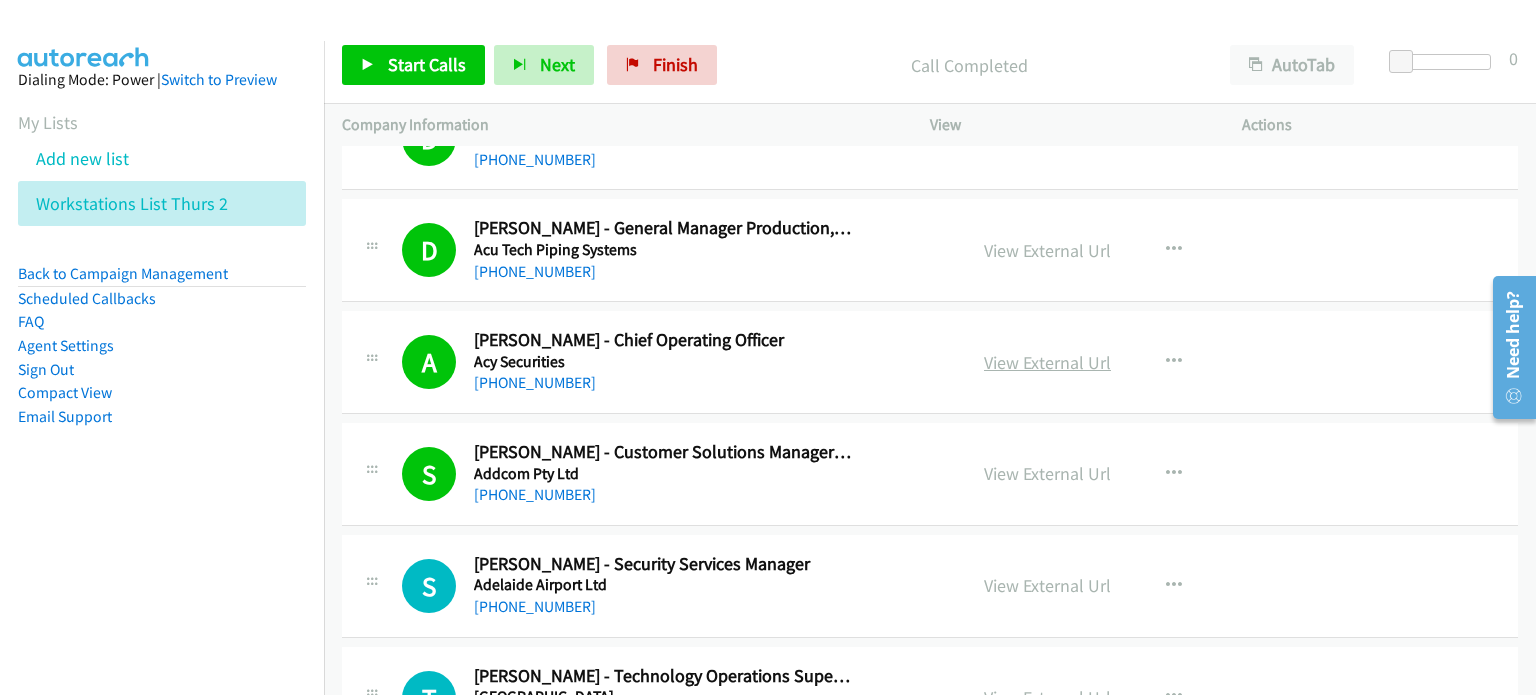 click on "View External Url" at bounding box center [1047, 362] 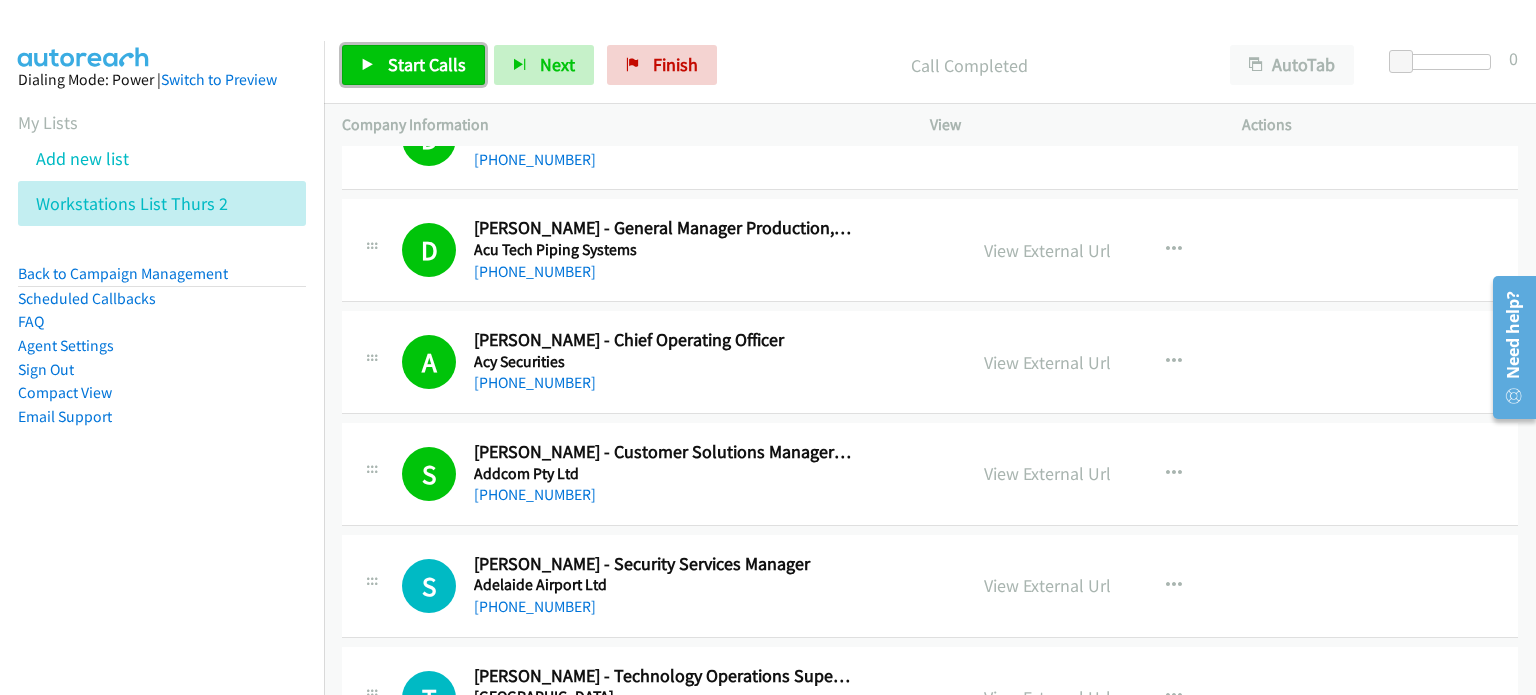 click on "Start Calls" at bounding box center [427, 64] 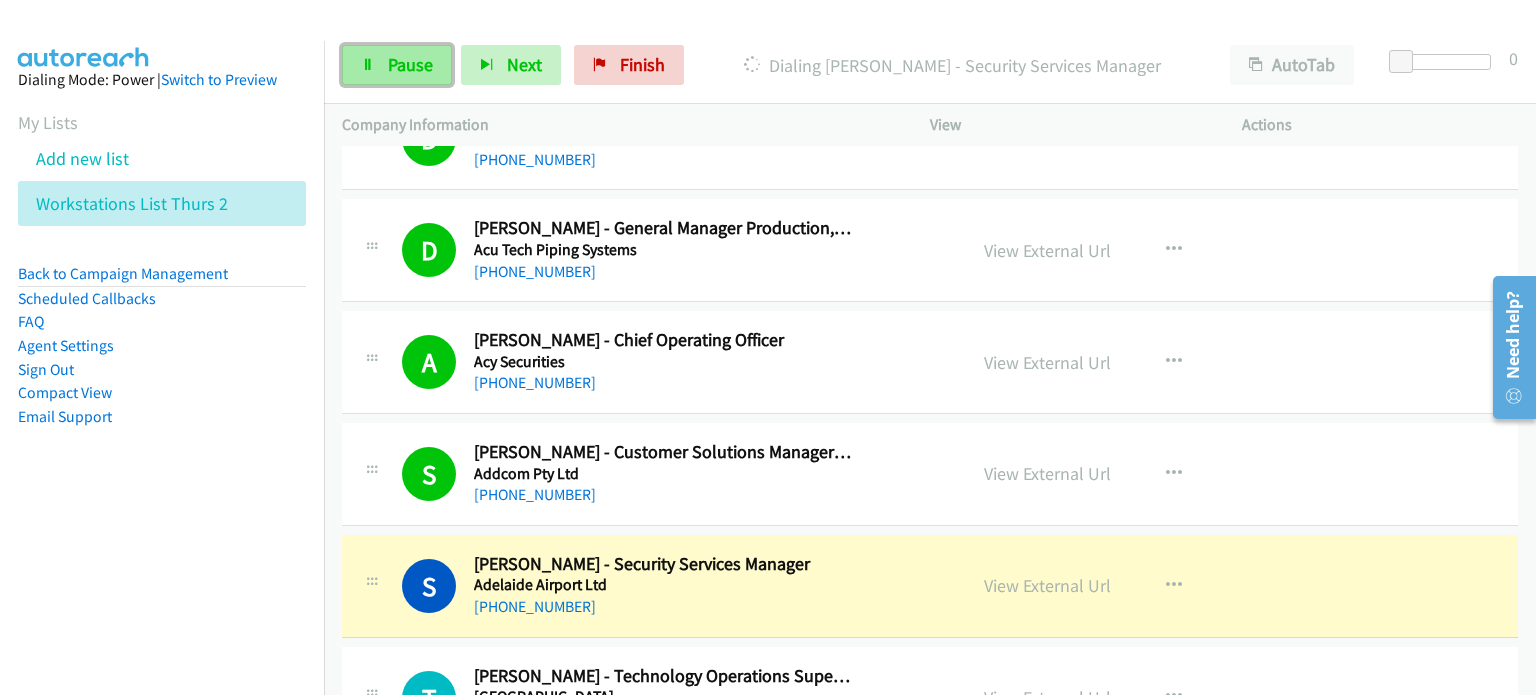 click on "Pause" at bounding box center [410, 64] 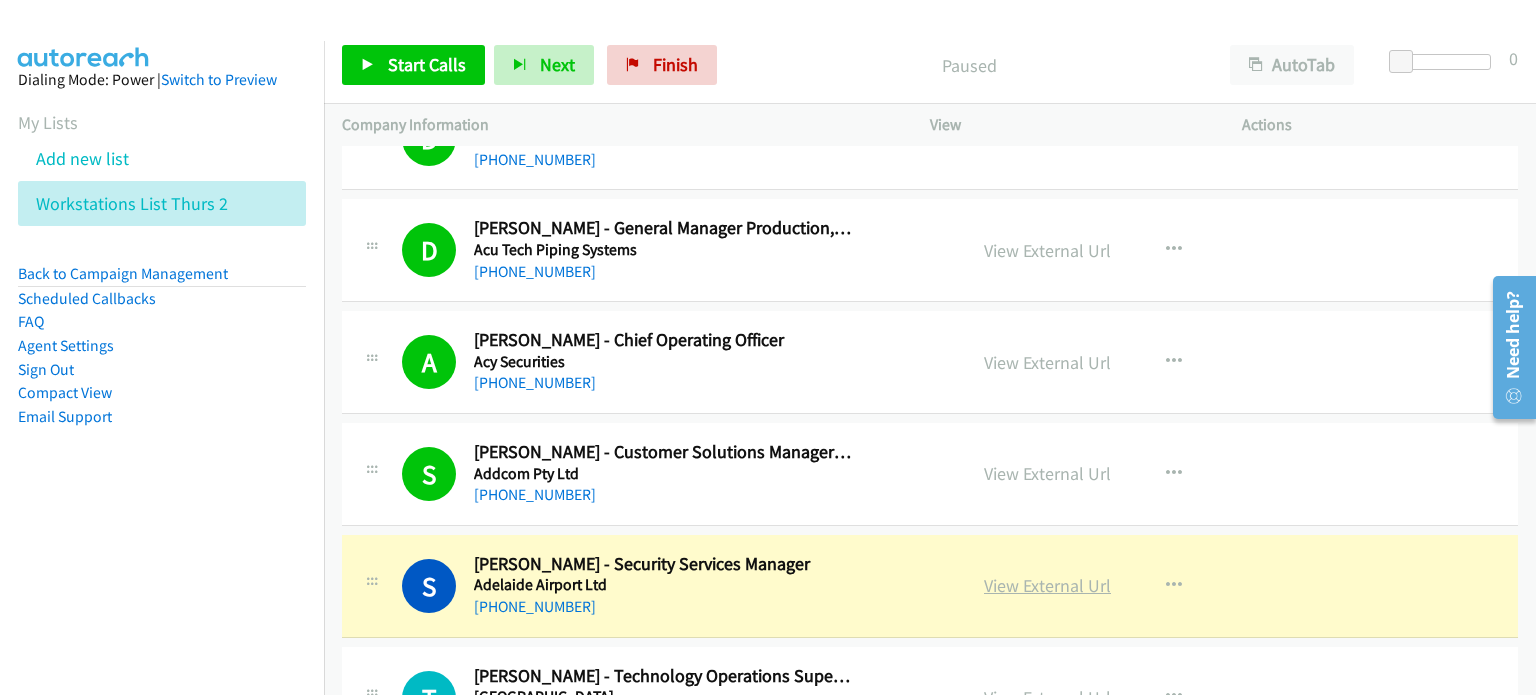 click on "View External Url" at bounding box center (1047, 585) 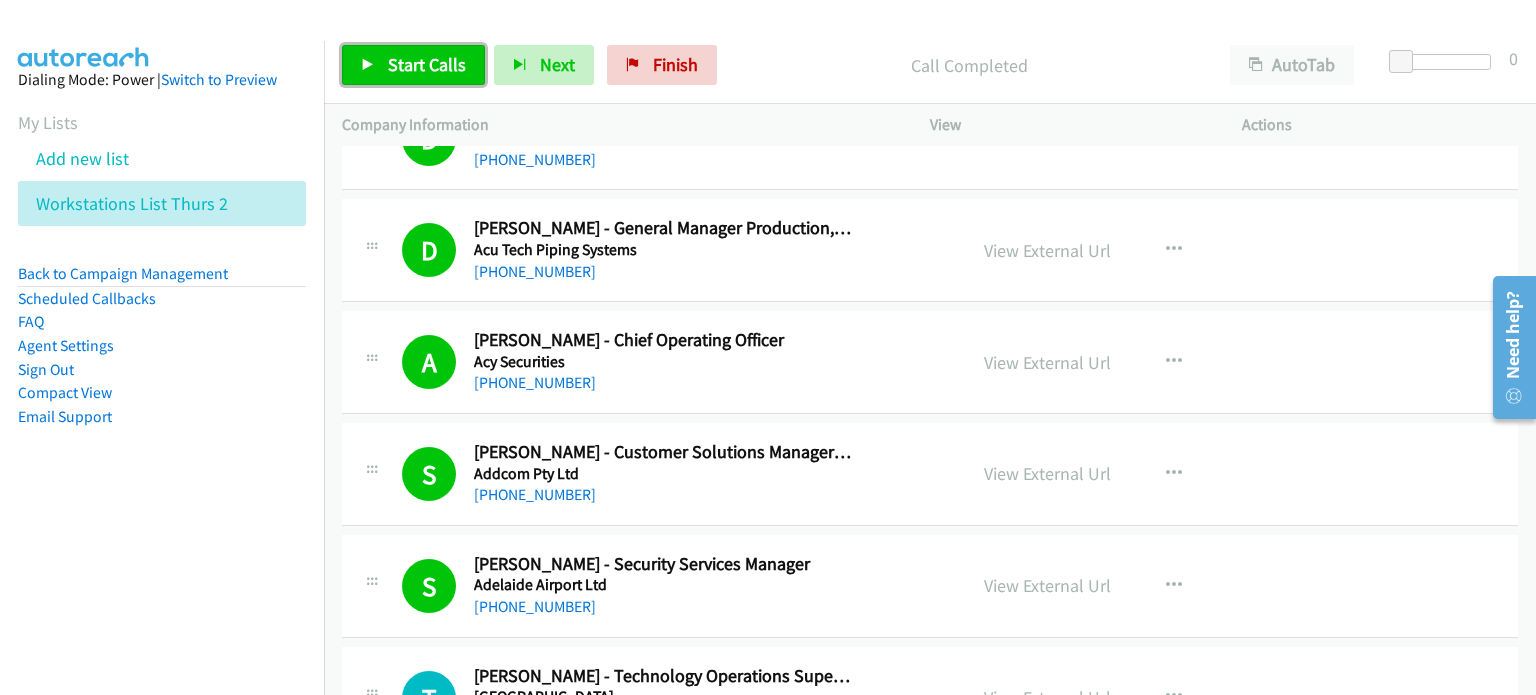 scroll, scrollTop: 4400, scrollLeft: 0, axis: vertical 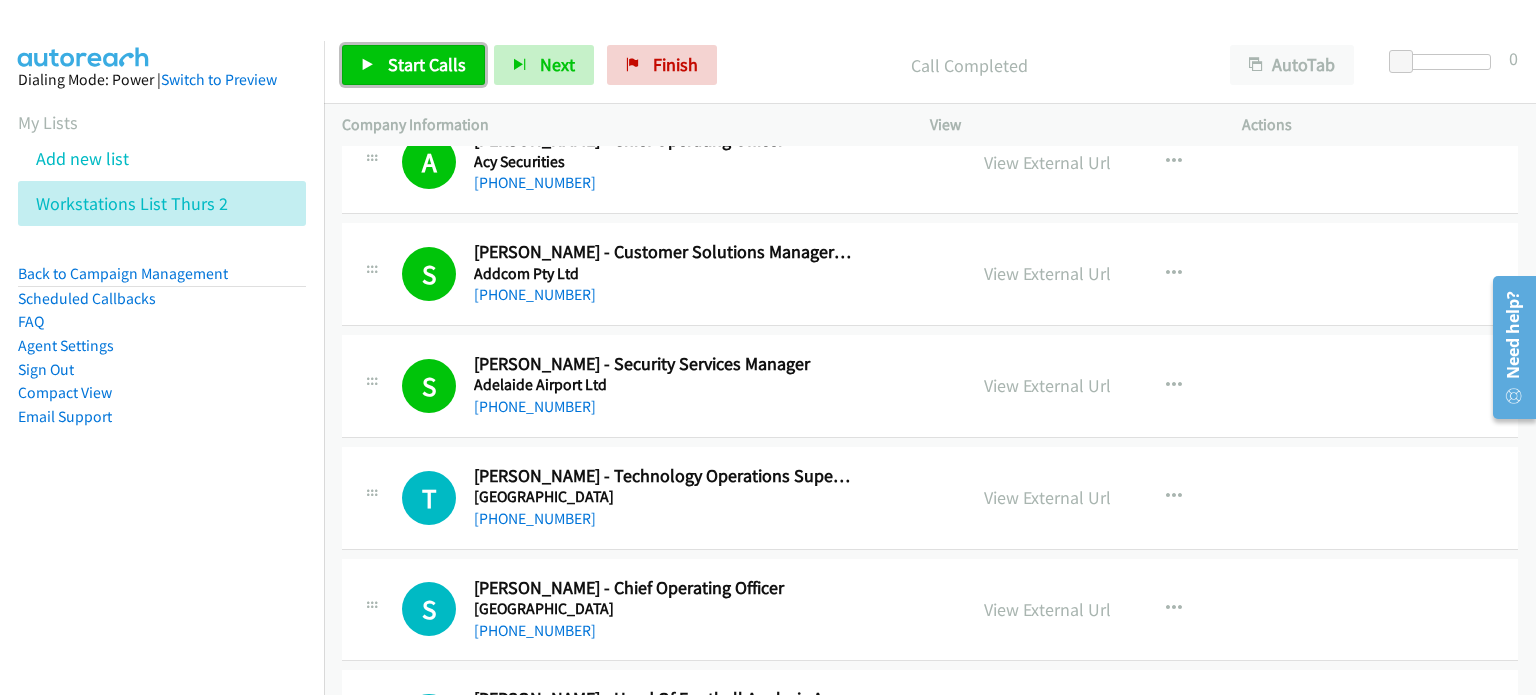 click on "Start Calls" at bounding box center [427, 64] 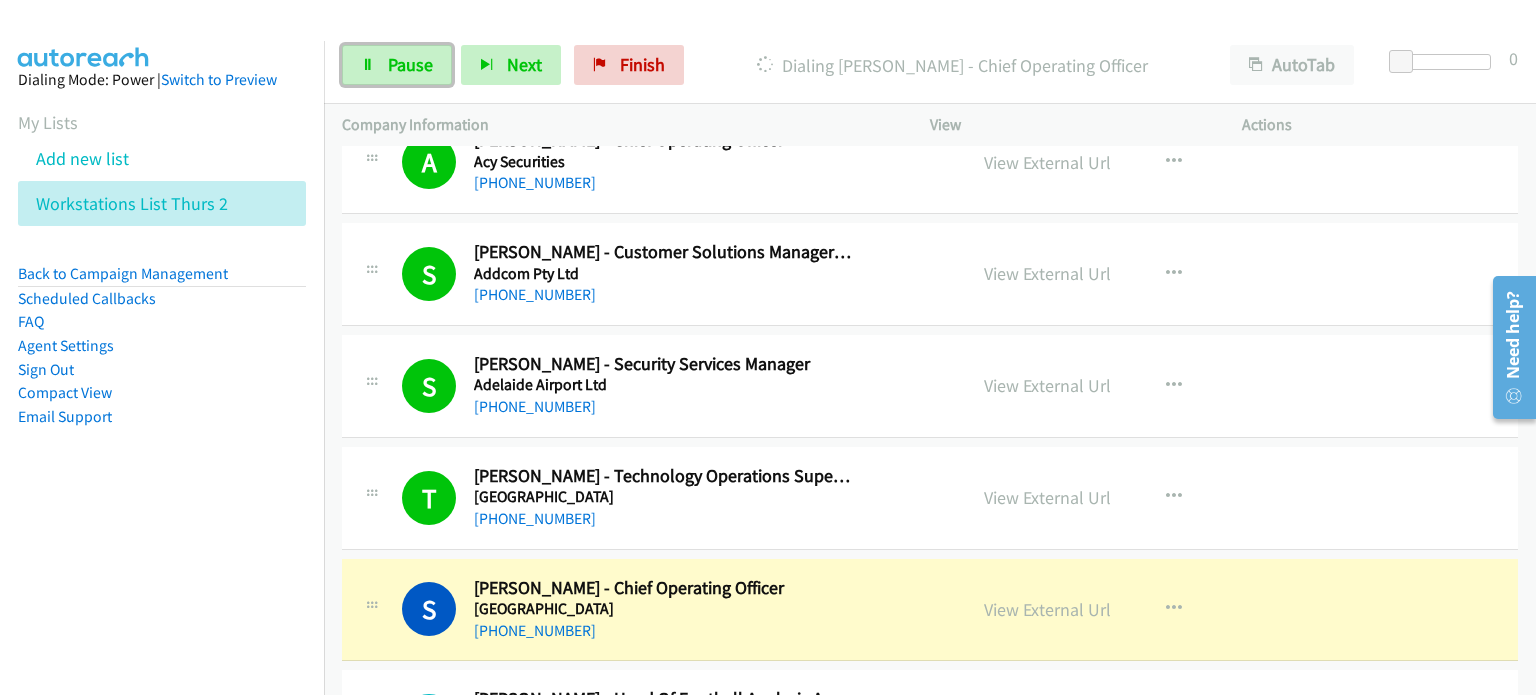 drag, startPoint x: 403, startPoint y: 64, endPoint x: 452, endPoint y: 82, distance: 52.201534 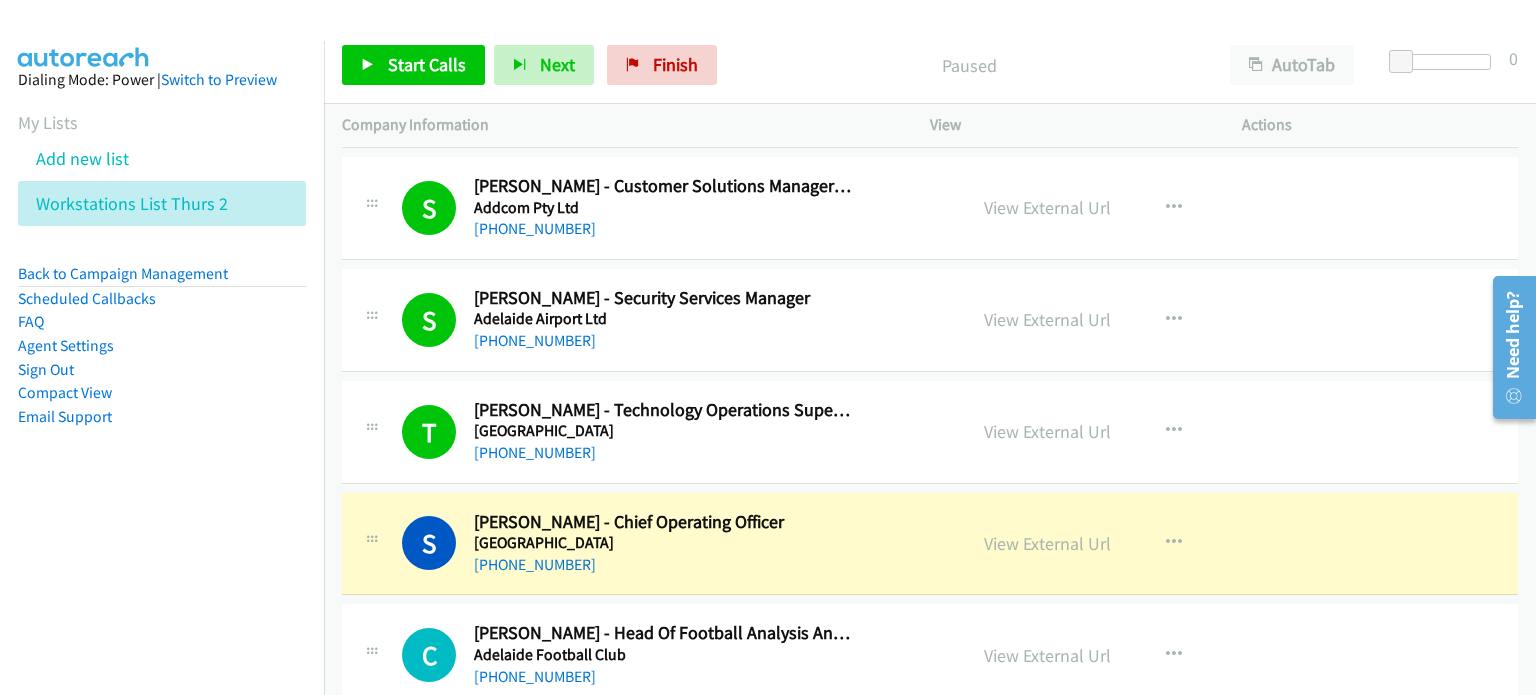 scroll, scrollTop: 4600, scrollLeft: 0, axis: vertical 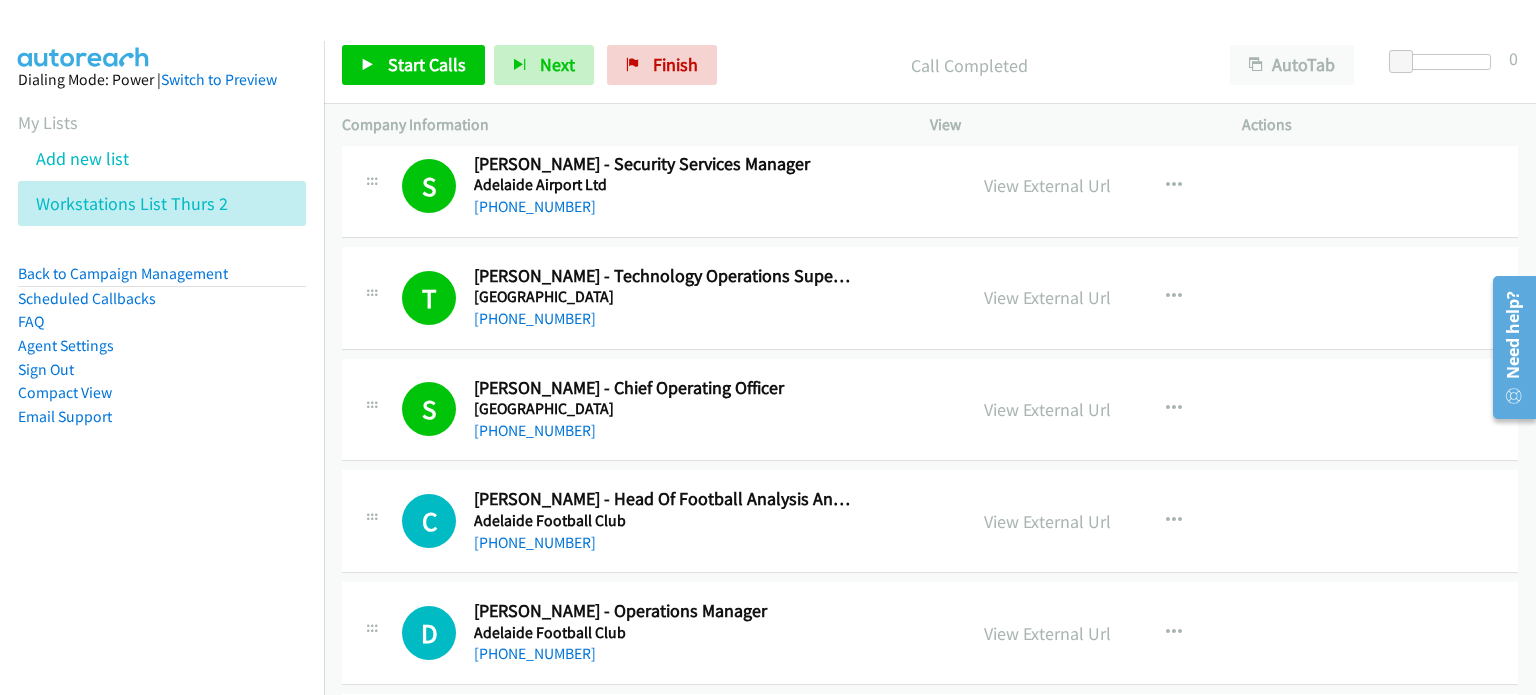 click on "Start Calls
Pause
Next
Finish
Call Completed
AutoTab
AutoTab
0" at bounding box center [930, 65] 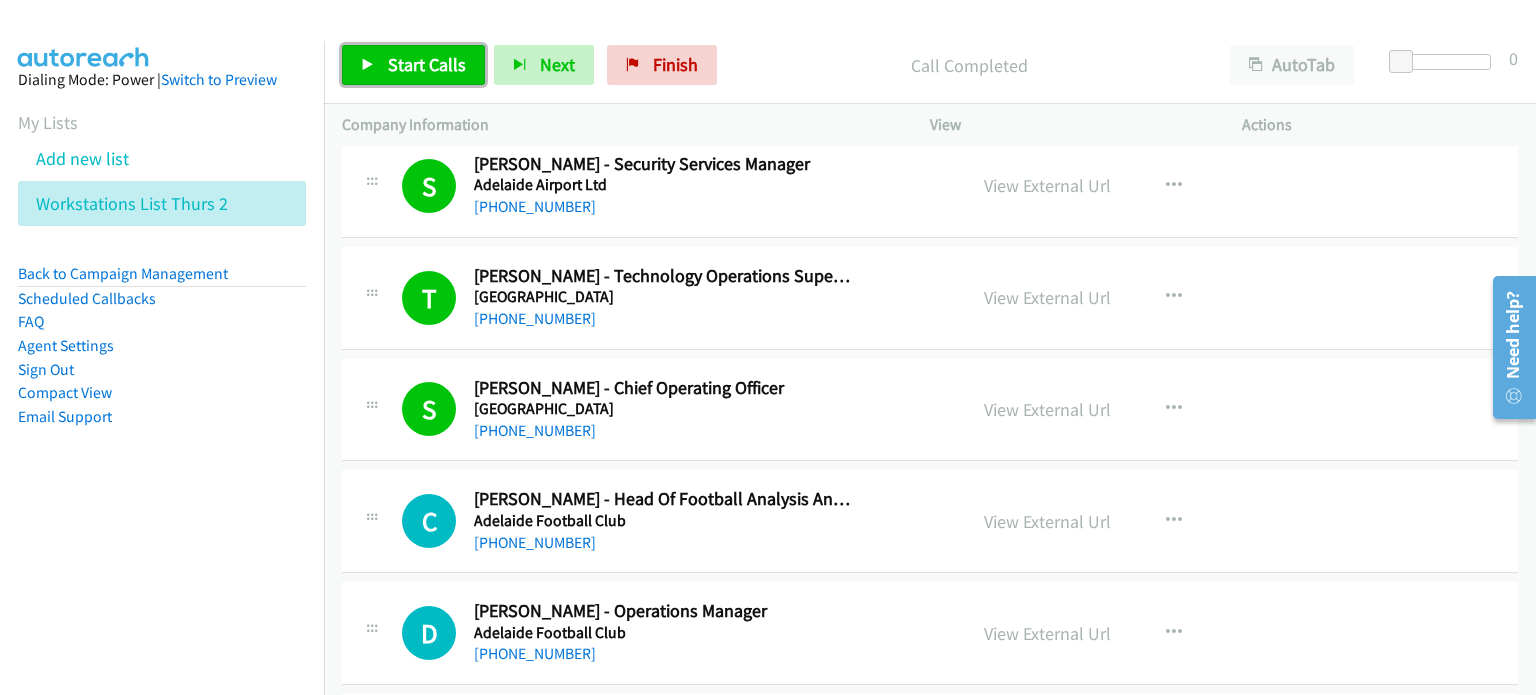 click on "Start Calls" at bounding box center [427, 64] 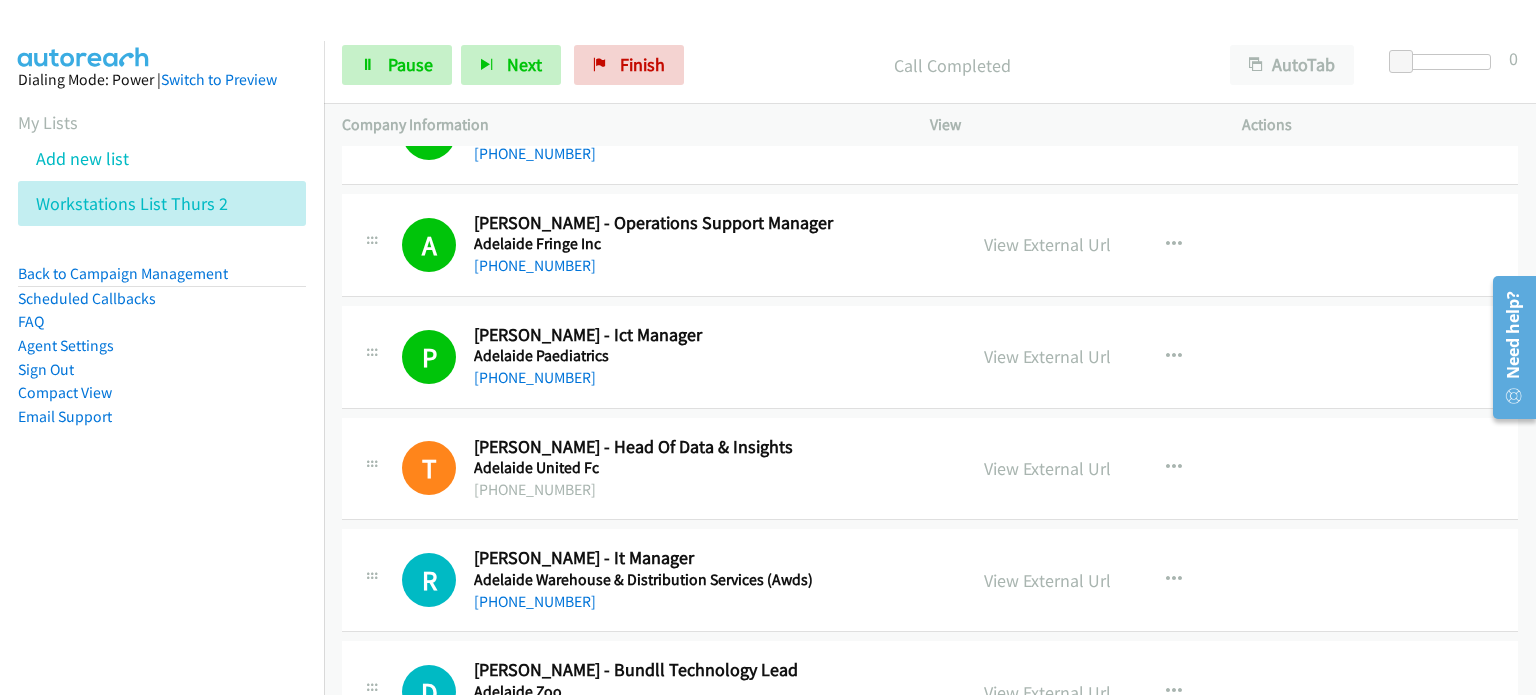scroll, scrollTop: 5200, scrollLeft: 0, axis: vertical 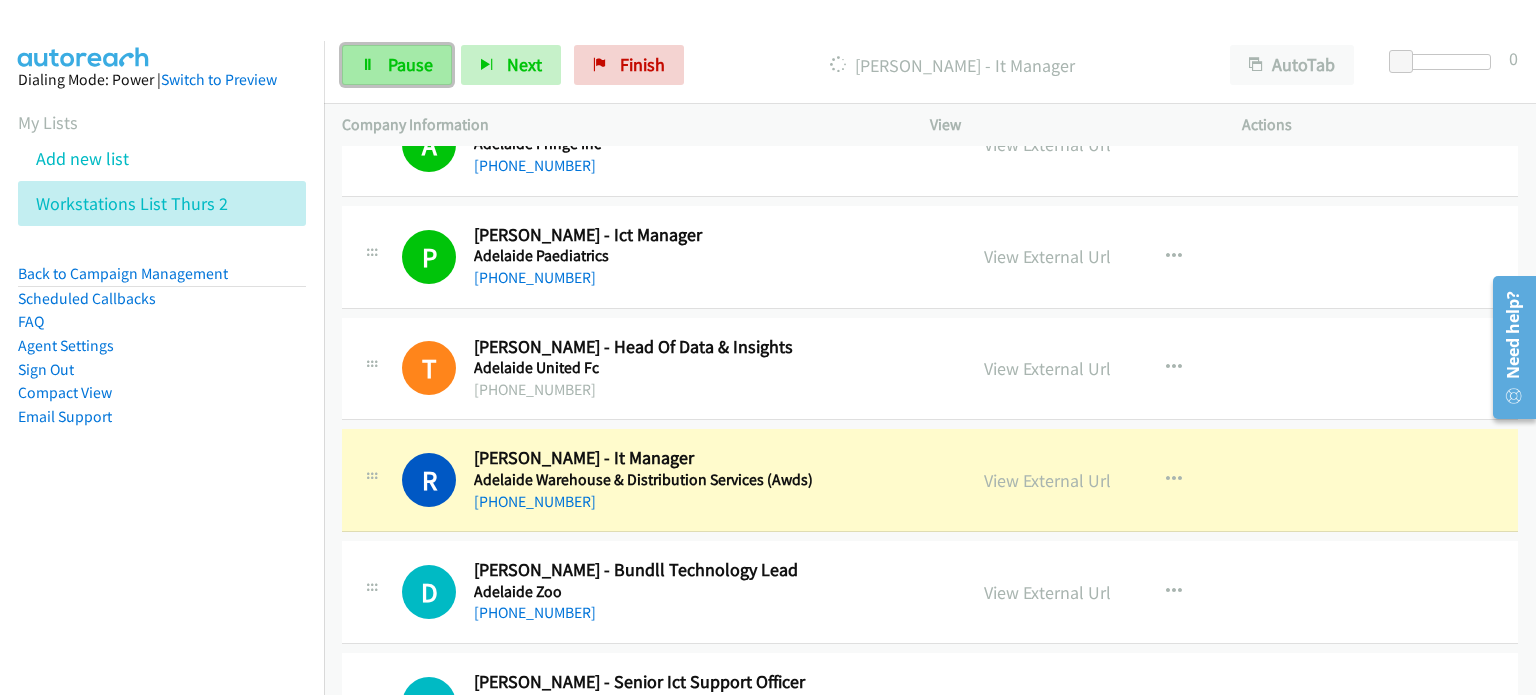 click on "Pause" at bounding box center [410, 64] 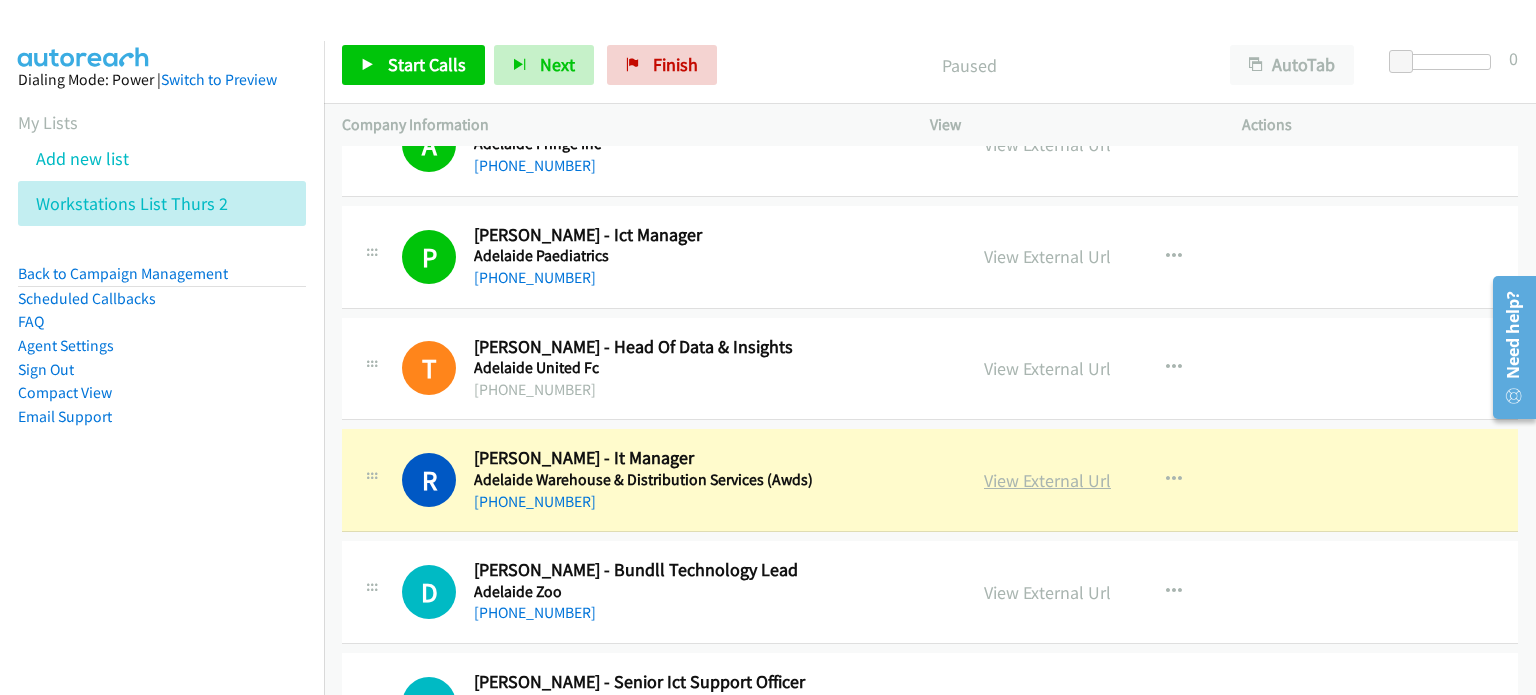 click on "View External Url" at bounding box center (1047, 480) 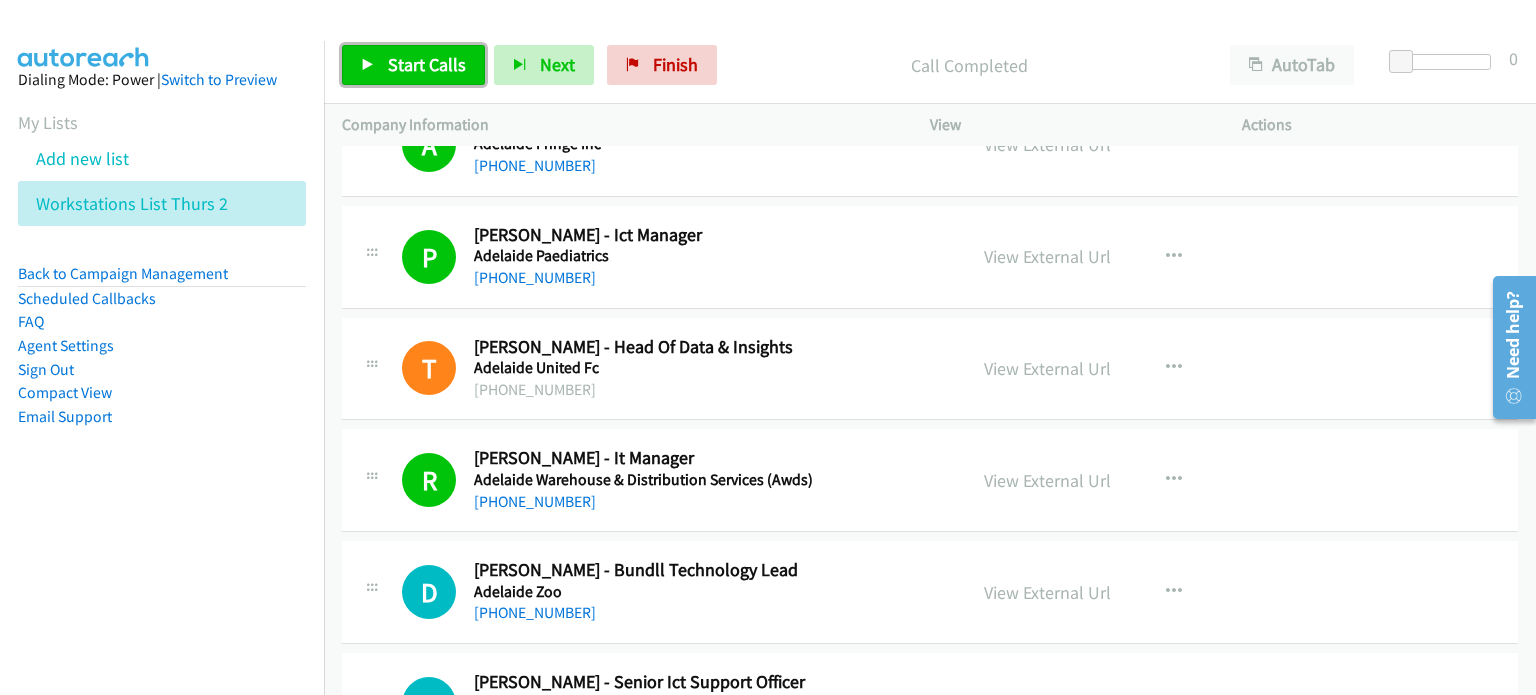 click on "Start Calls" at bounding box center (427, 64) 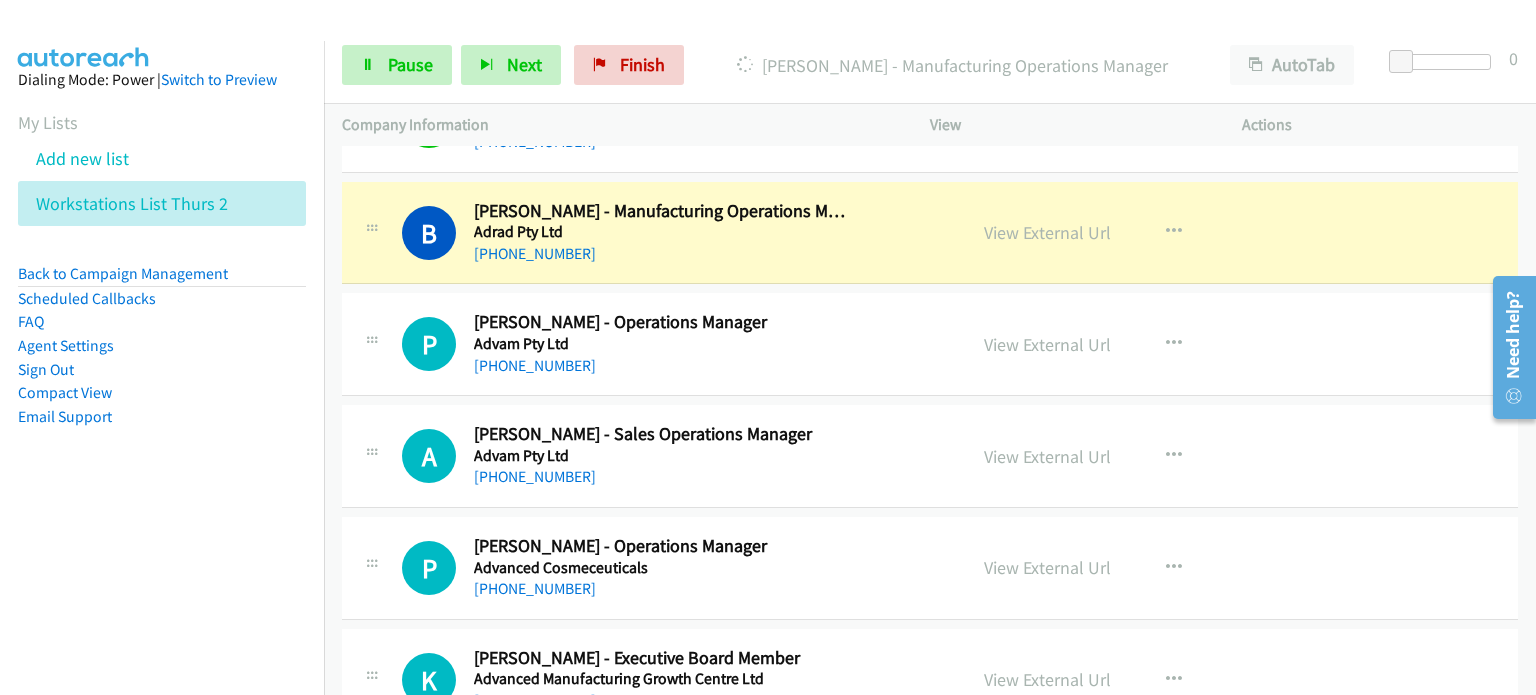 scroll, scrollTop: 5900, scrollLeft: 0, axis: vertical 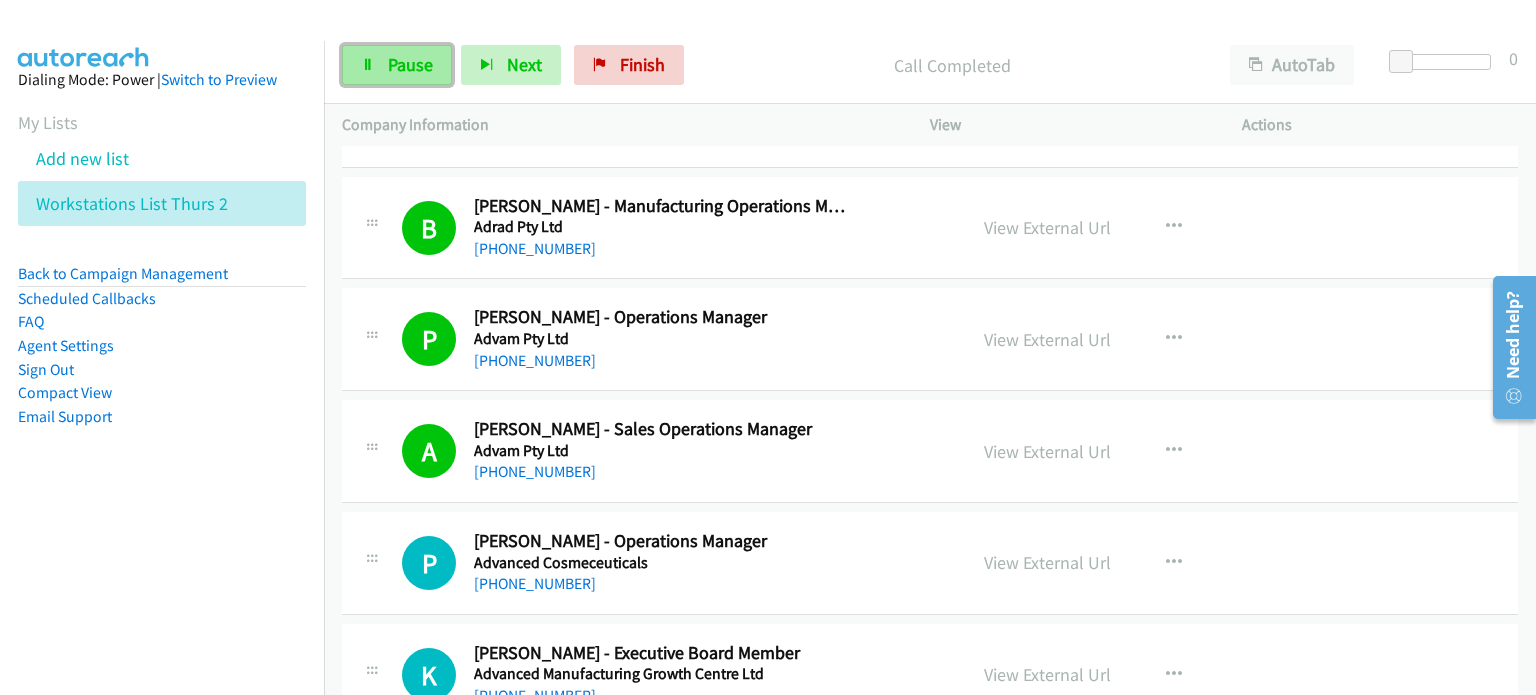 click on "Pause" at bounding box center (410, 64) 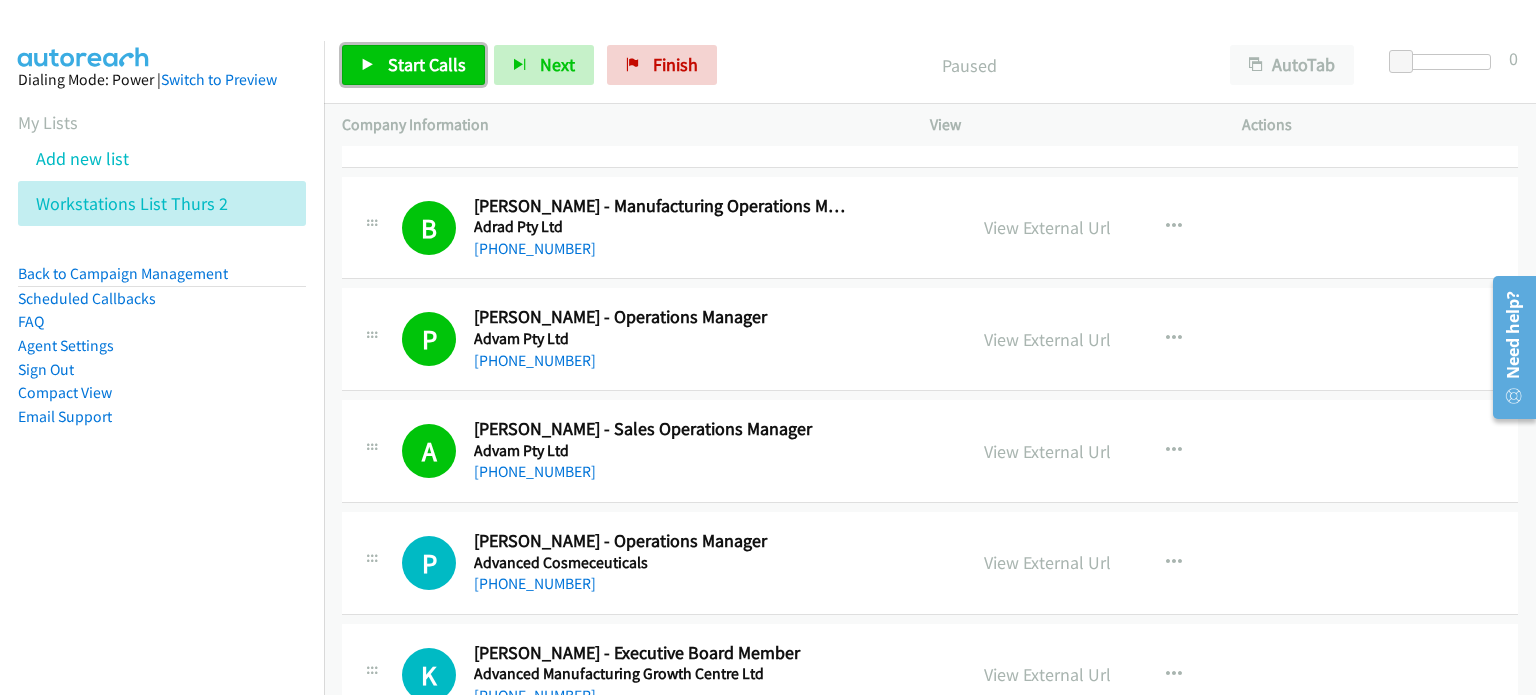 click on "Start Calls" at bounding box center [427, 64] 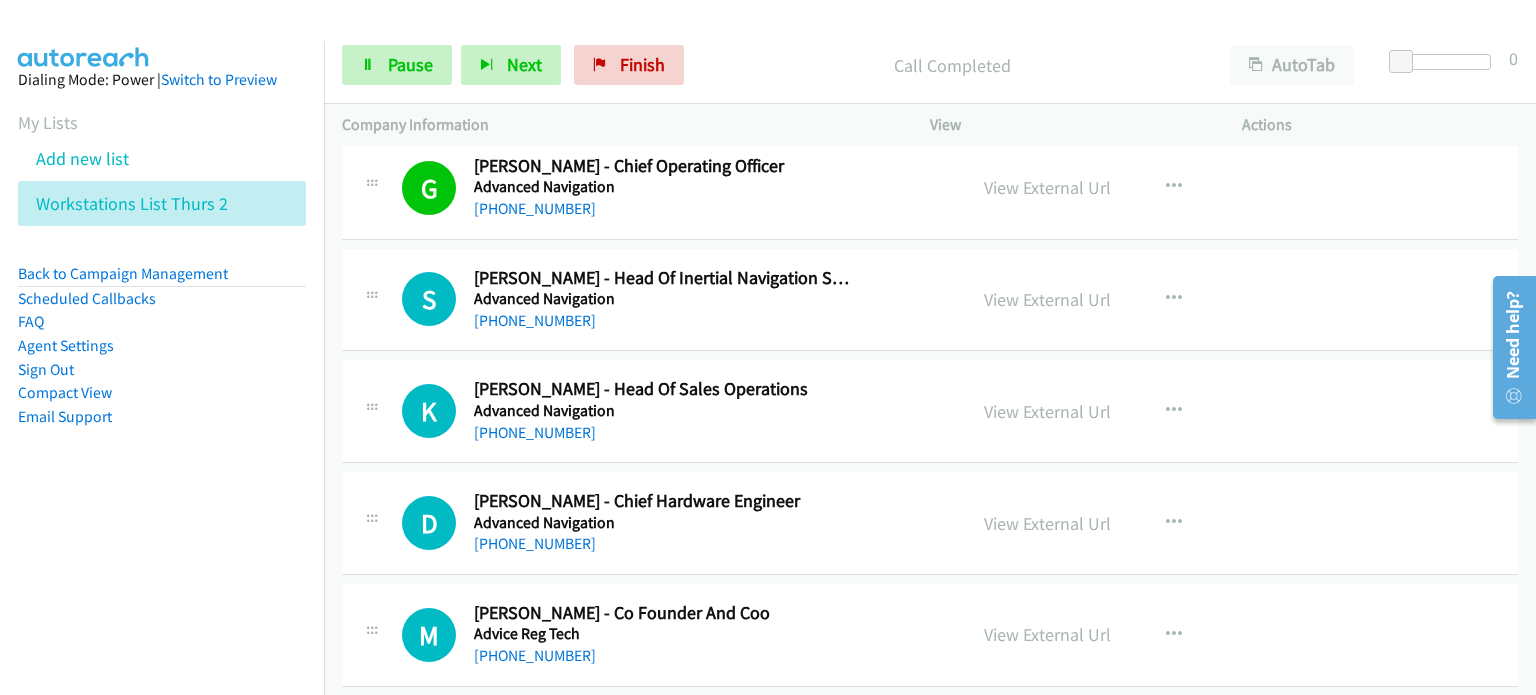 scroll, scrollTop: 6500, scrollLeft: 0, axis: vertical 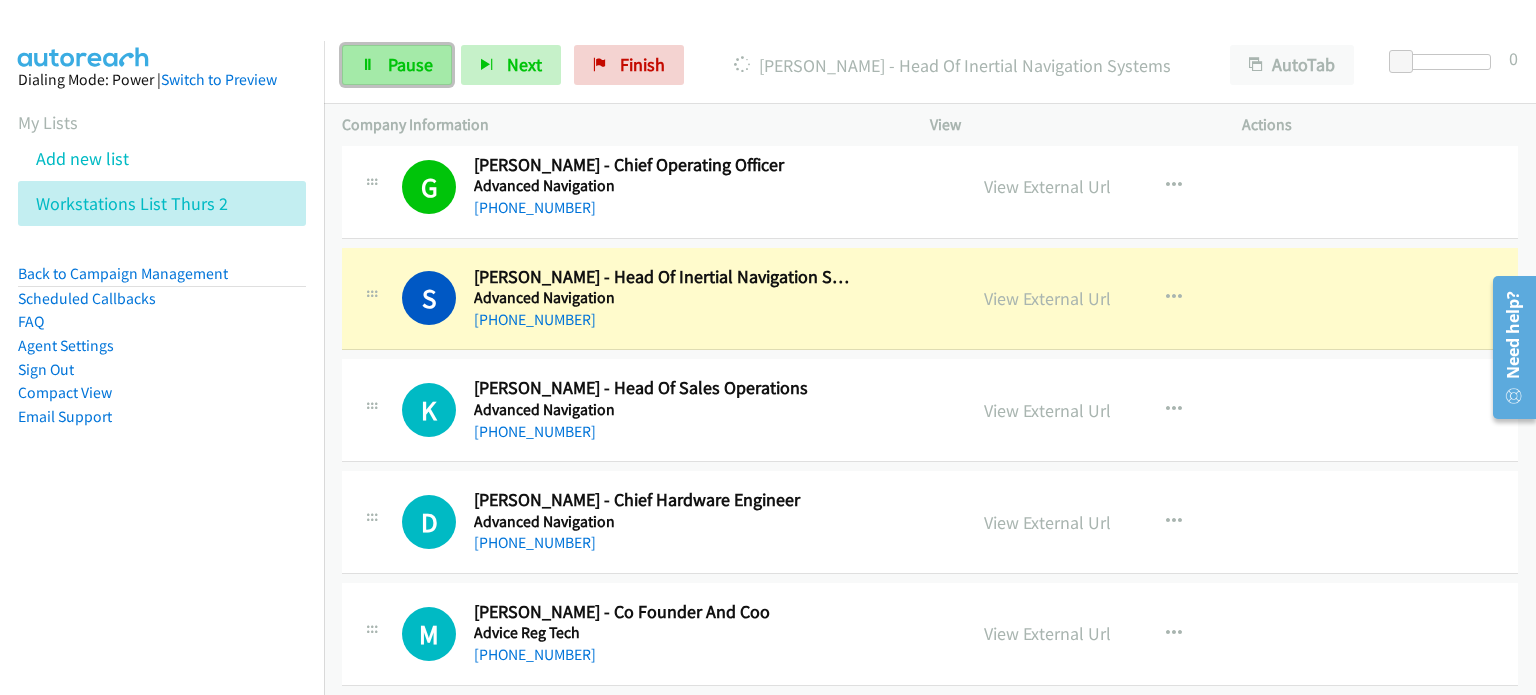 click on "Pause" at bounding box center (410, 64) 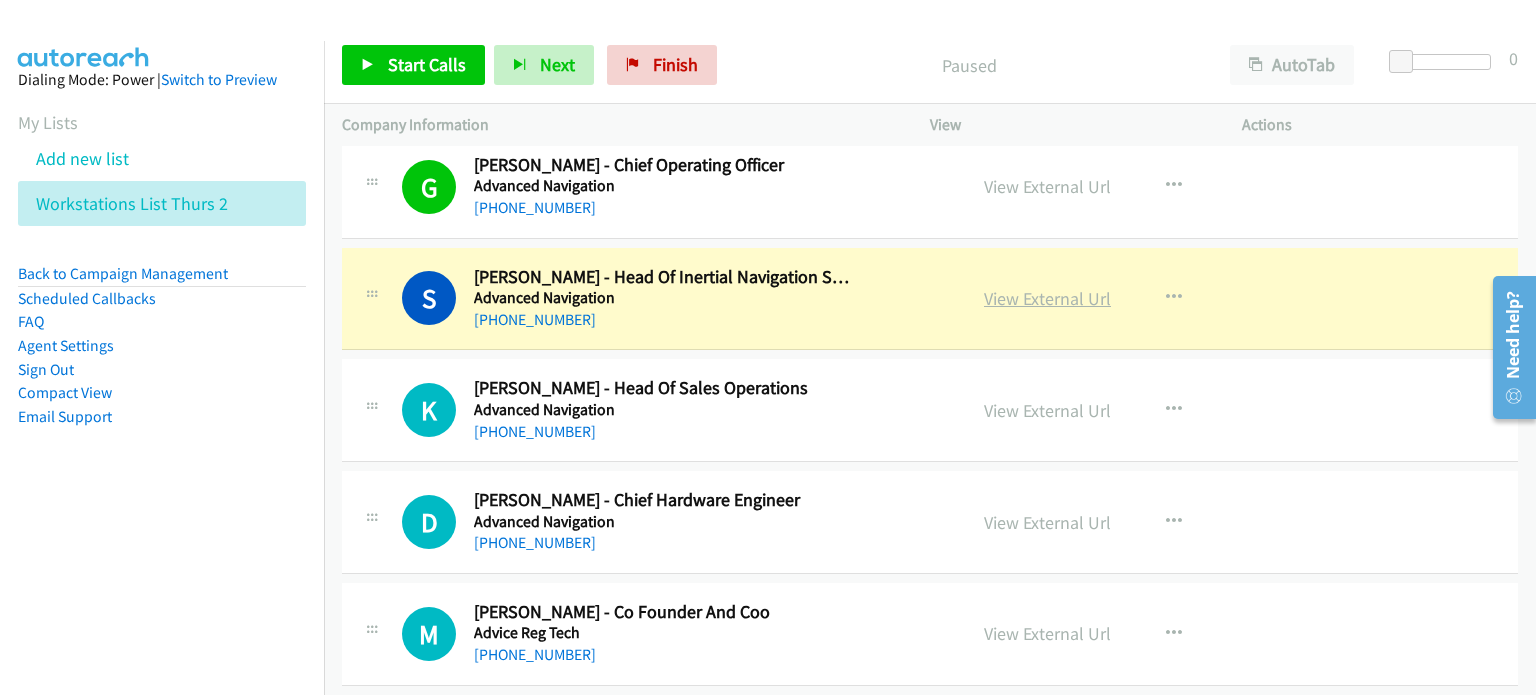 click on "View External Url" at bounding box center [1047, 298] 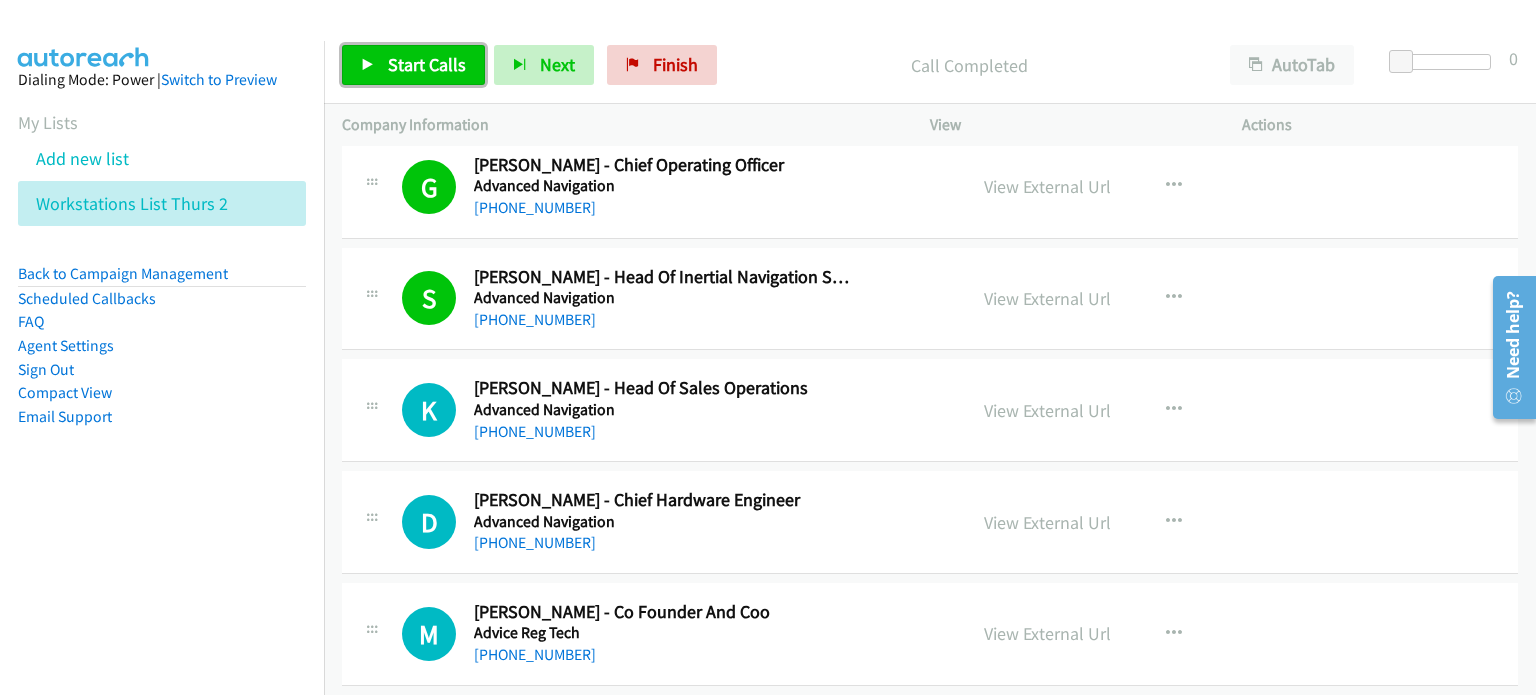 click on "Start Calls" at bounding box center [427, 64] 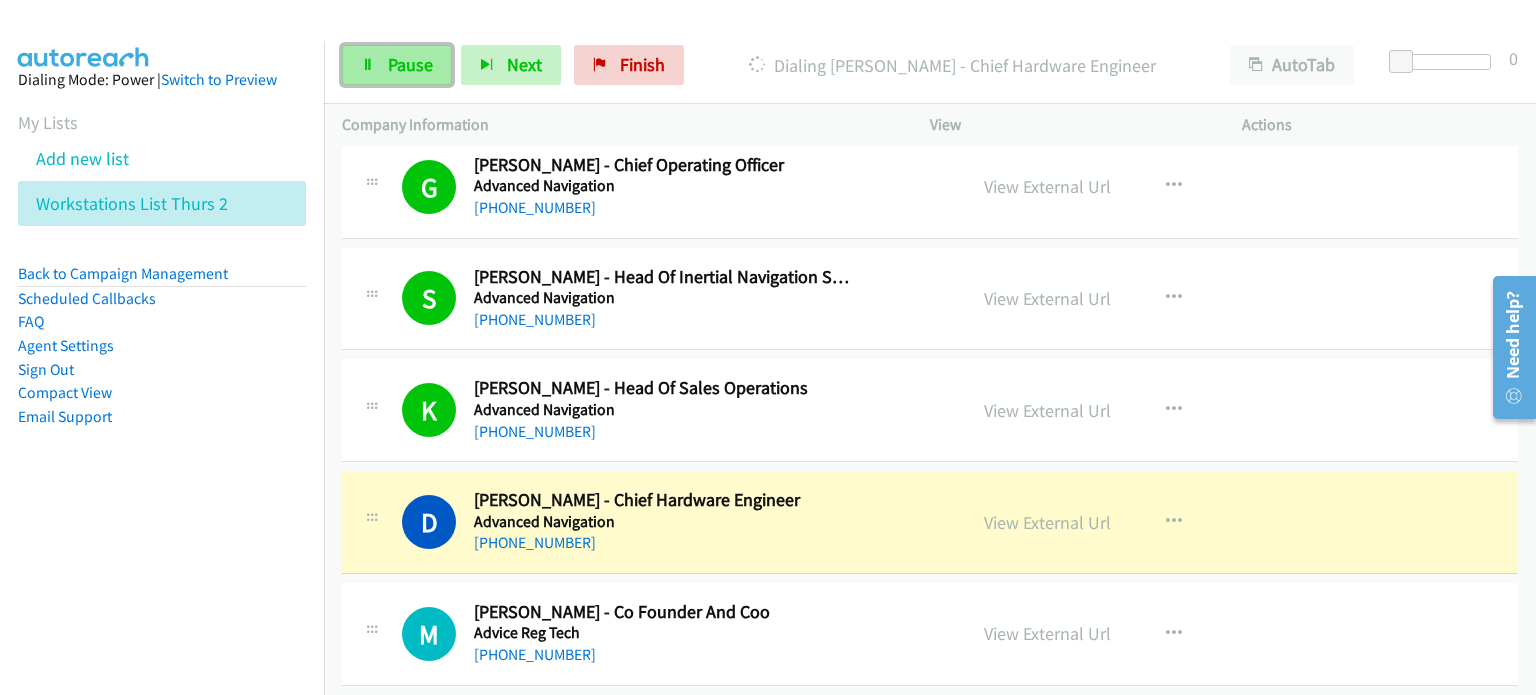 click on "Pause" at bounding box center [410, 64] 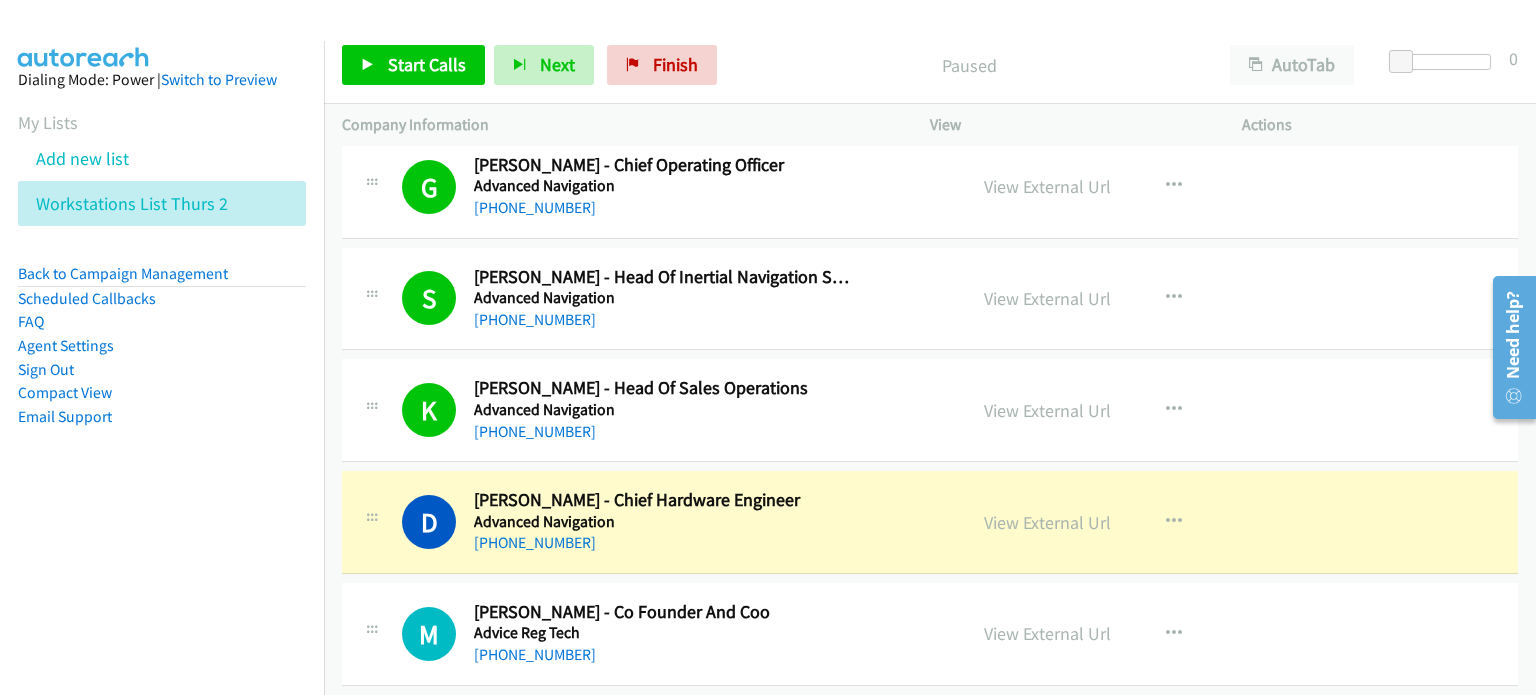 click on "Paused" at bounding box center [969, 65] 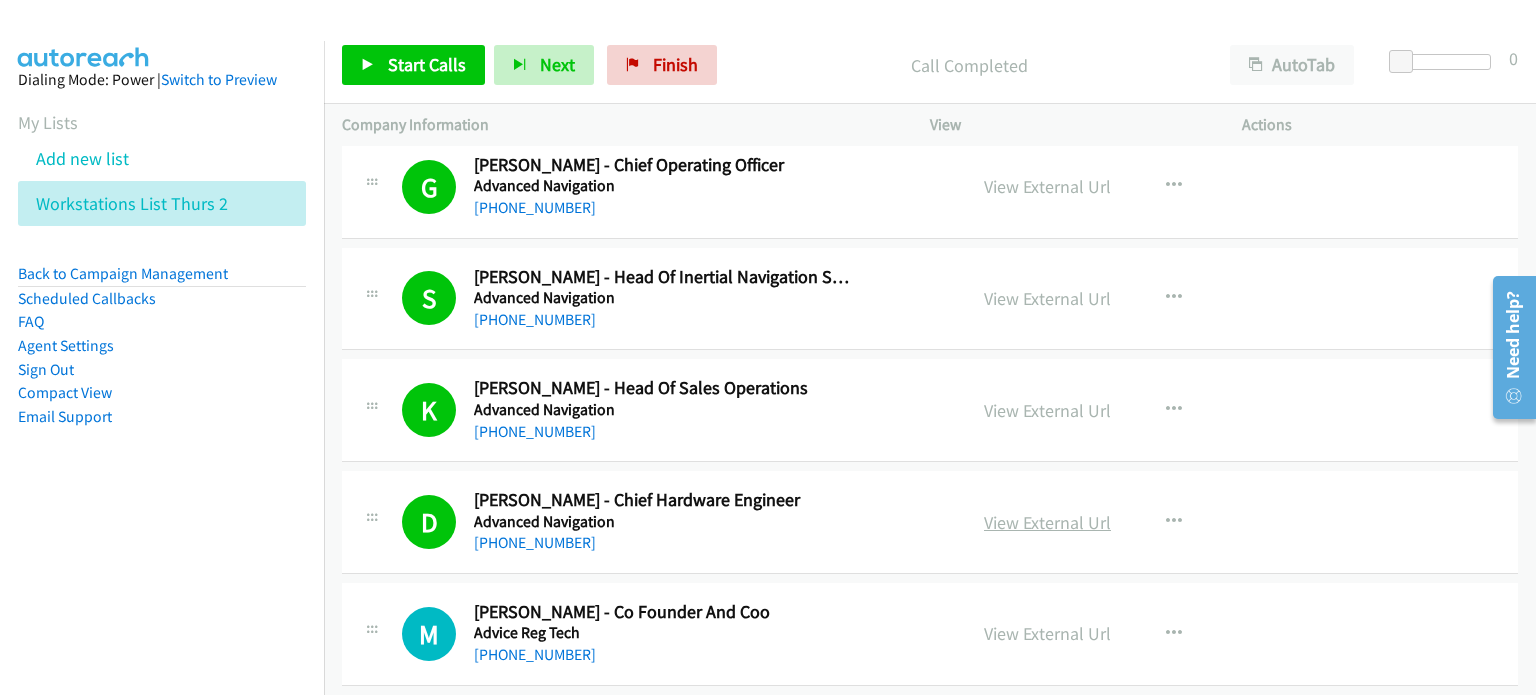 click on "View External Url" at bounding box center [1047, 522] 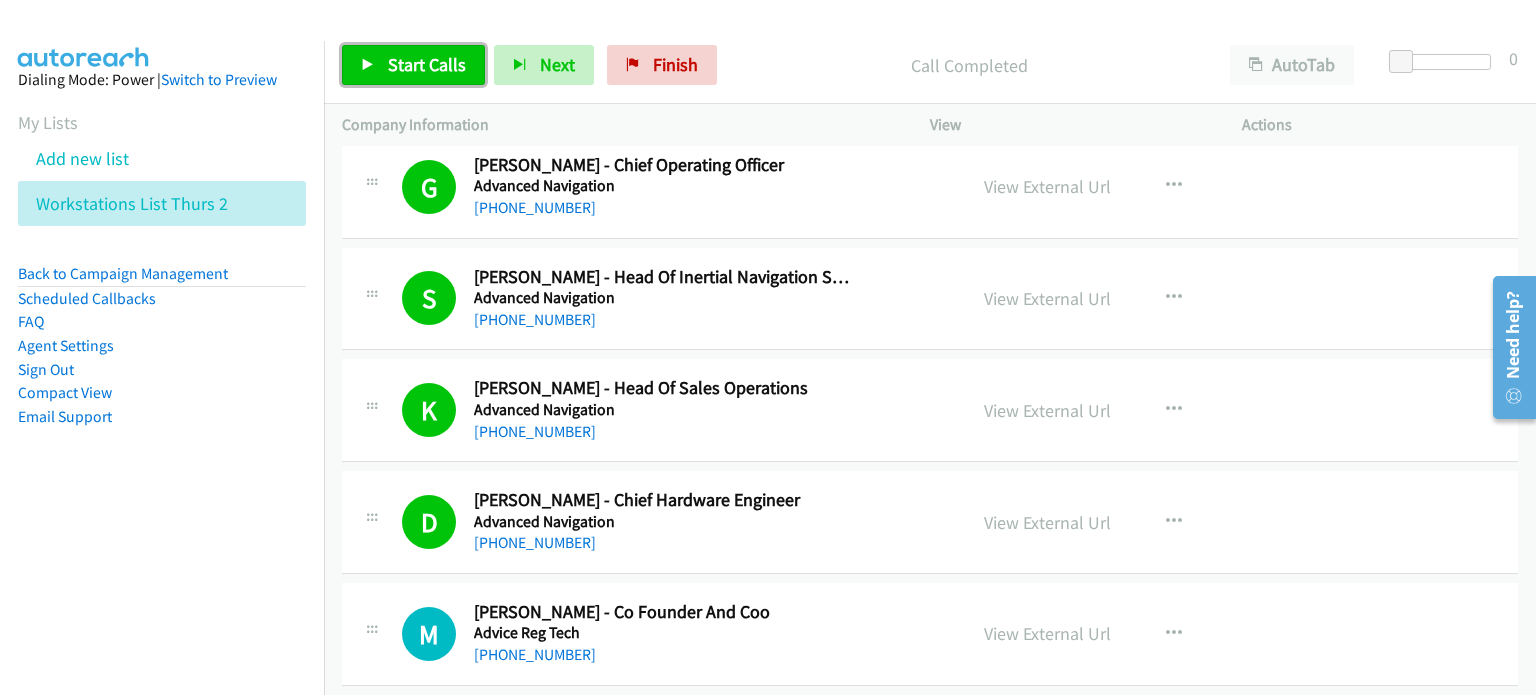click on "Start Calls" at bounding box center (427, 64) 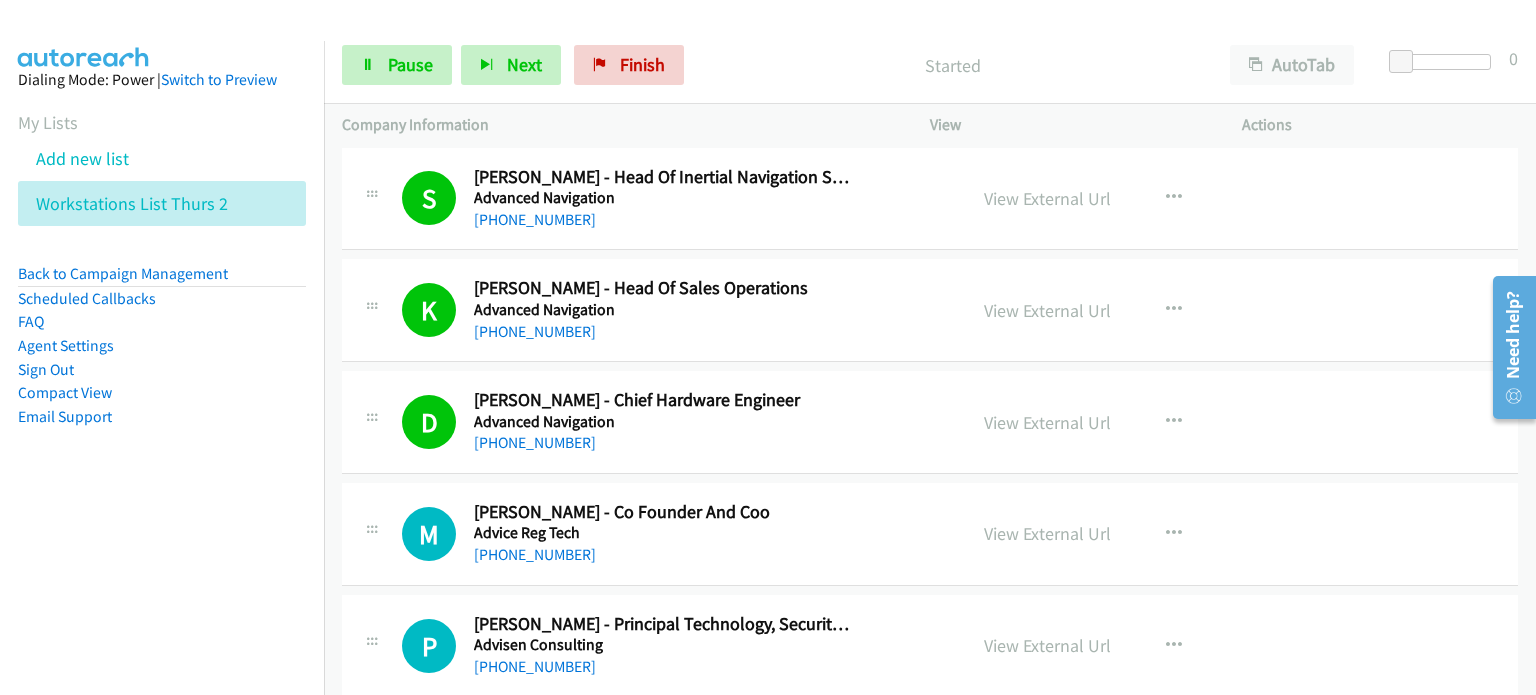 scroll, scrollTop: 6700, scrollLeft: 0, axis: vertical 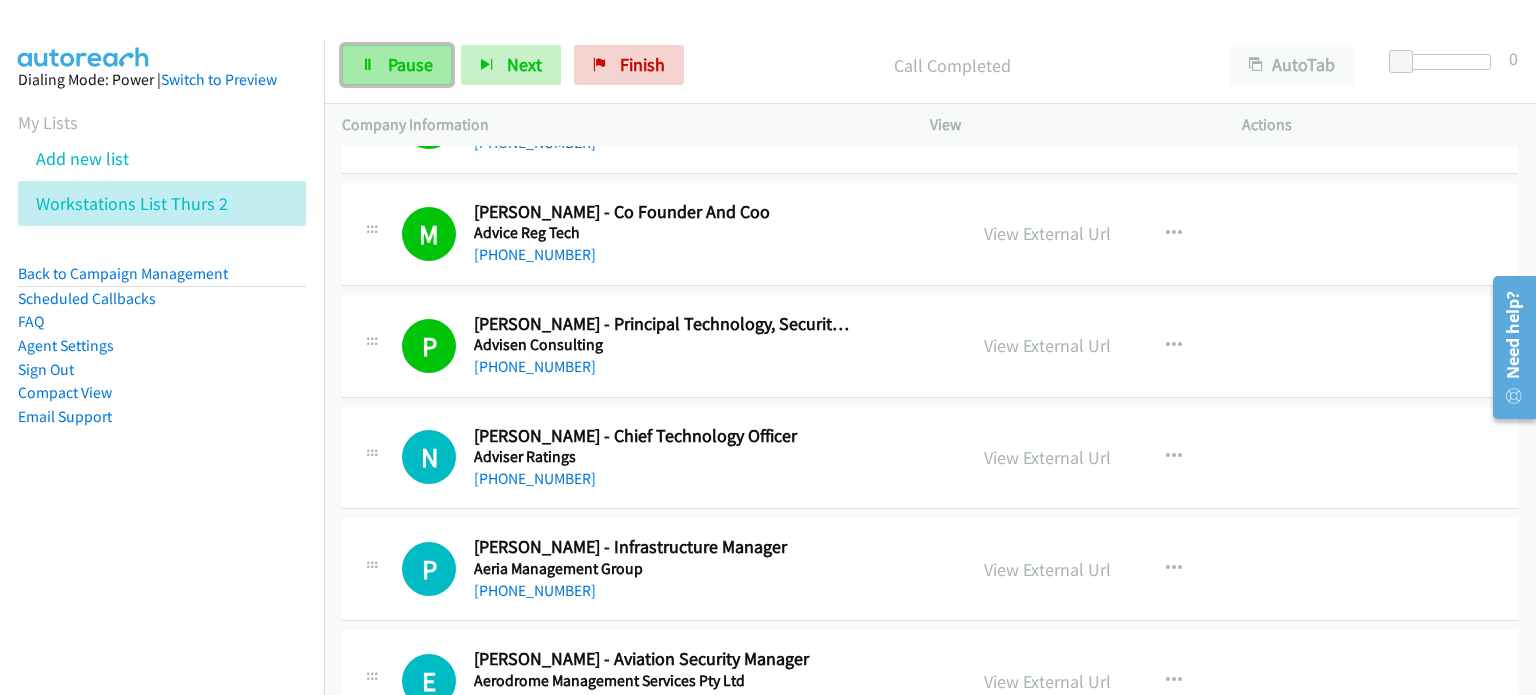 click on "Pause" at bounding box center [410, 64] 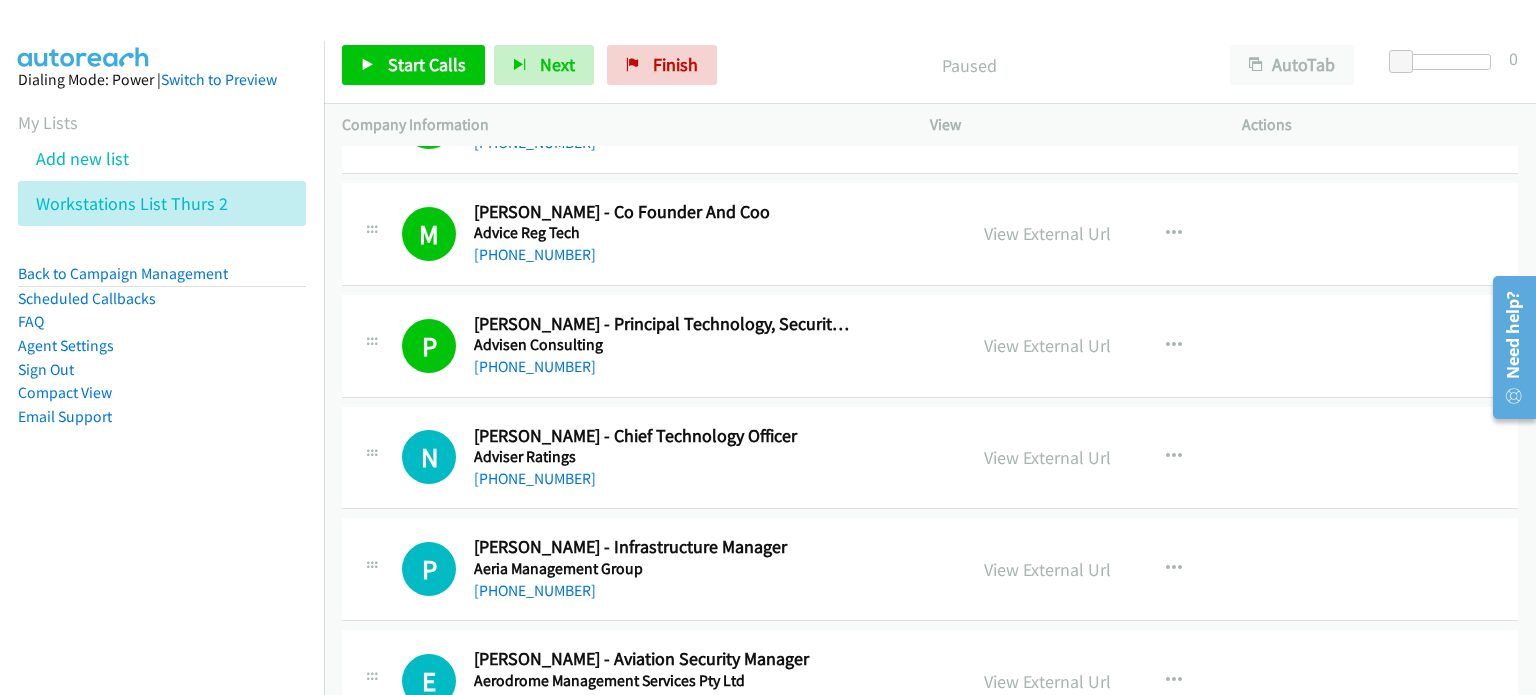 click on "Paused" at bounding box center [969, 65] 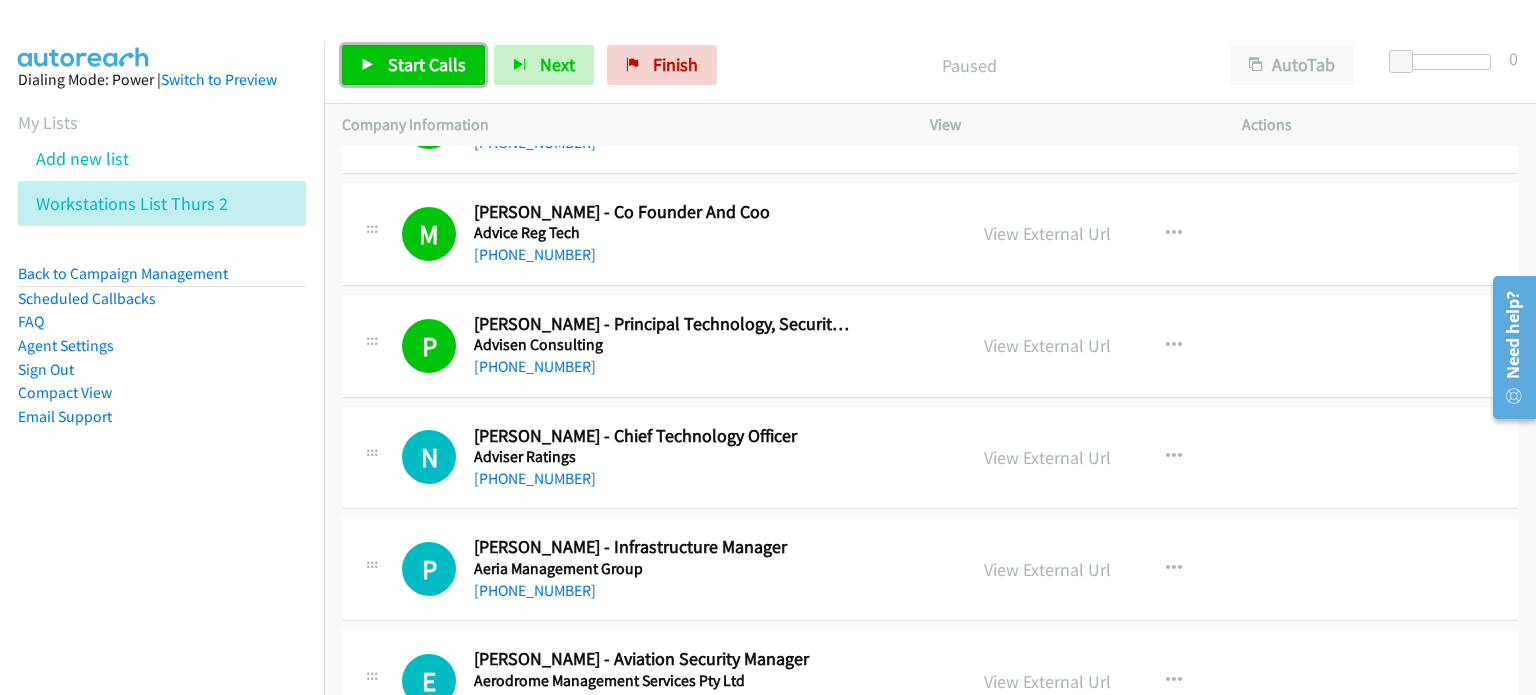 click on "Start Calls" at bounding box center [427, 64] 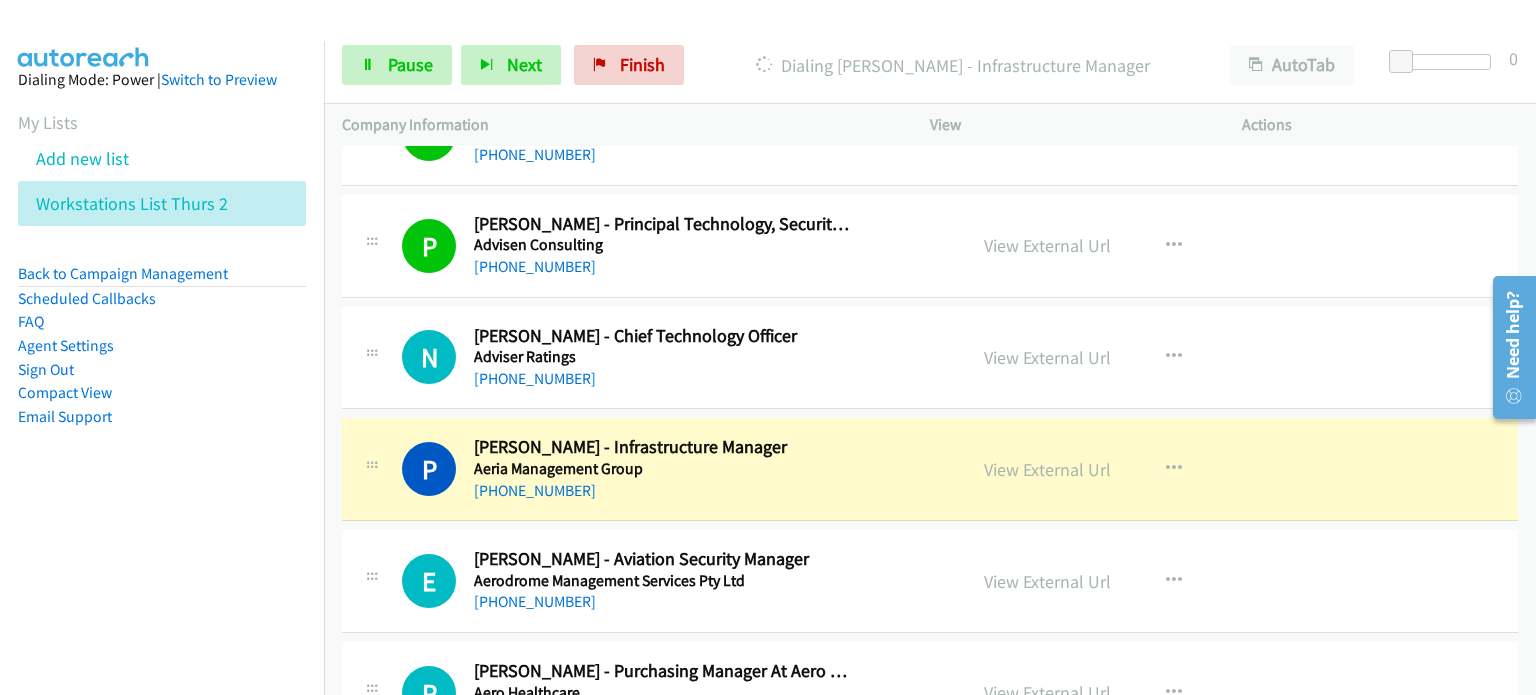 scroll, scrollTop: 7200, scrollLeft: 0, axis: vertical 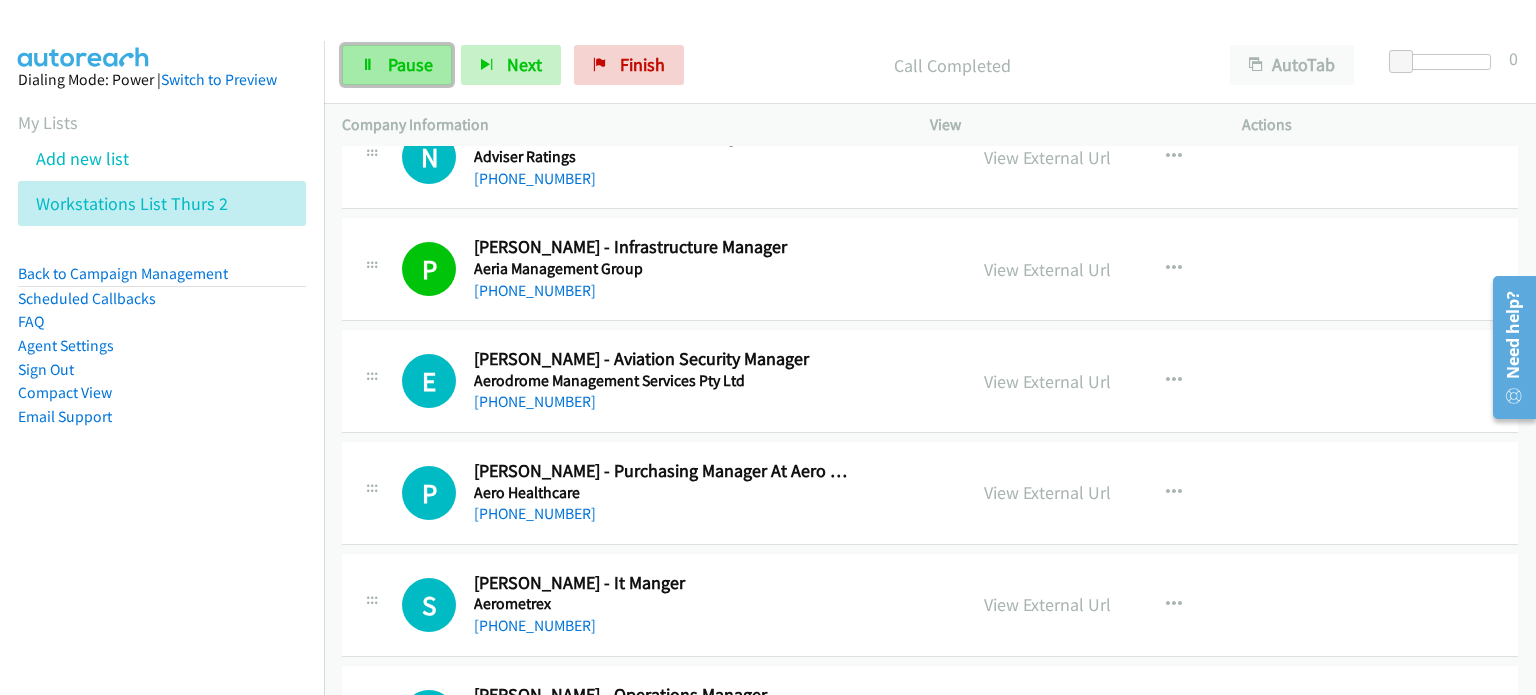 click on "Pause" at bounding box center (410, 64) 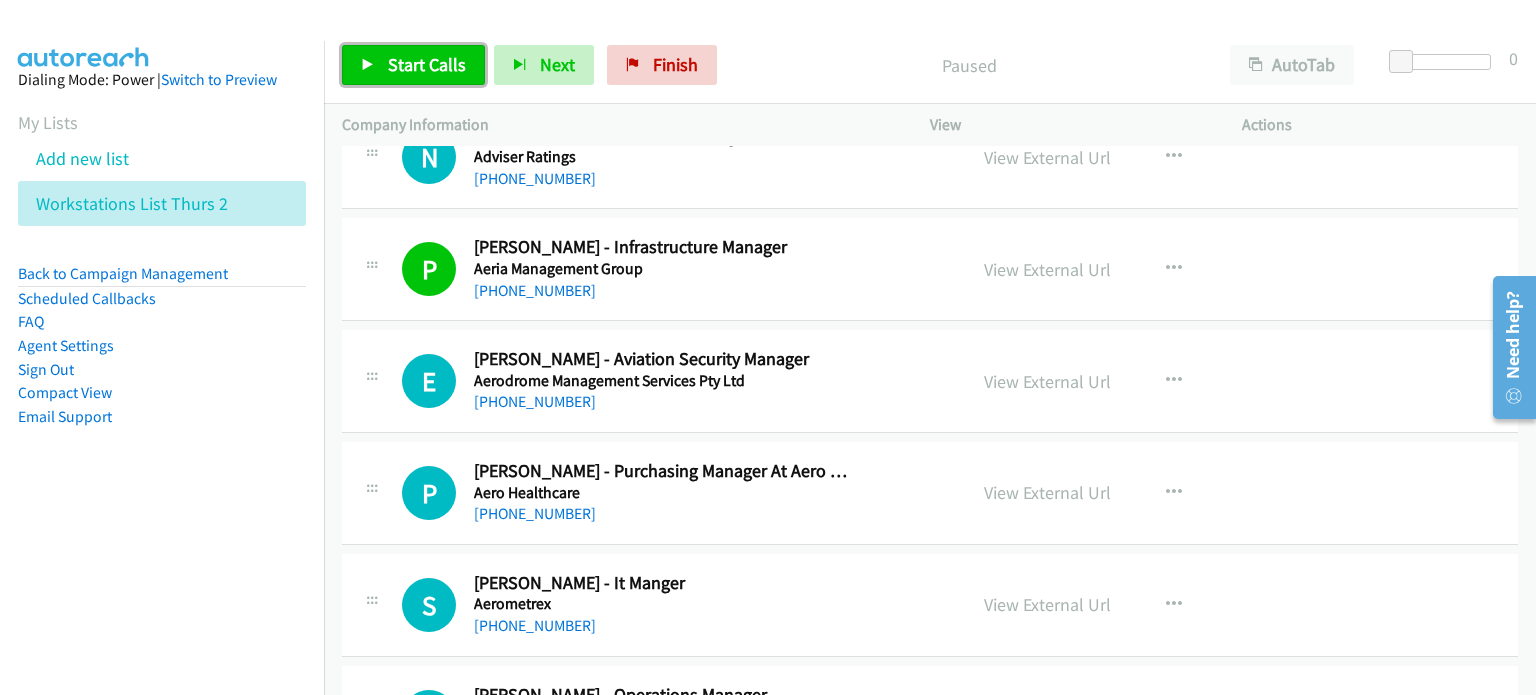 click on "Start Calls" at bounding box center (427, 64) 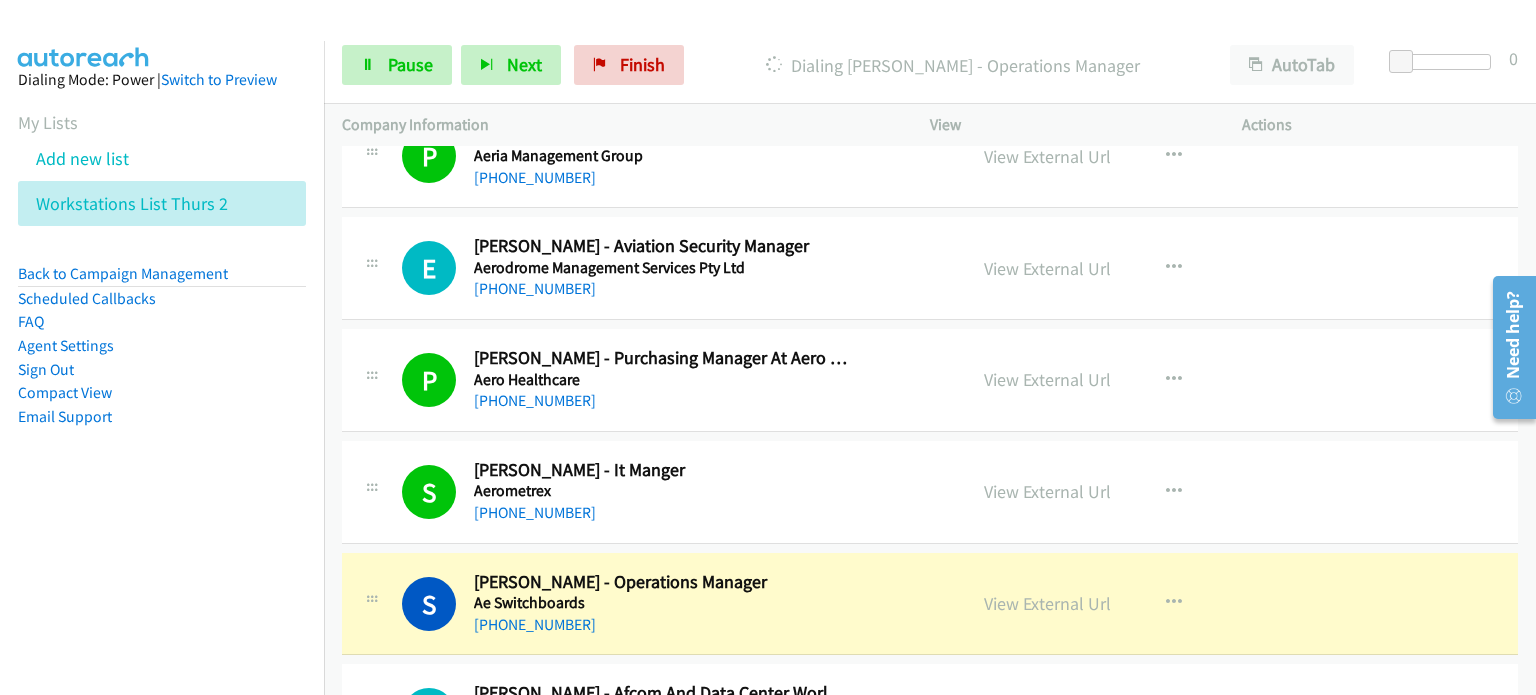 scroll, scrollTop: 7400, scrollLeft: 0, axis: vertical 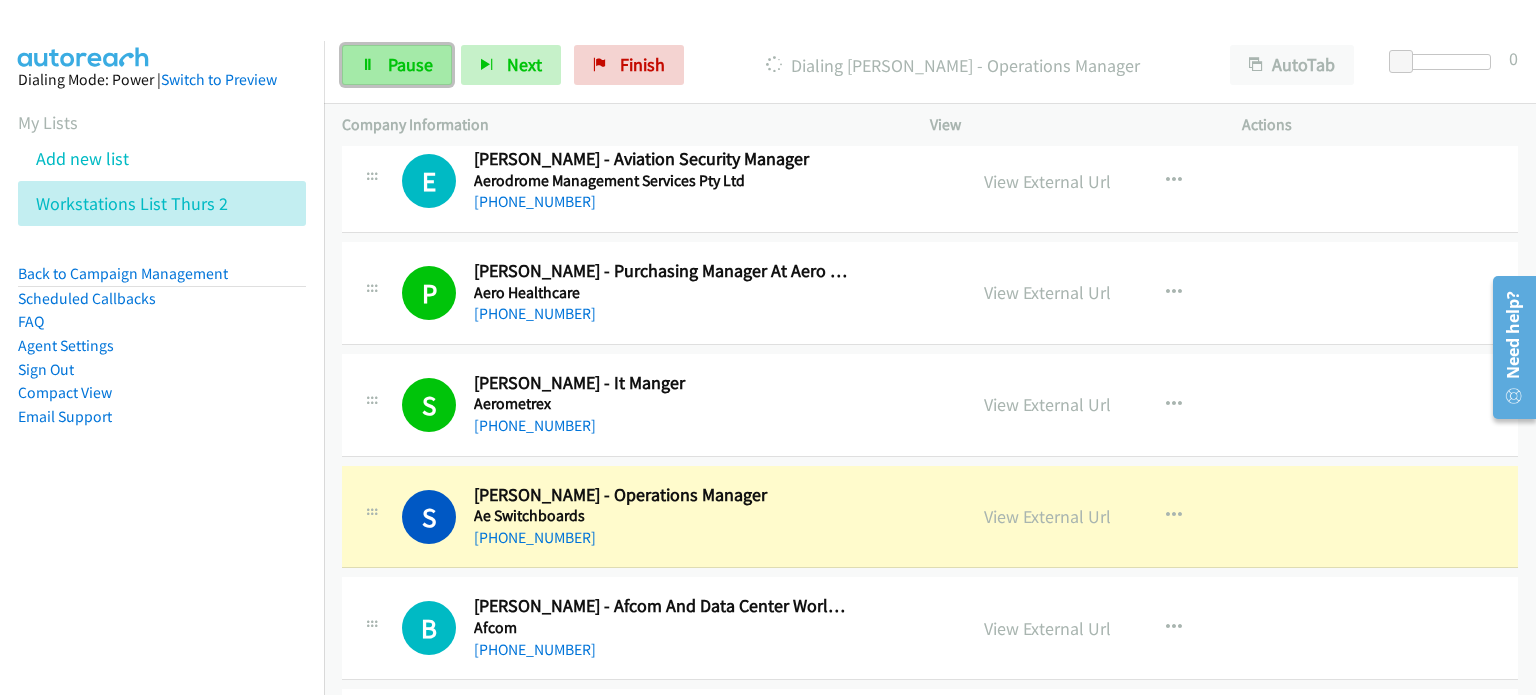click on "Pause" at bounding box center [410, 64] 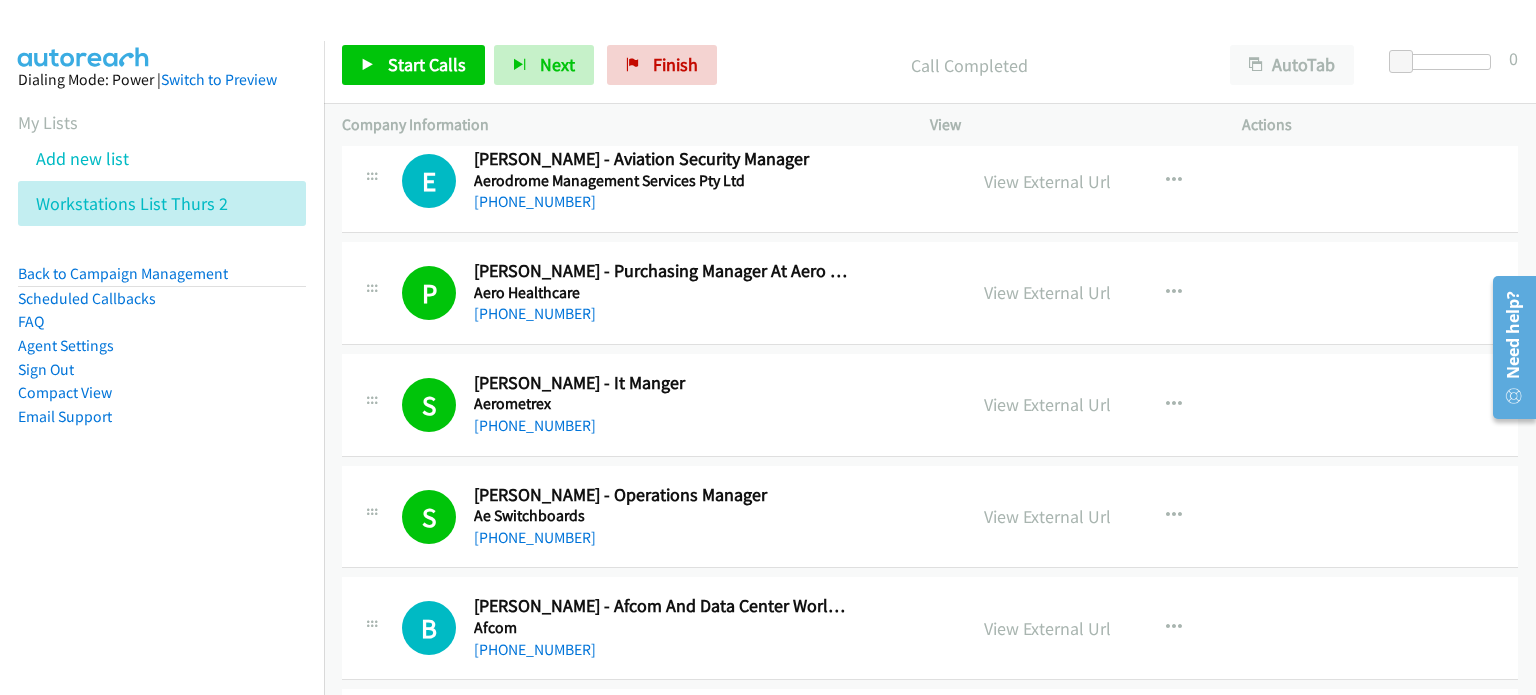 click on "Call Completed" at bounding box center (969, 65) 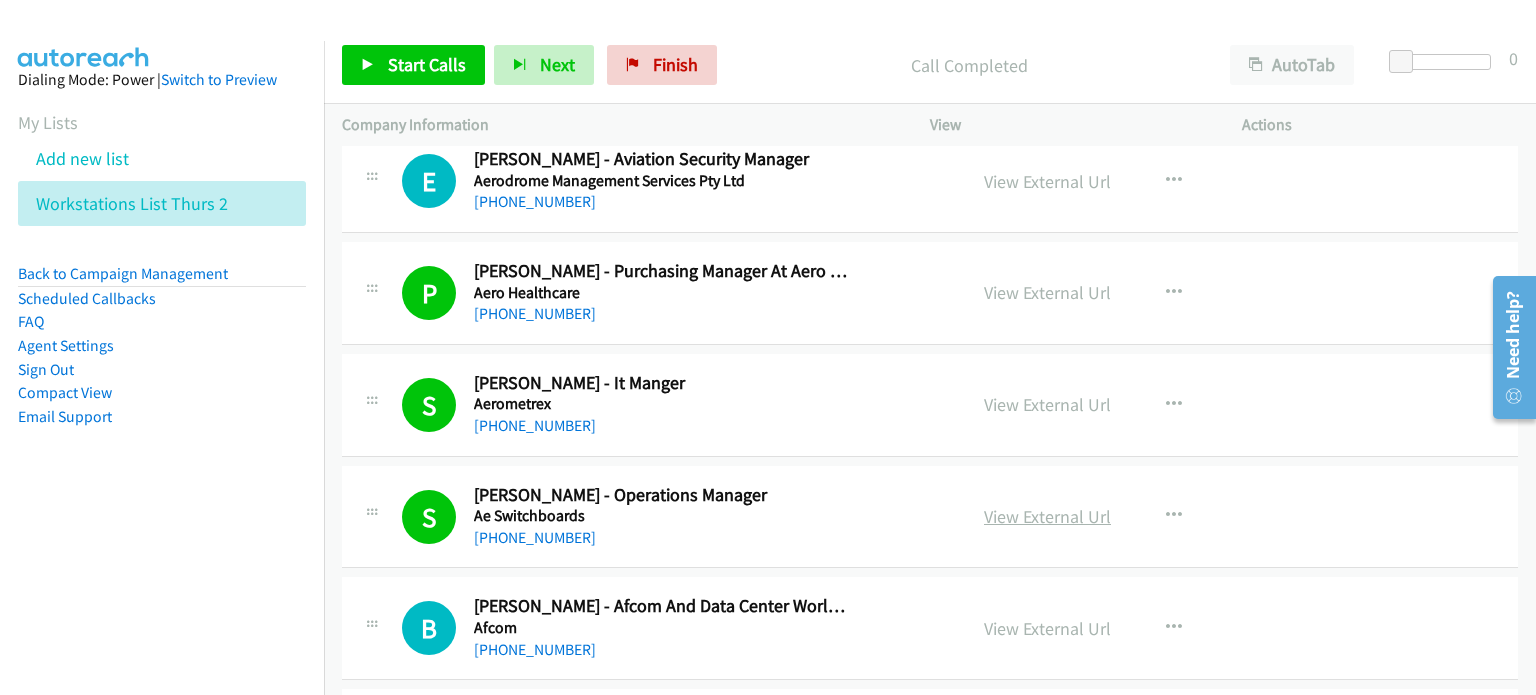 click on "View External Url" at bounding box center (1047, 516) 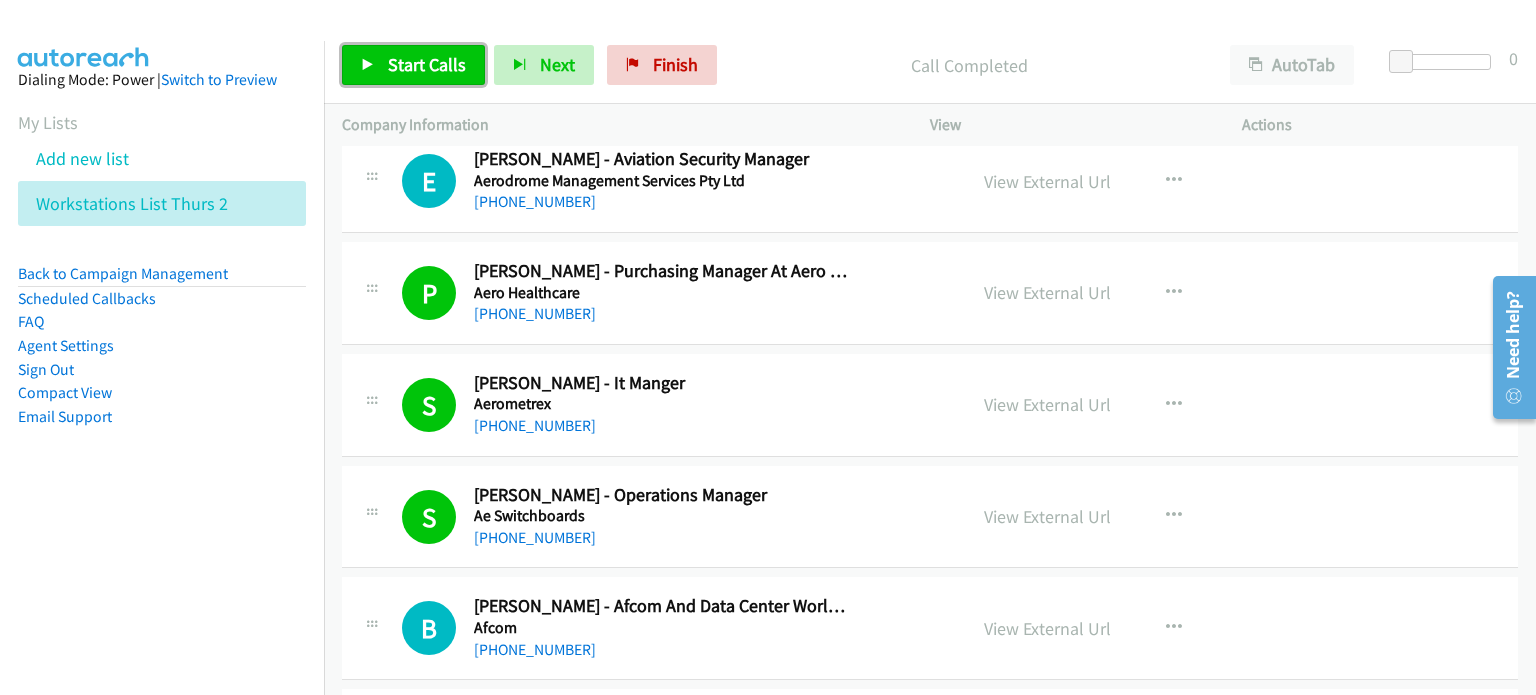 click on "Start Calls" at bounding box center [427, 64] 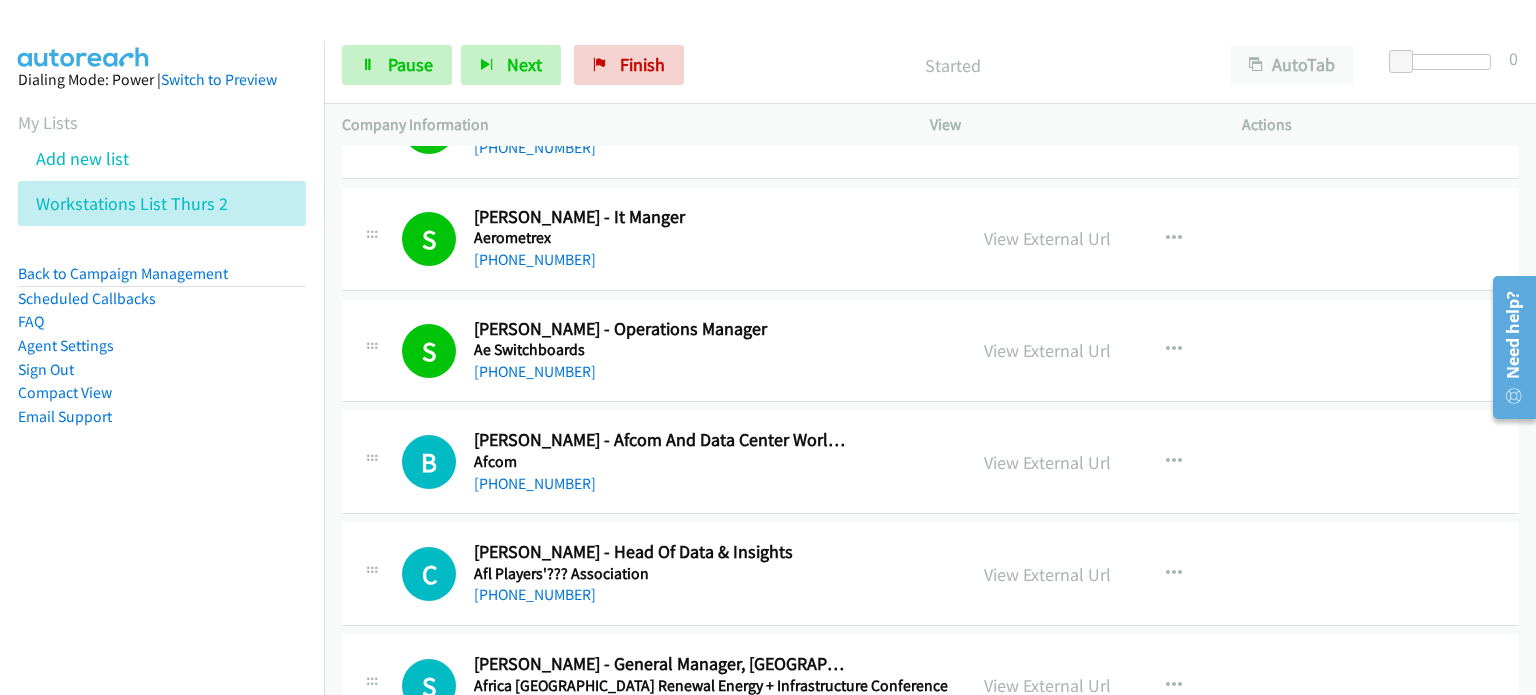 scroll, scrollTop: 7600, scrollLeft: 0, axis: vertical 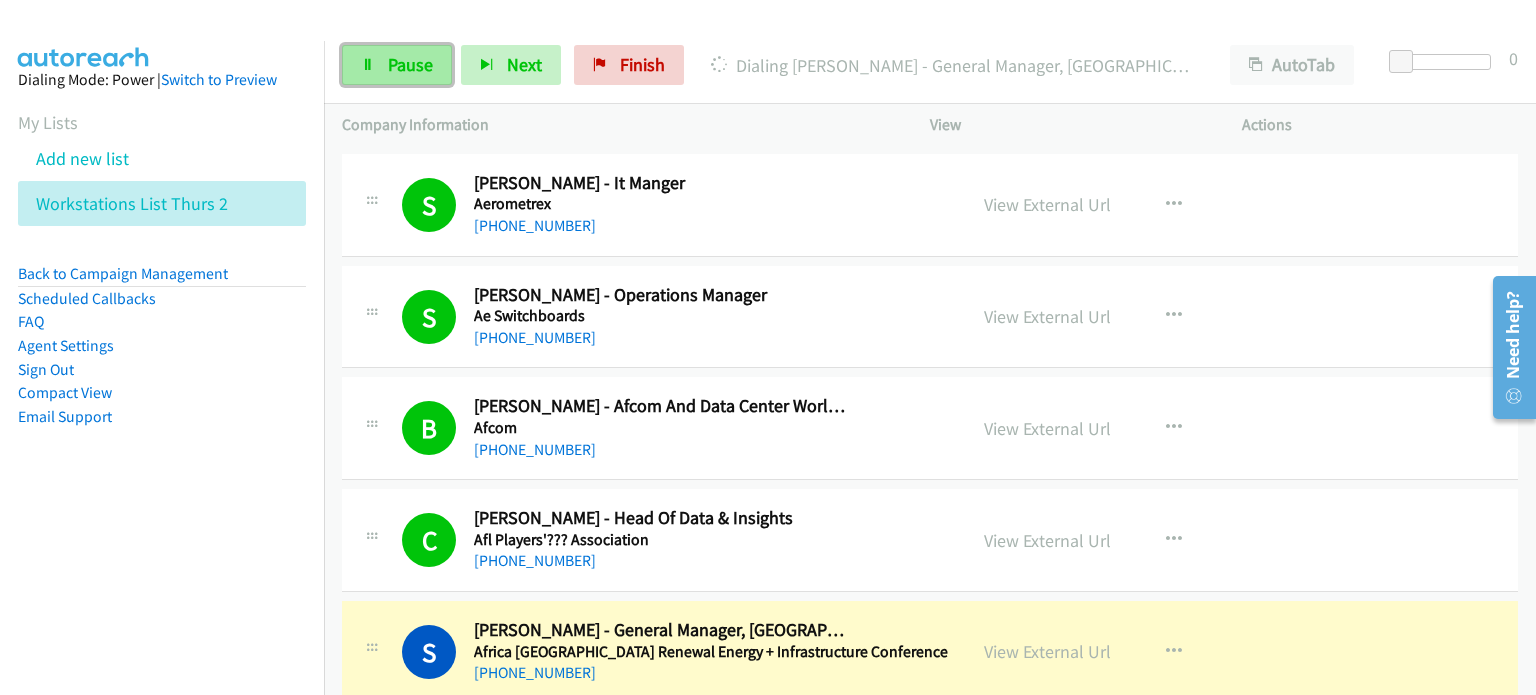 click on "Pause" at bounding box center [410, 64] 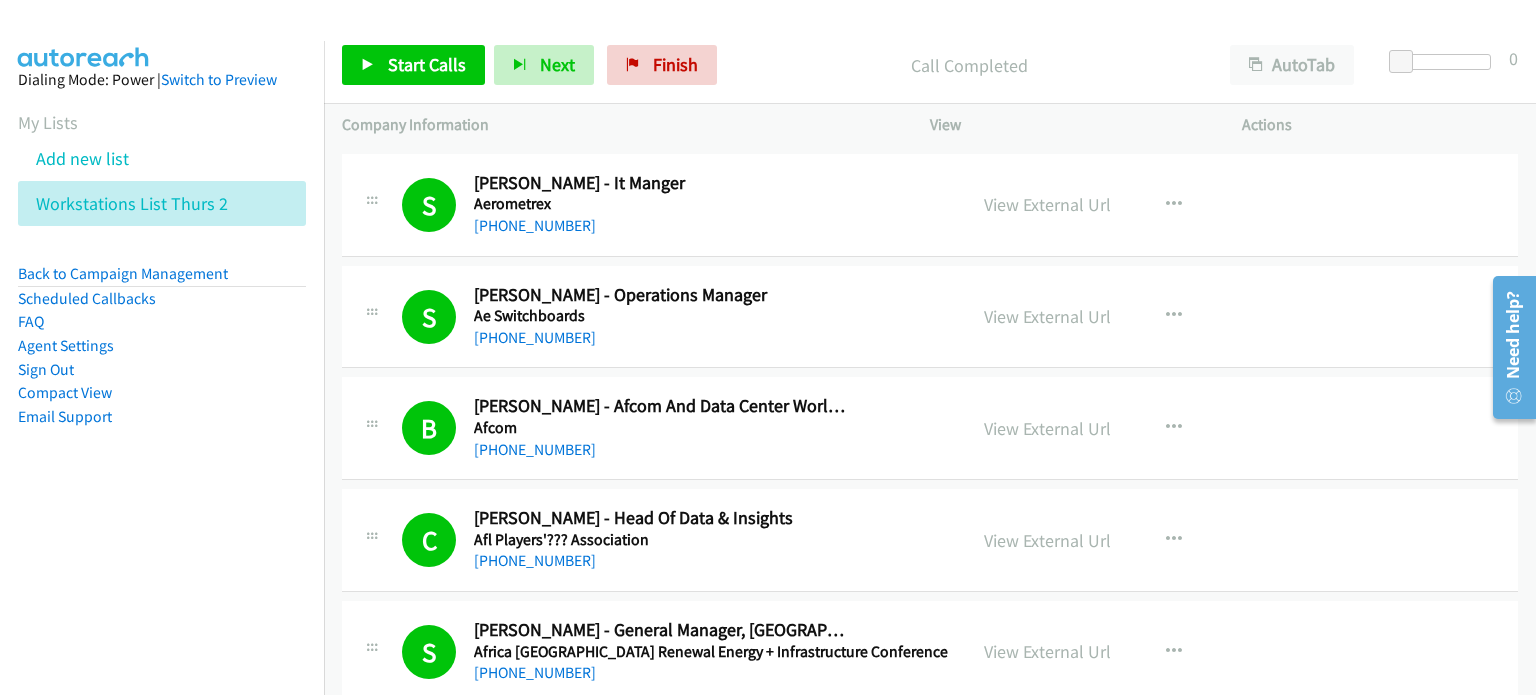 click on "Call Completed" at bounding box center (969, 65) 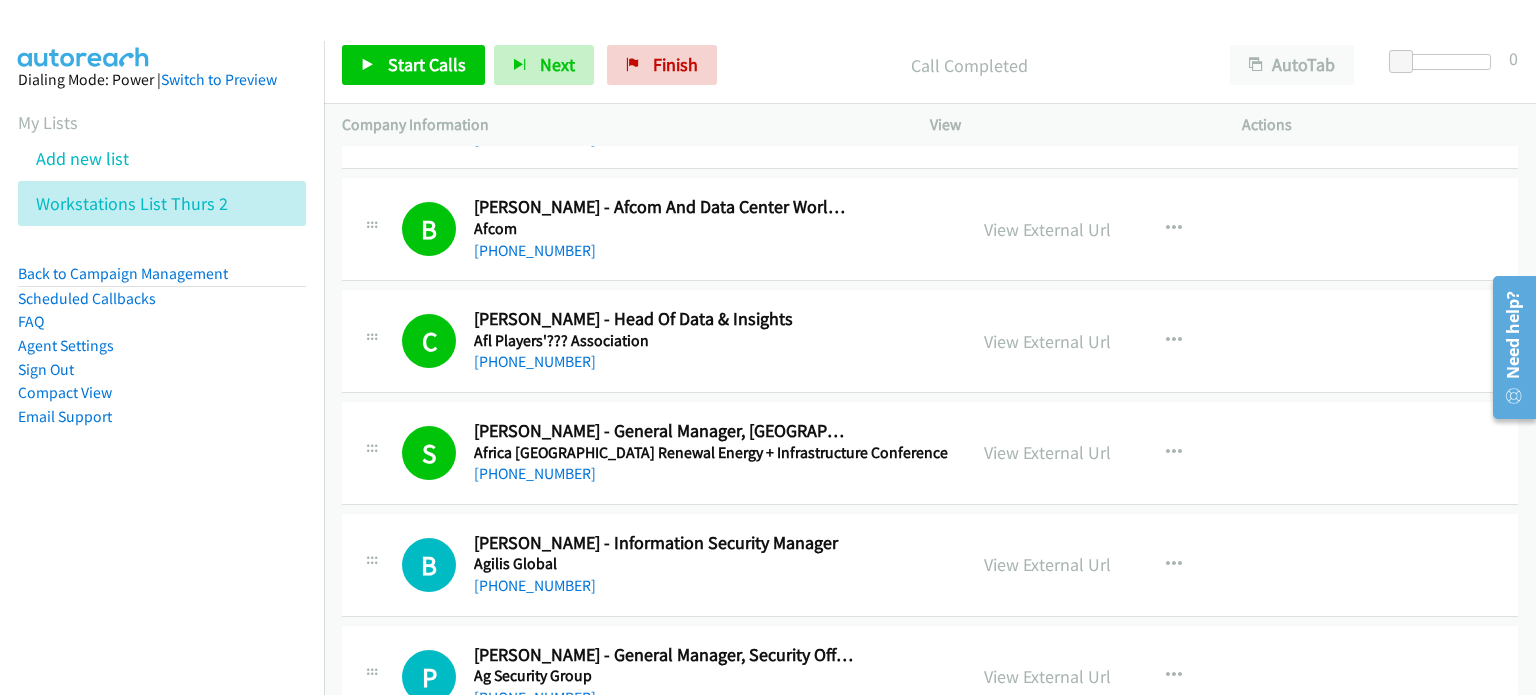 scroll, scrollTop: 8000, scrollLeft: 0, axis: vertical 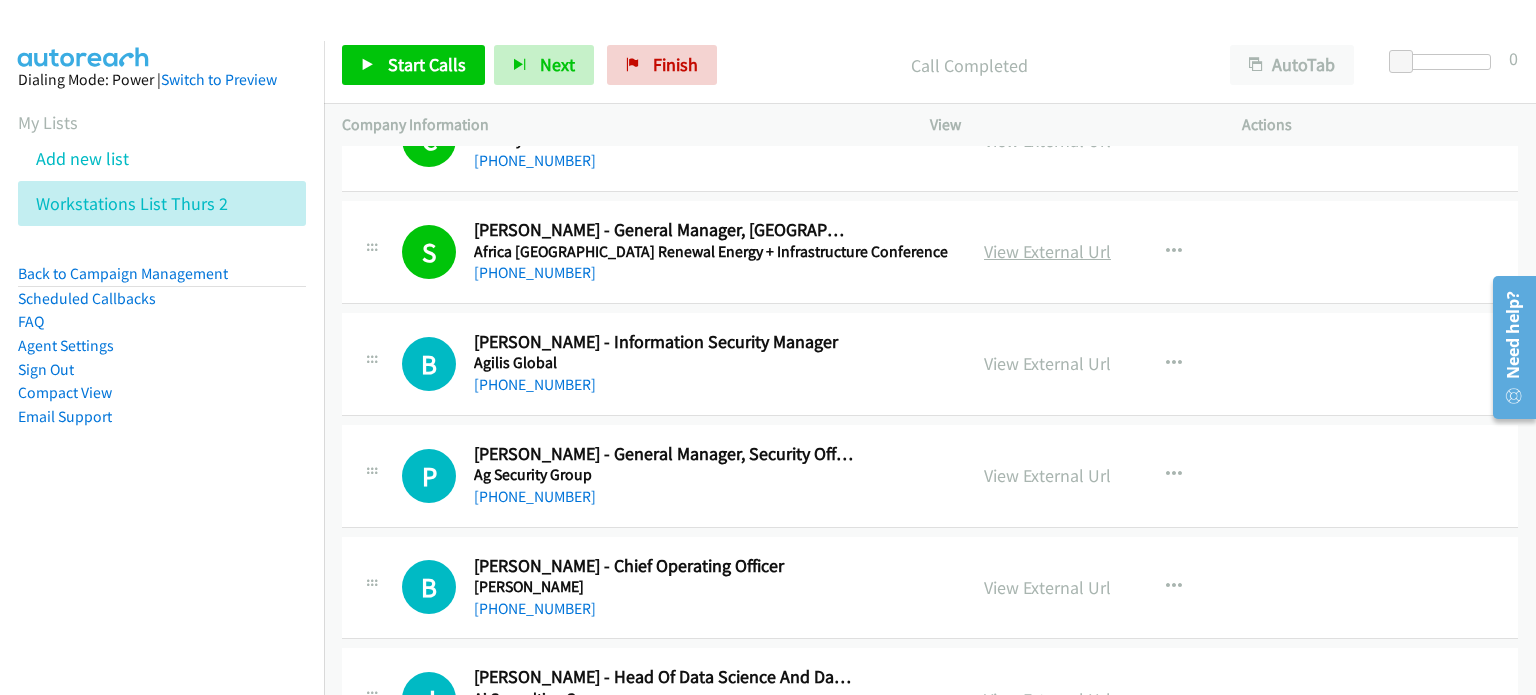 click on "View External Url" at bounding box center [1047, 251] 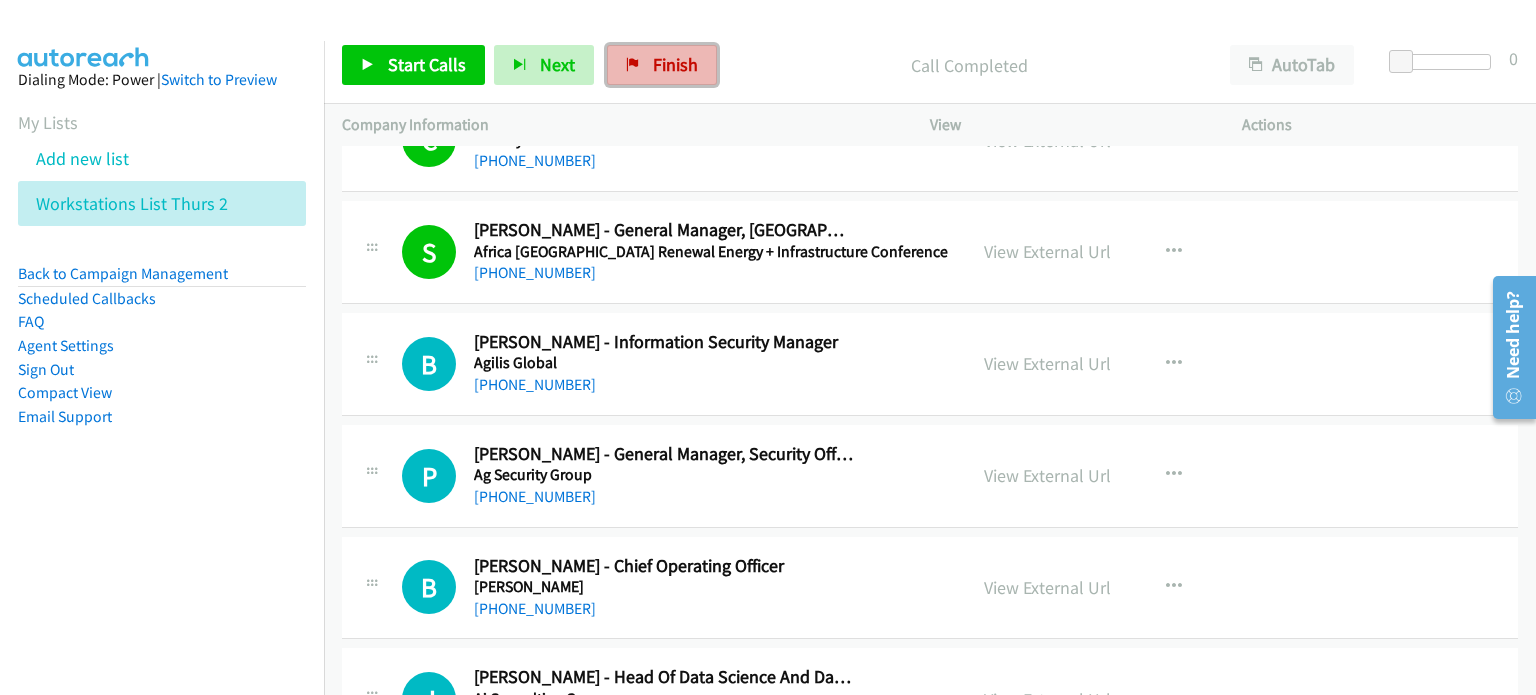 click on "Finish" at bounding box center (675, 64) 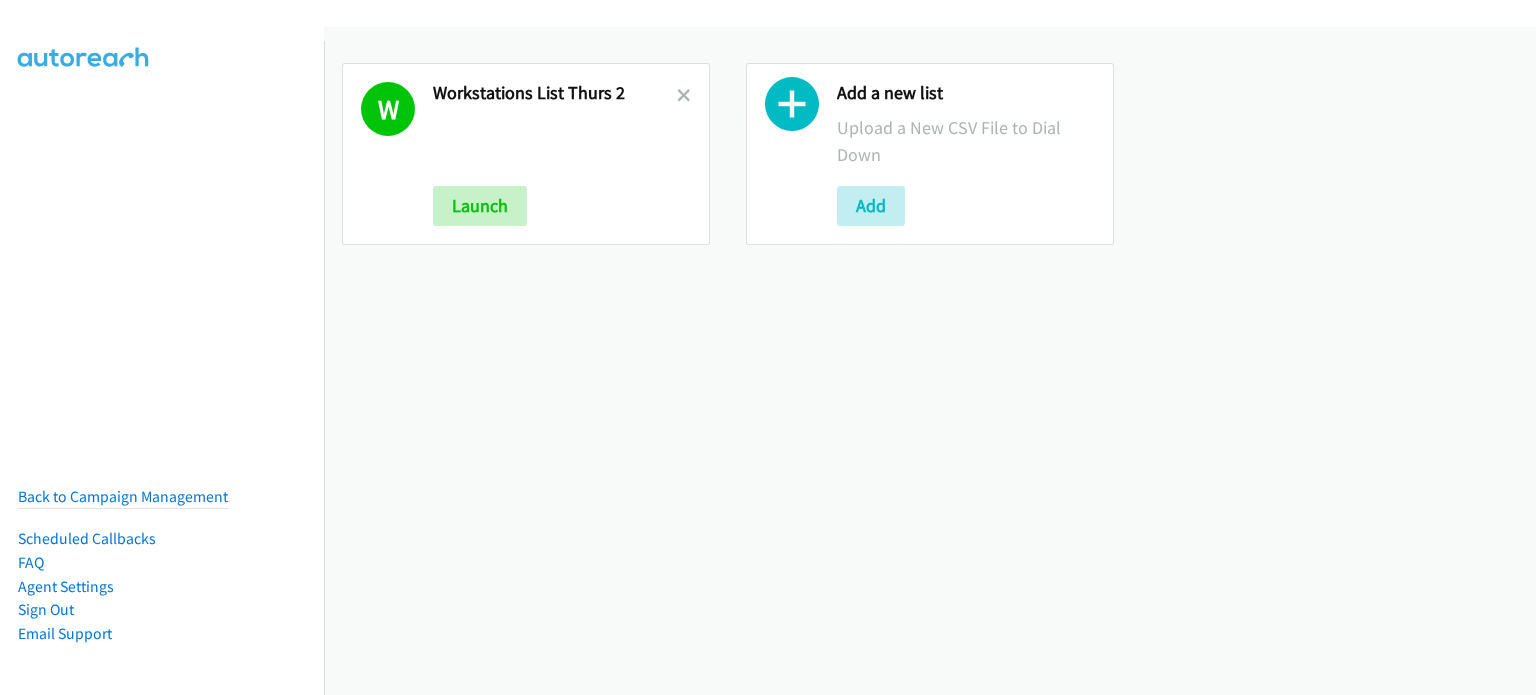 scroll, scrollTop: 0, scrollLeft: 0, axis: both 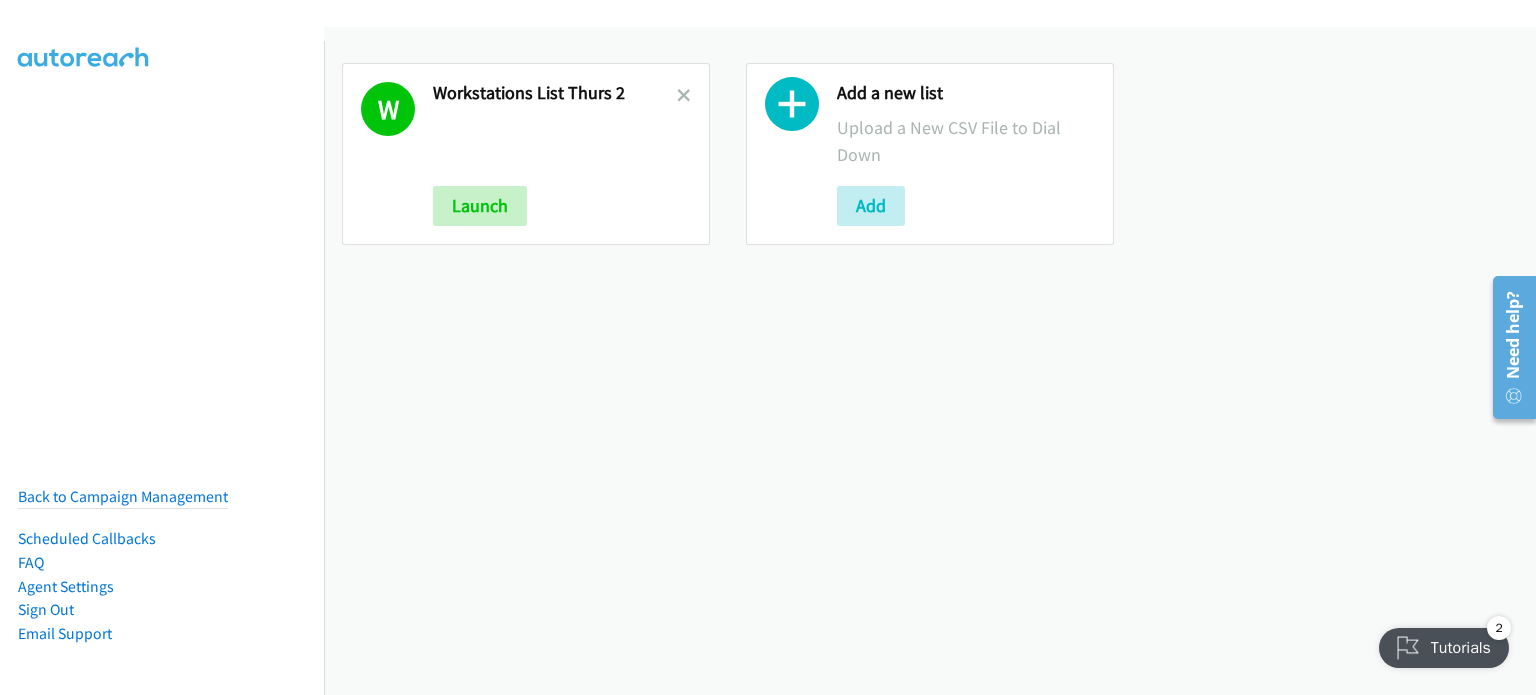 click on "W
Workstations List Thurs 2
Launch
Add a new list
Upload a New CSV File to Dial Down
Add" at bounding box center [930, 361] 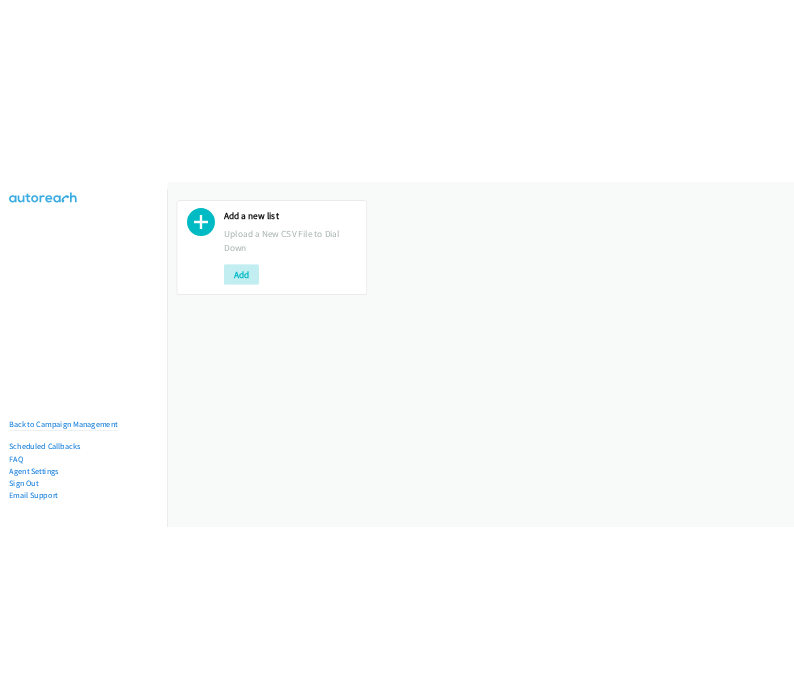 scroll, scrollTop: 0, scrollLeft: 0, axis: both 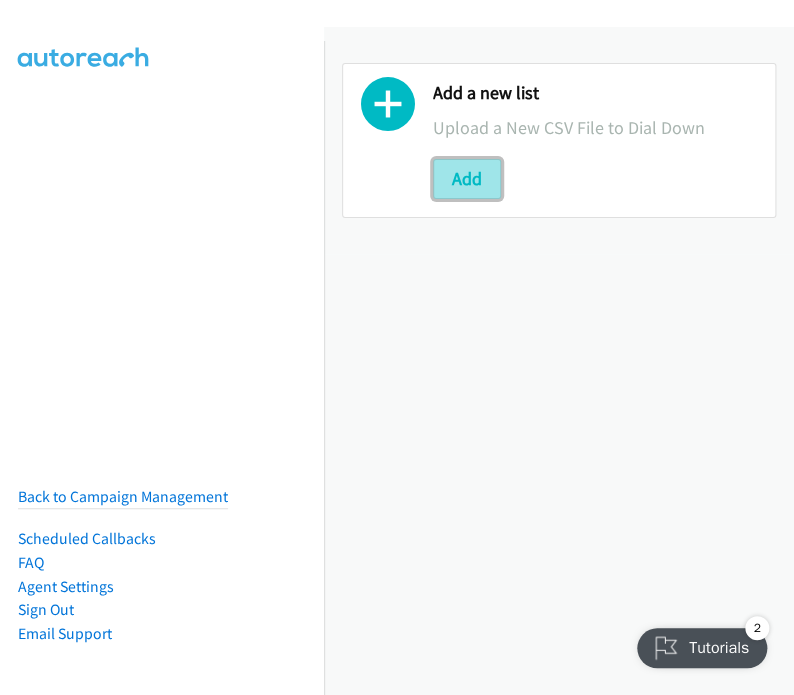 click on "Add" at bounding box center [467, 179] 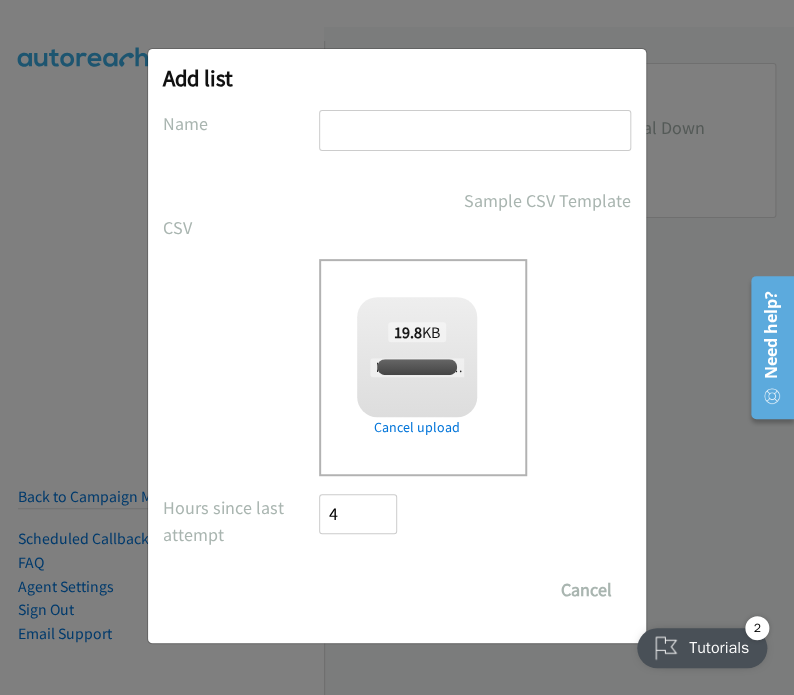 checkbox on "true" 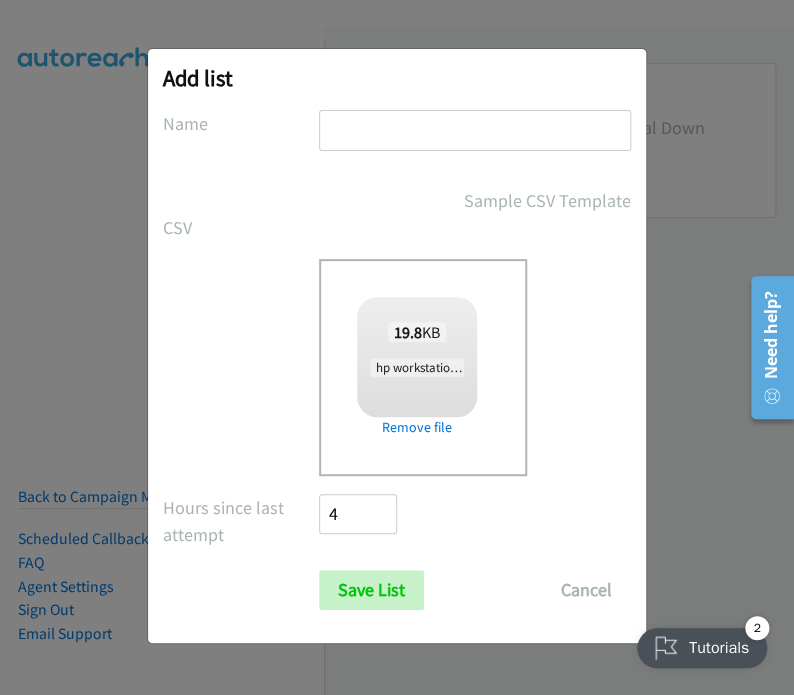 click at bounding box center (475, 130) 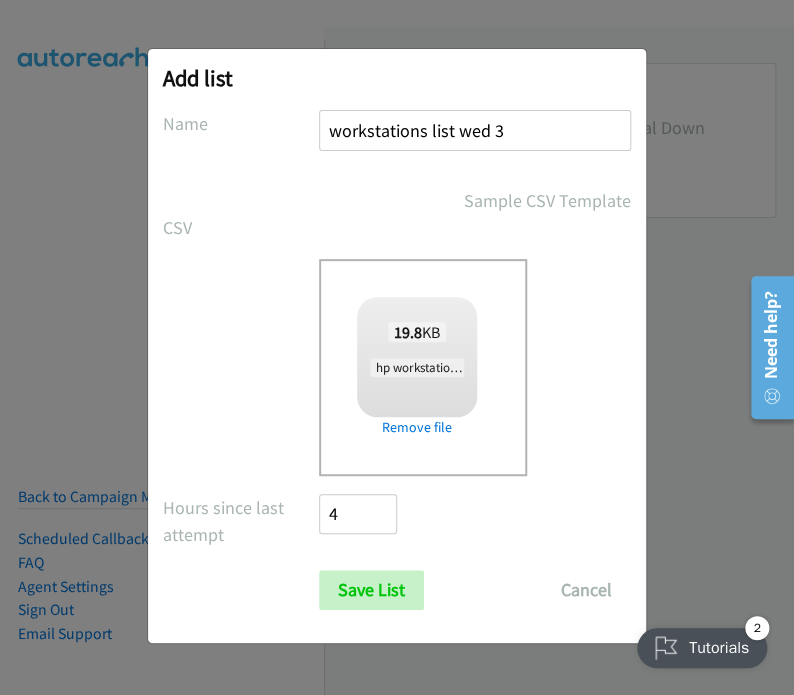 click on "workstations list wed 3" at bounding box center [475, 130] 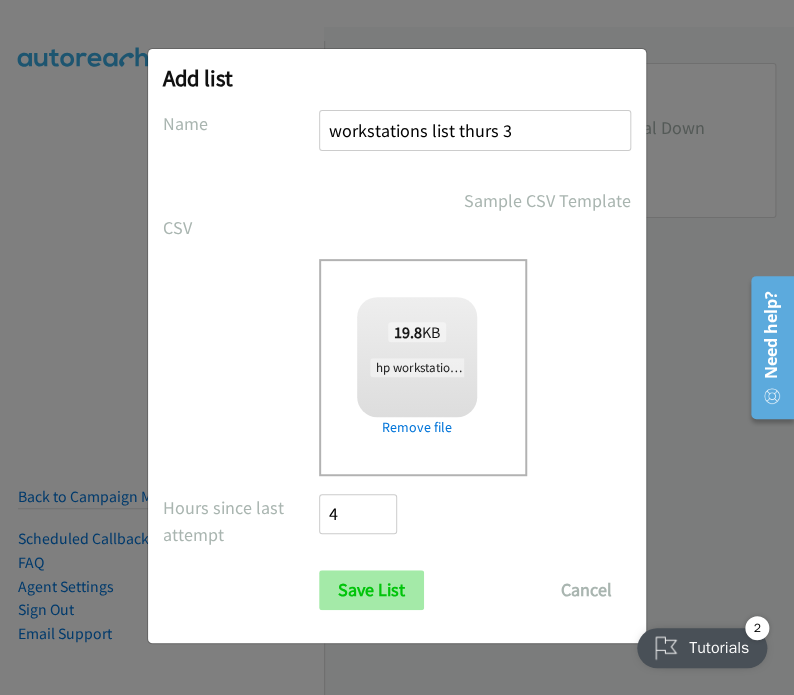 type on "workstations list thurs 3" 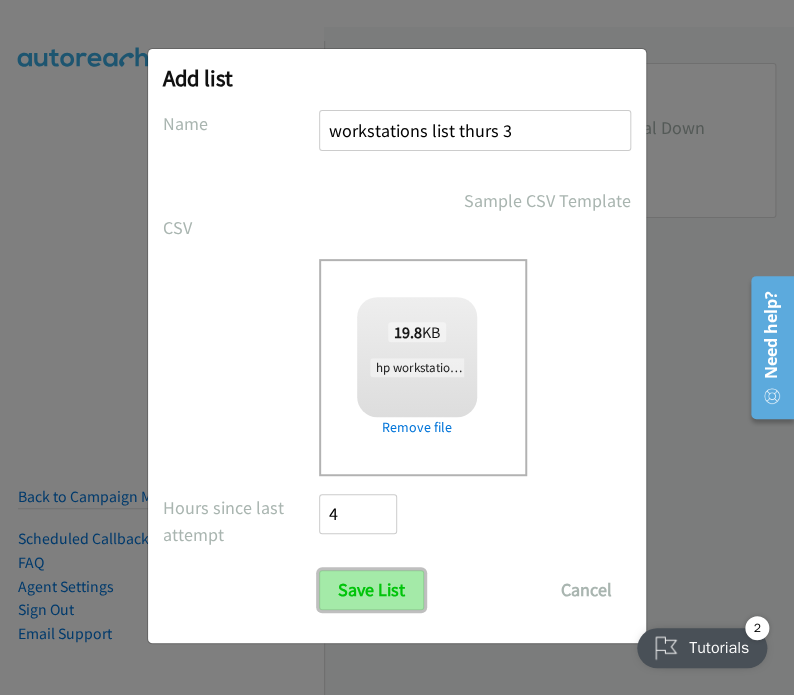 click on "Save List" at bounding box center (371, 590) 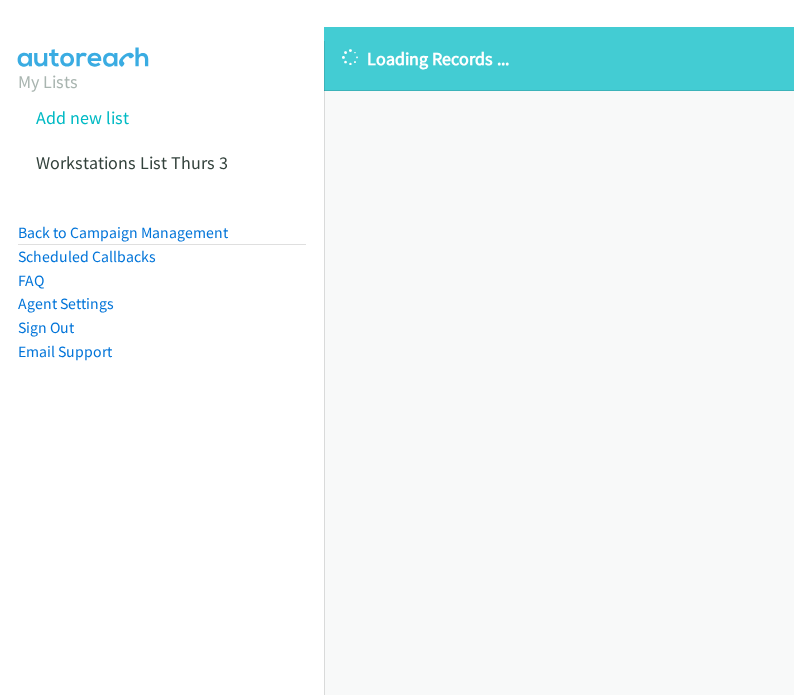 scroll, scrollTop: 0, scrollLeft: 0, axis: both 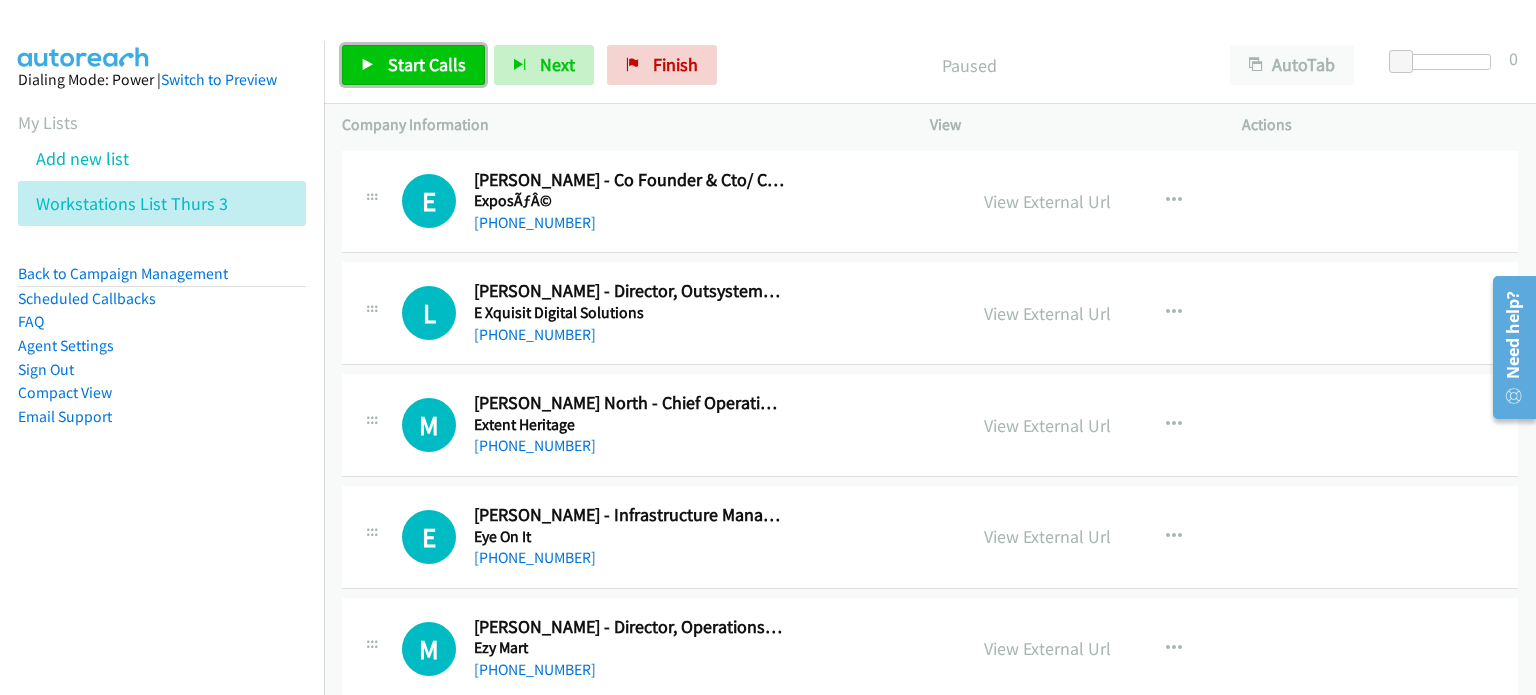 click on "Start Calls" at bounding box center (427, 64) 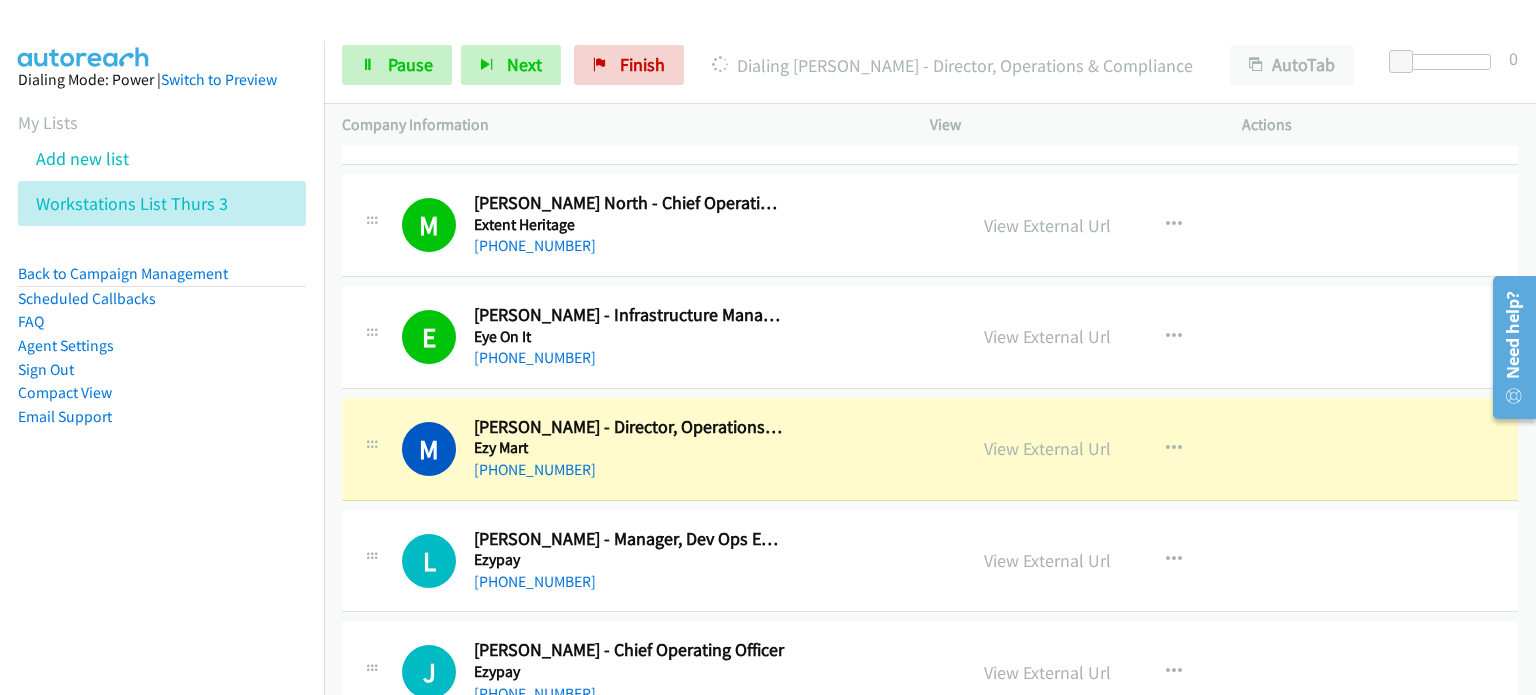 scroll, scrollTop: 300, scrollLeft: 0, axis: vertical 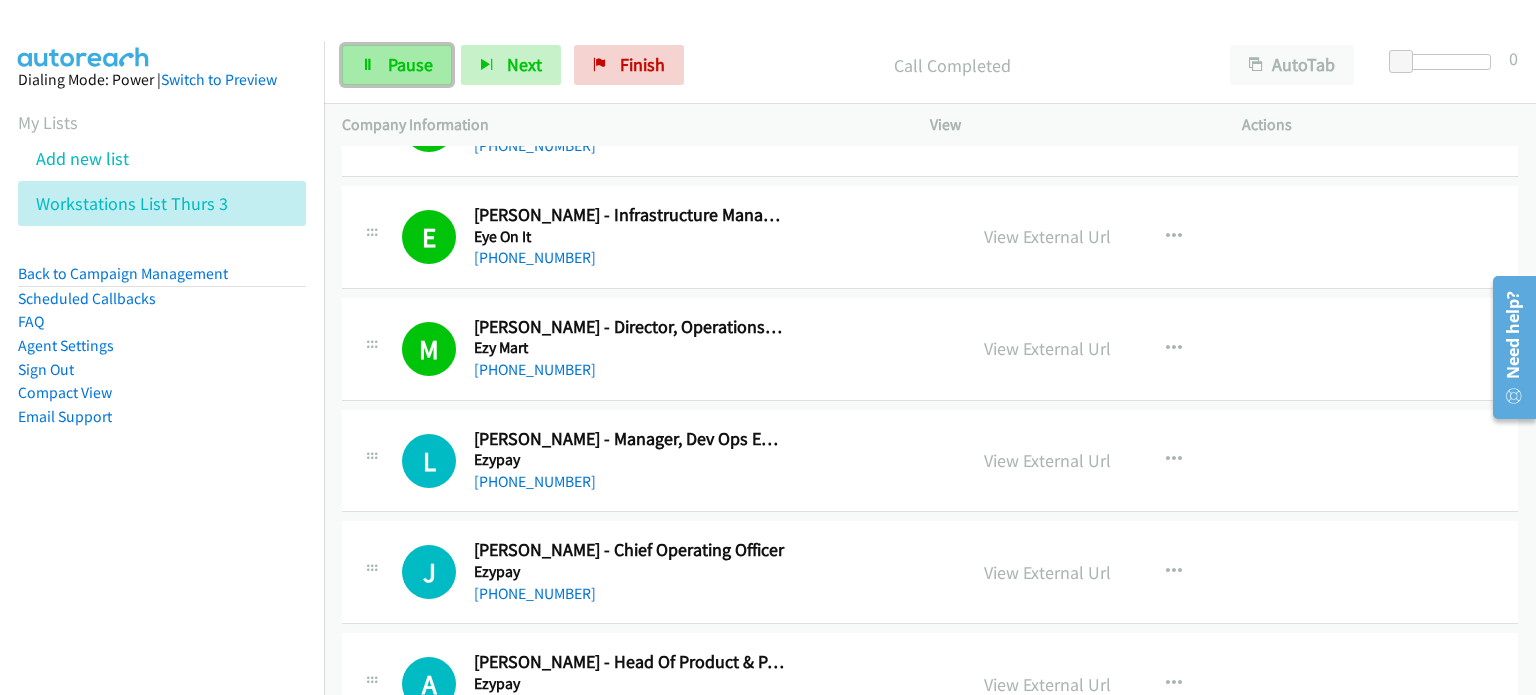 click on "Pause" at bounding box center (410, 64) 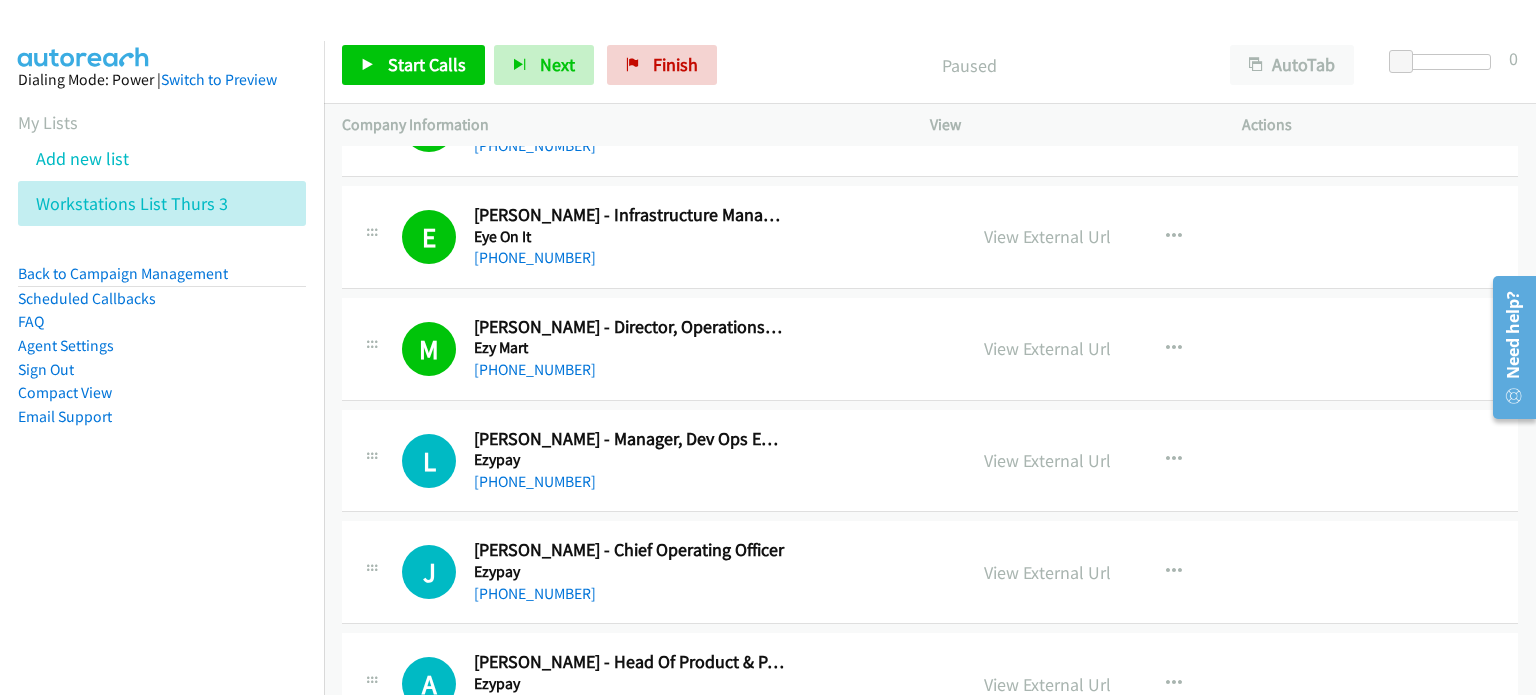 click on "Paused" at bounding box center [969, 65] 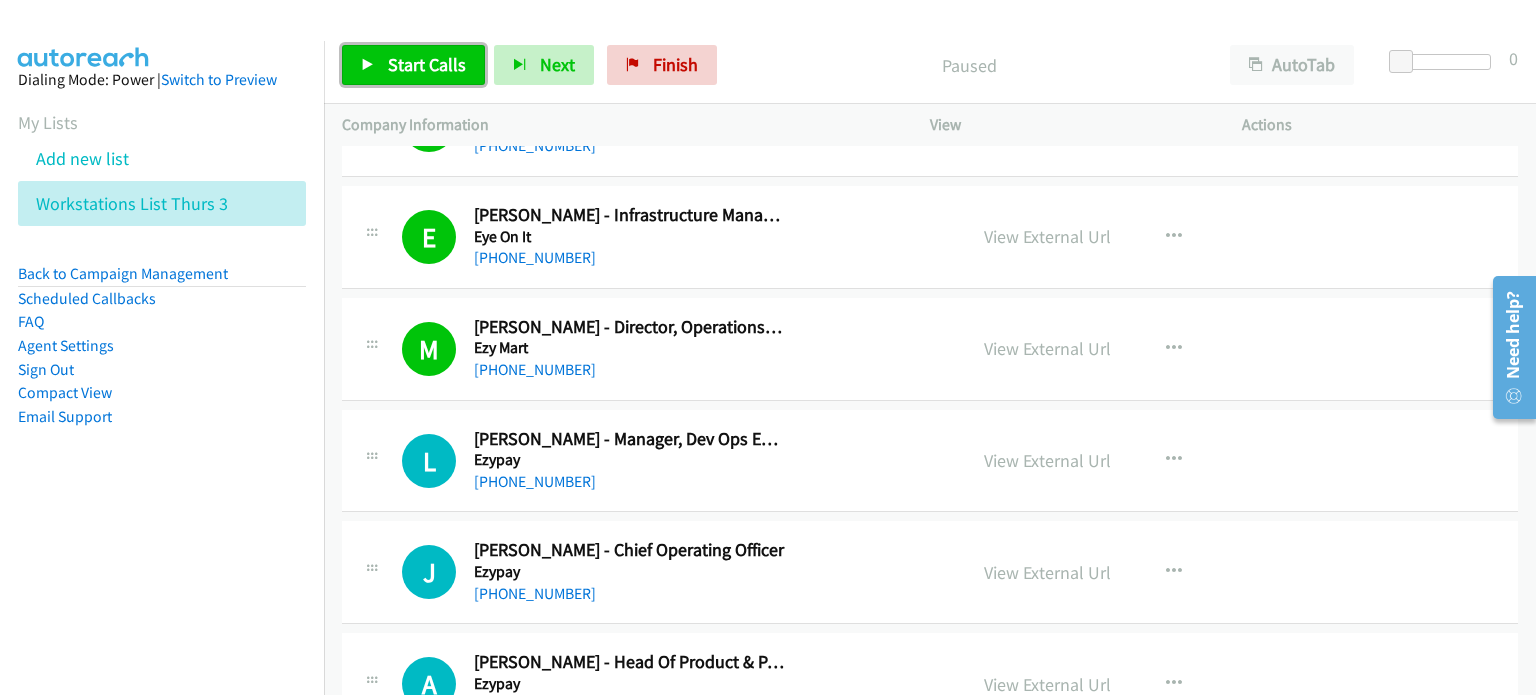 click on "Start Calls" at bounding box center (427, 64) 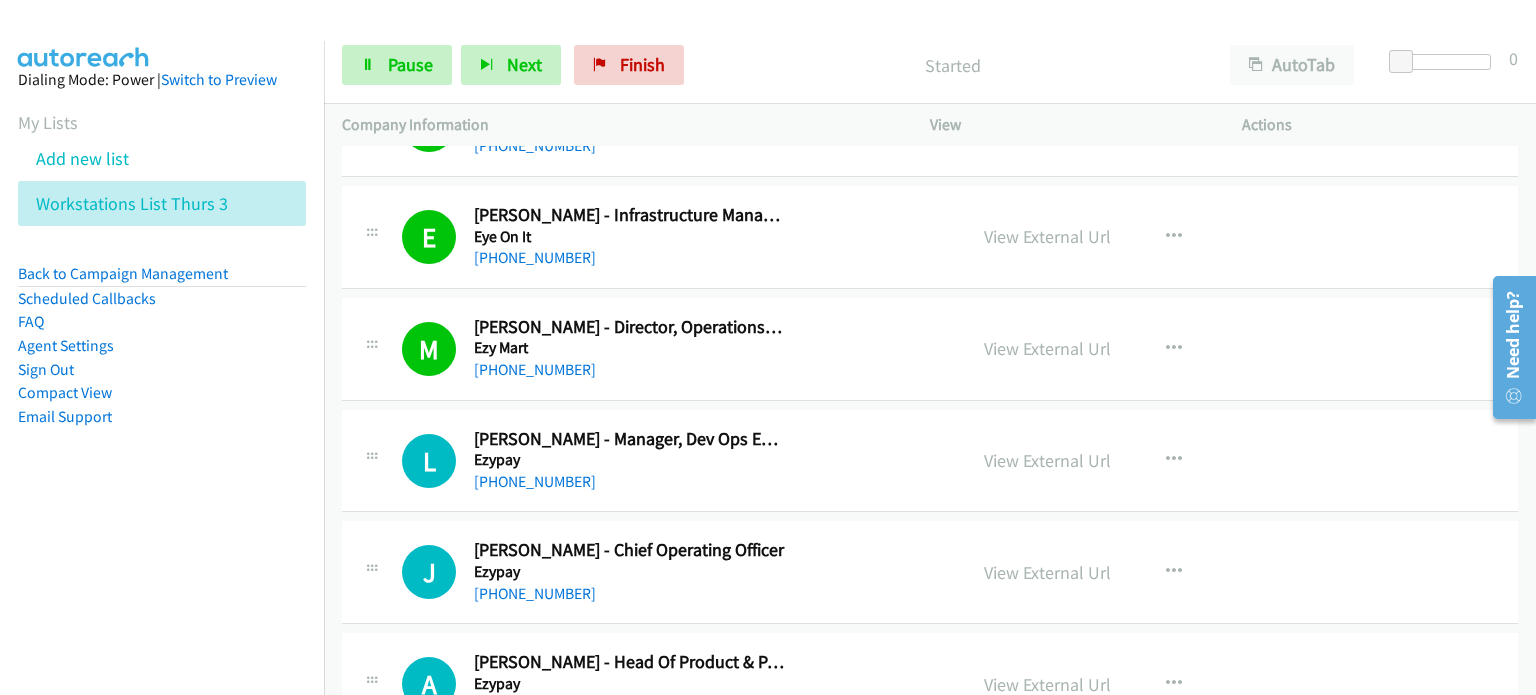scroll, scrollTop: 400, scrollLeft: 0, axis: vertical 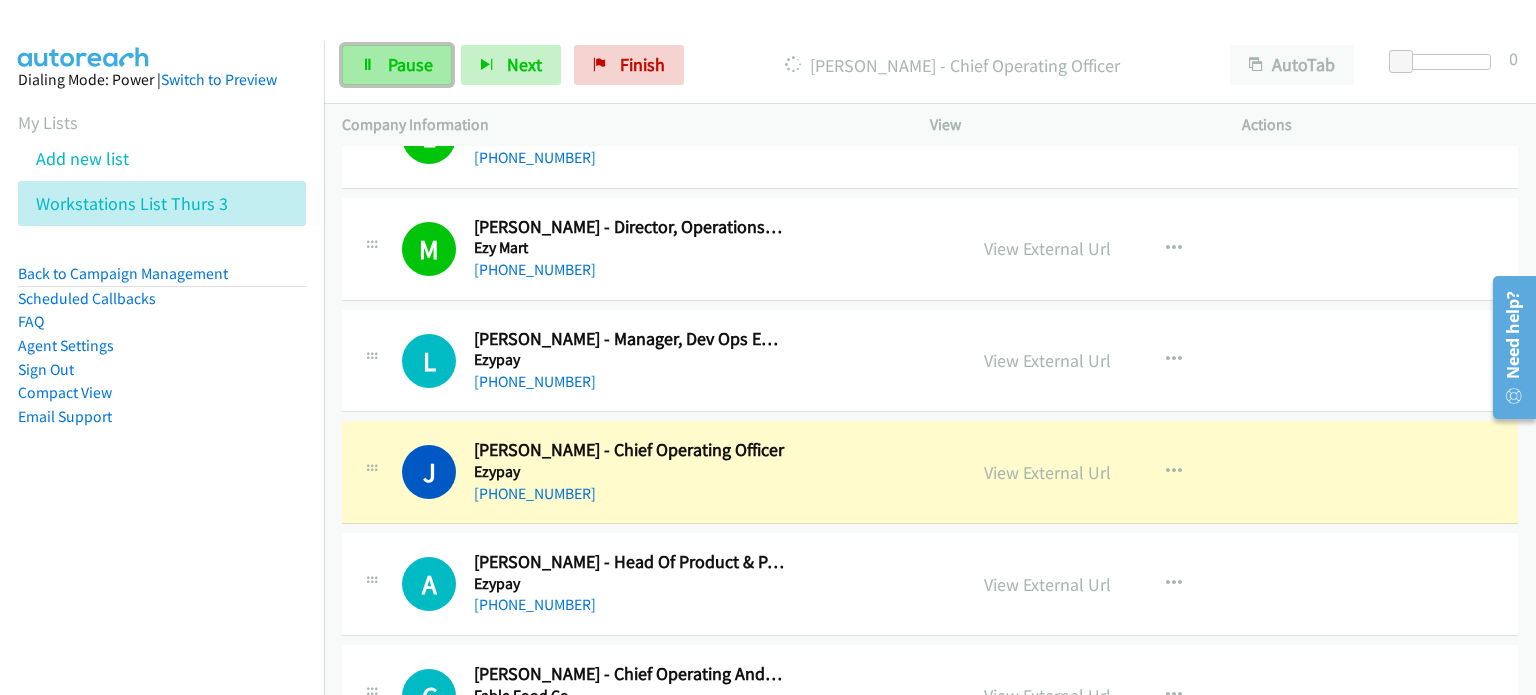 click on "Pause" at bounding box center (397, 65) 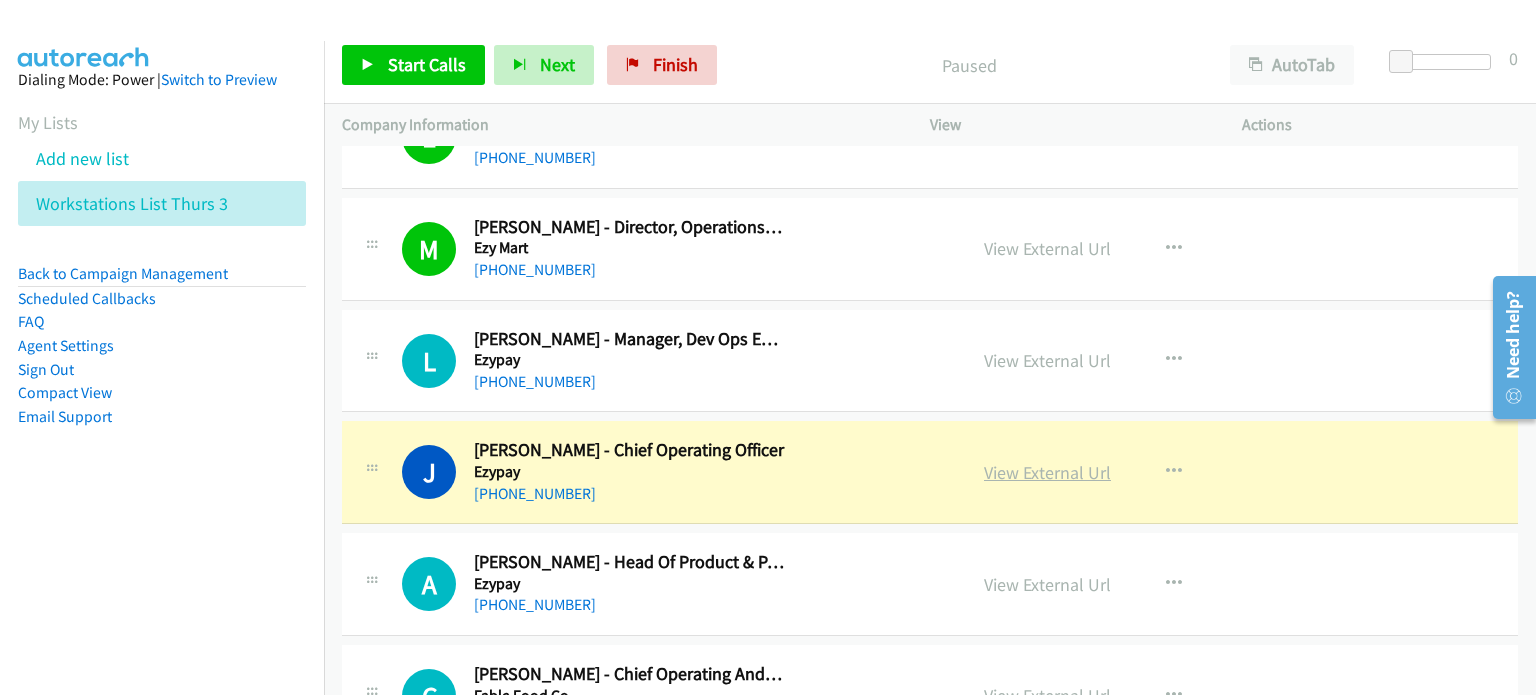 click on "View External Url" at bounding box center [1047, 472] 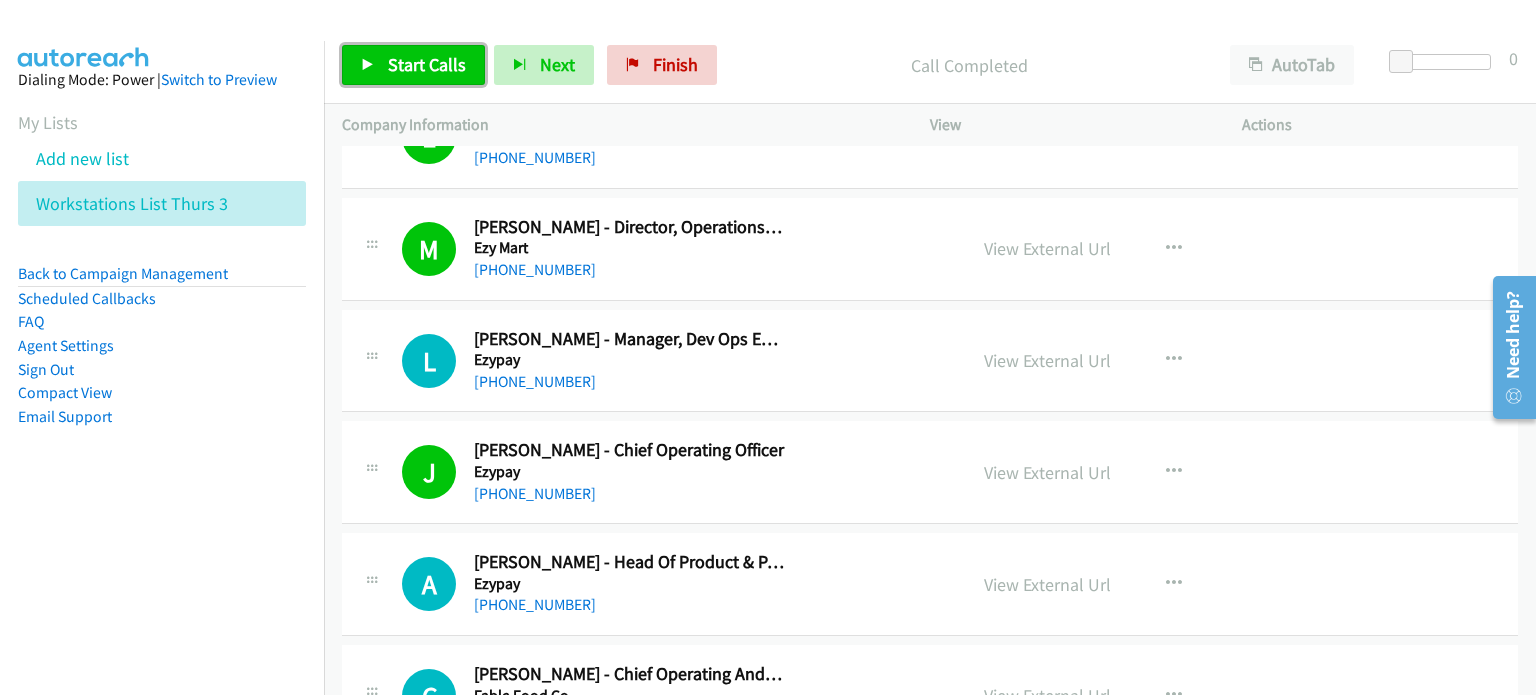 click on "Start Calls" at bounding box center [427, 64] 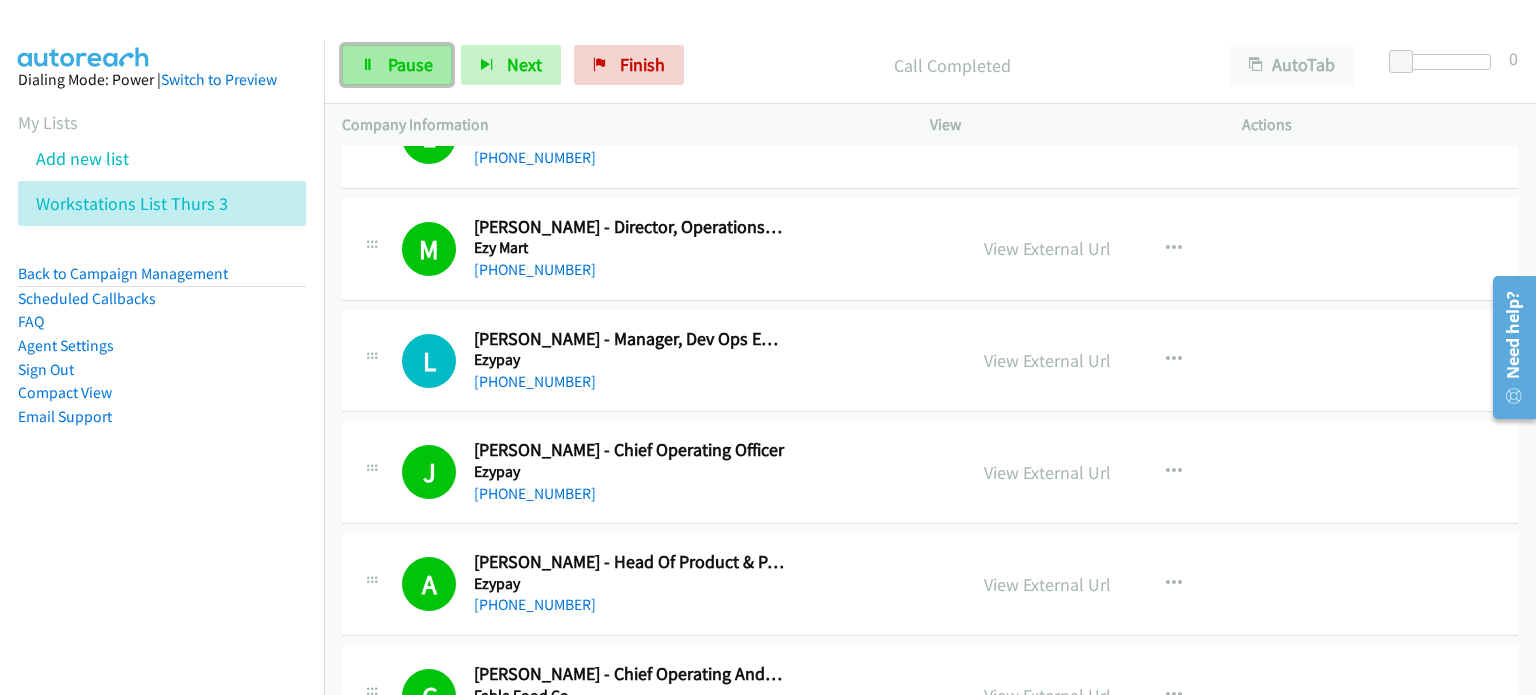 click on "Pause" at bounding box center [410, 64] 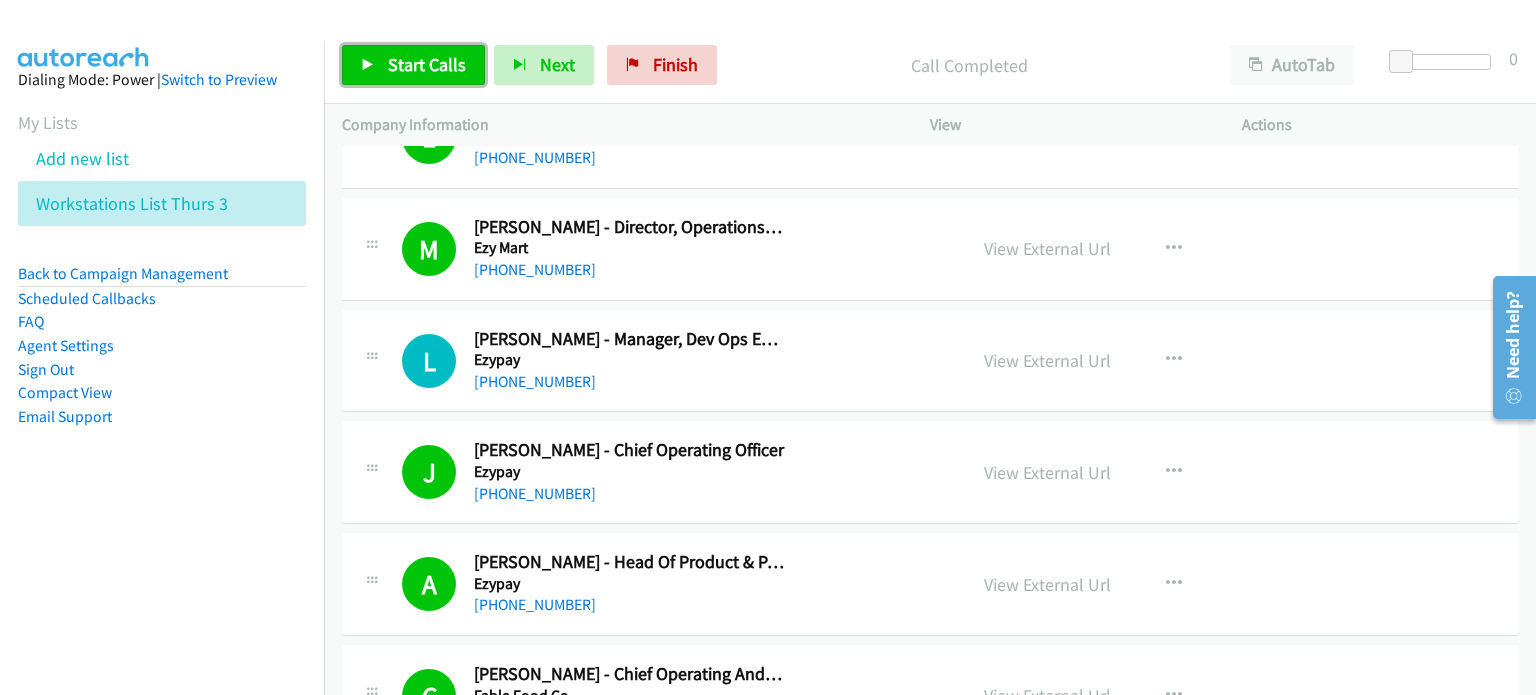 click on "Start Calls" at bounding box center (427, 64) 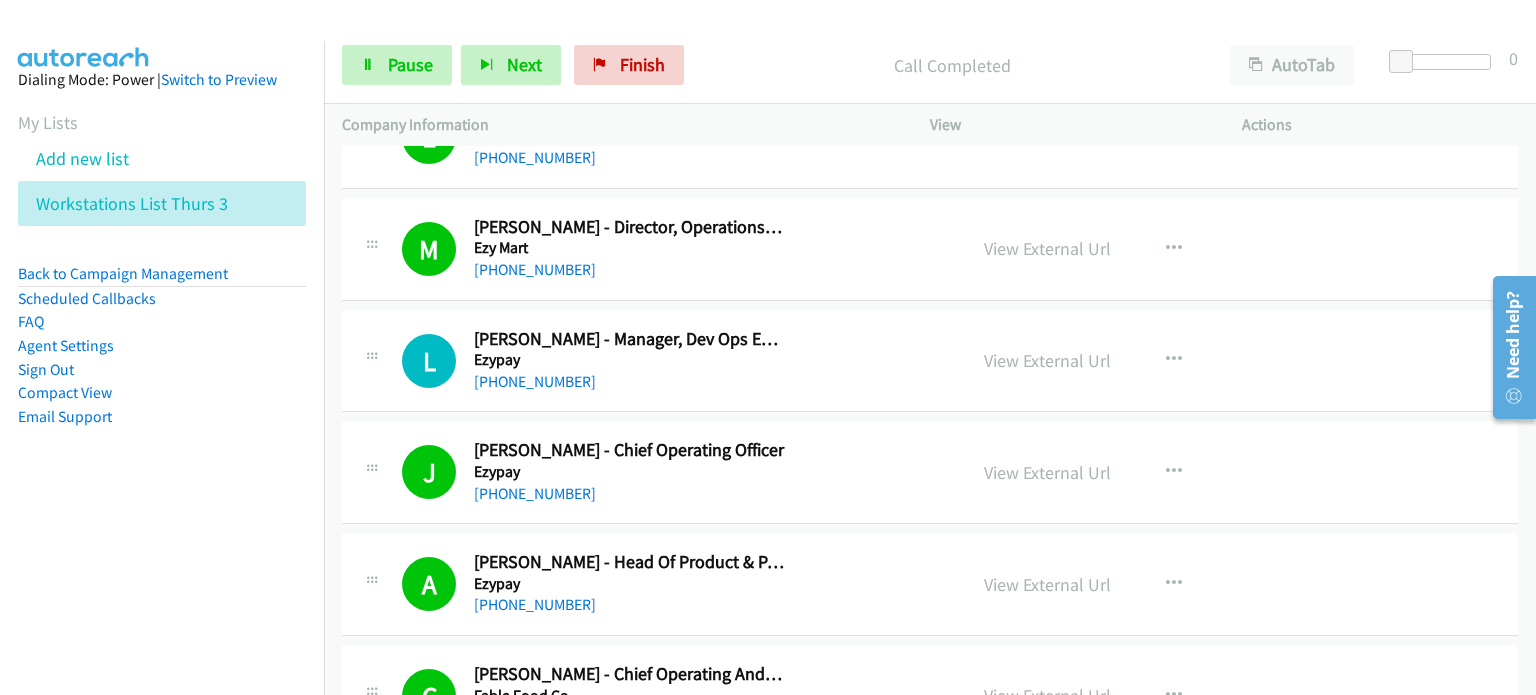click on "Call Completed" at bounding box center (952, 65) 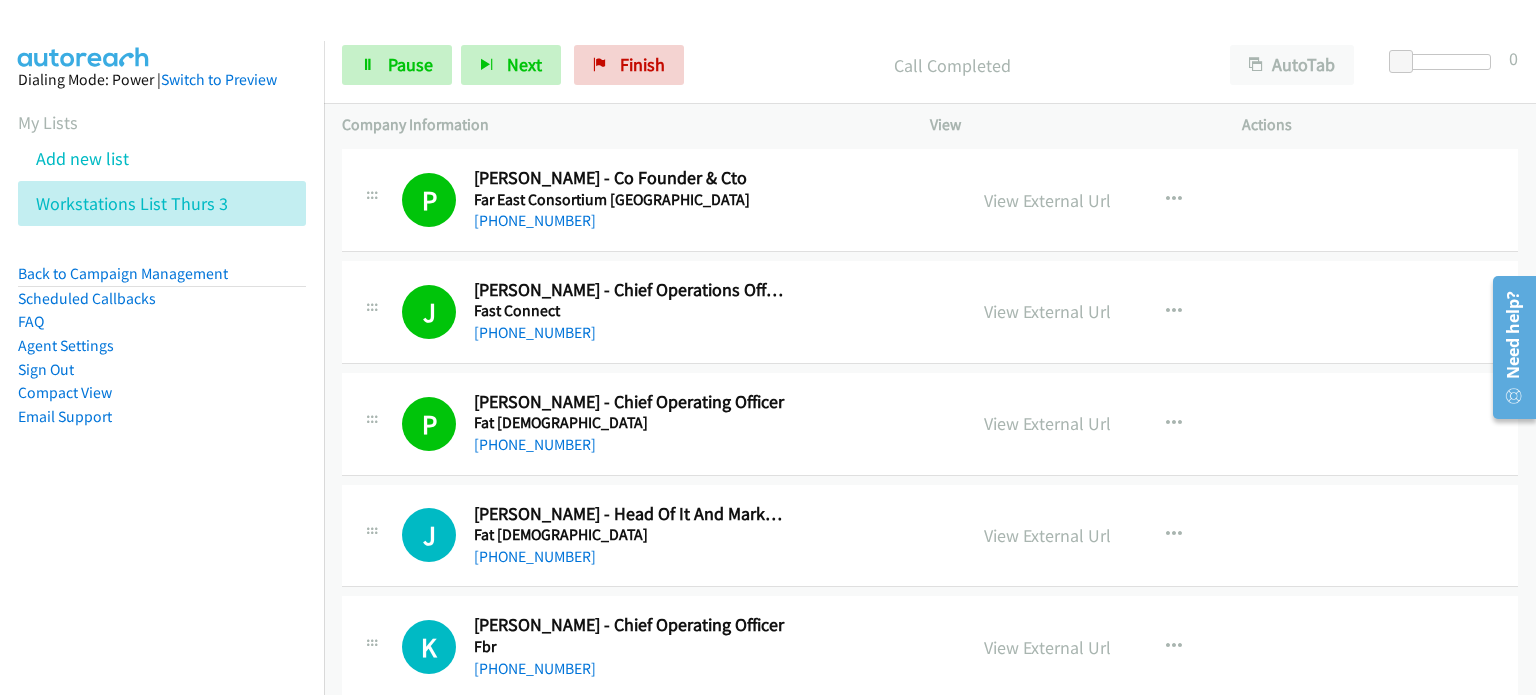 scroll, scrollTop: 1600, scrollLeft: 0, axis: vertical 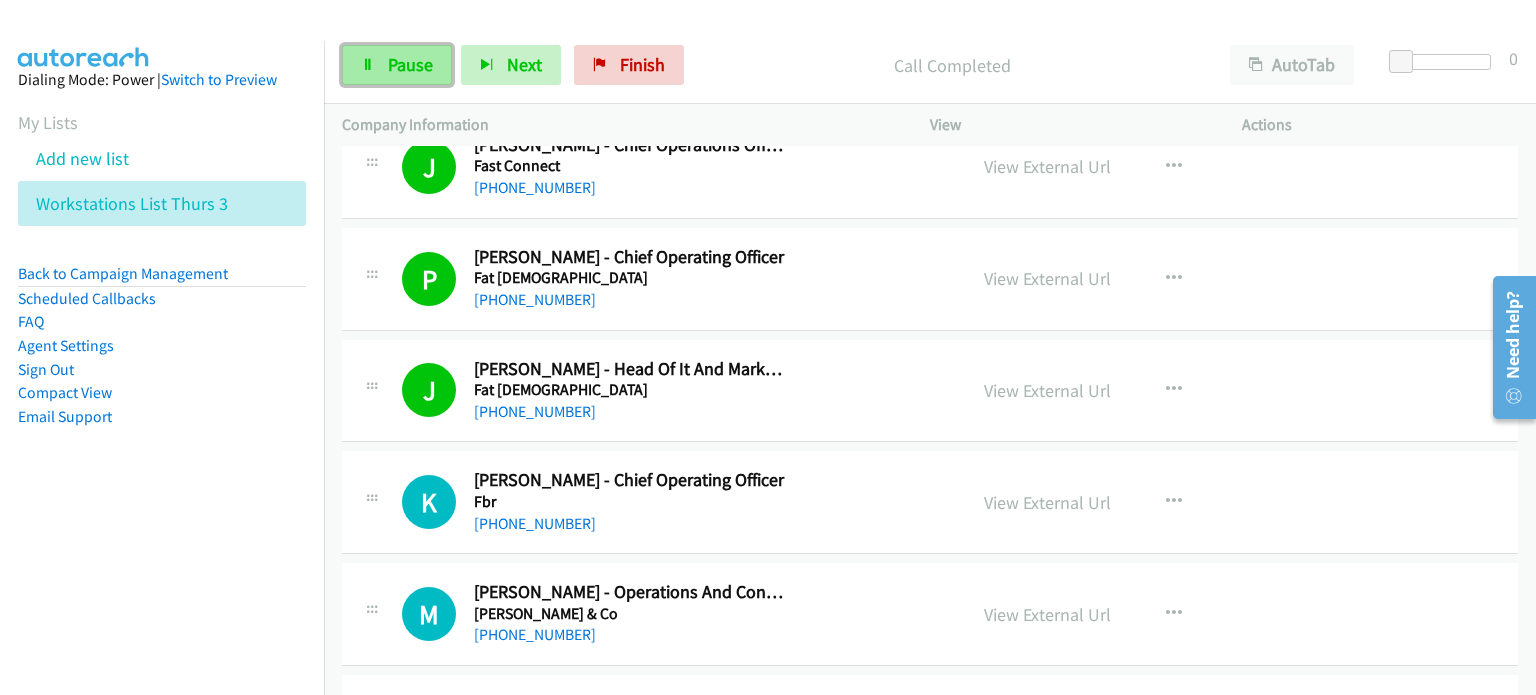click on "Pause" at bounding box center [410, 64] 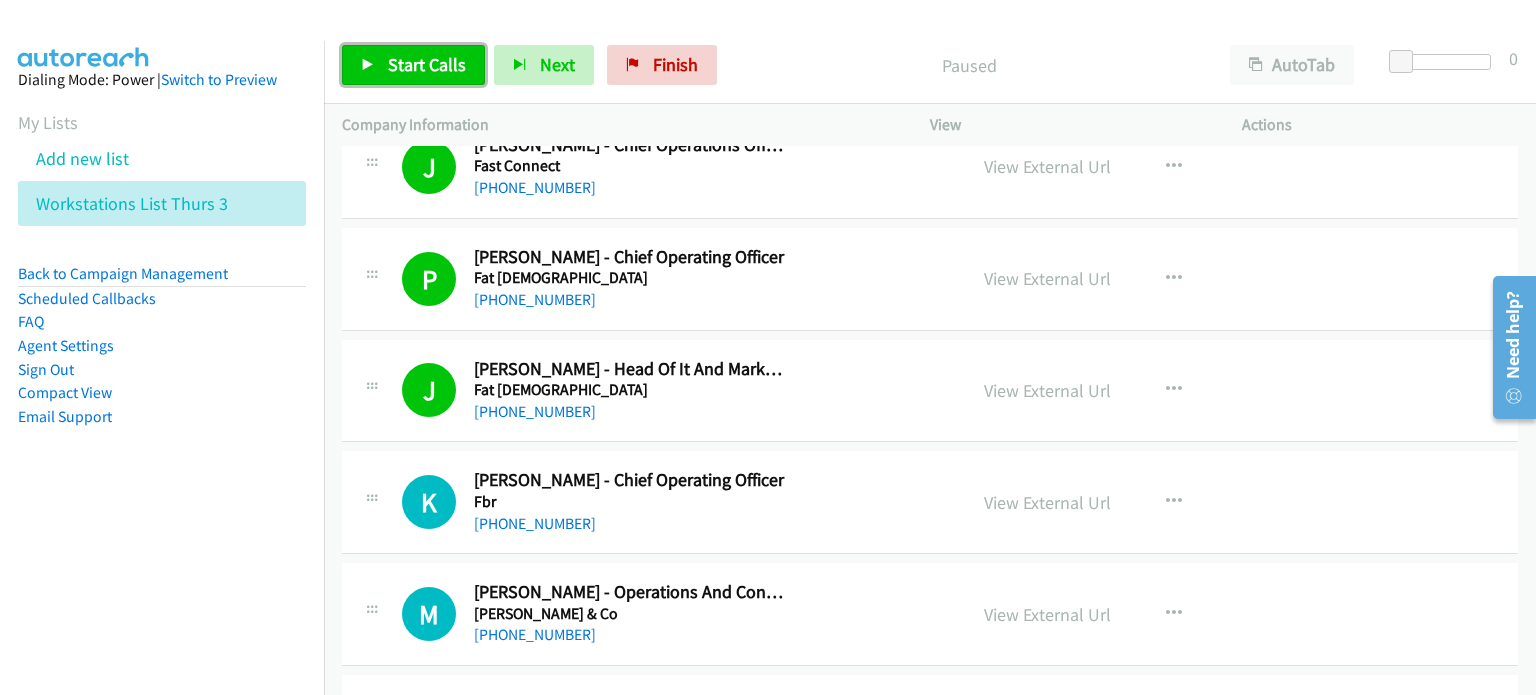 click on "Start Calls" at bounding box center (427, 64) 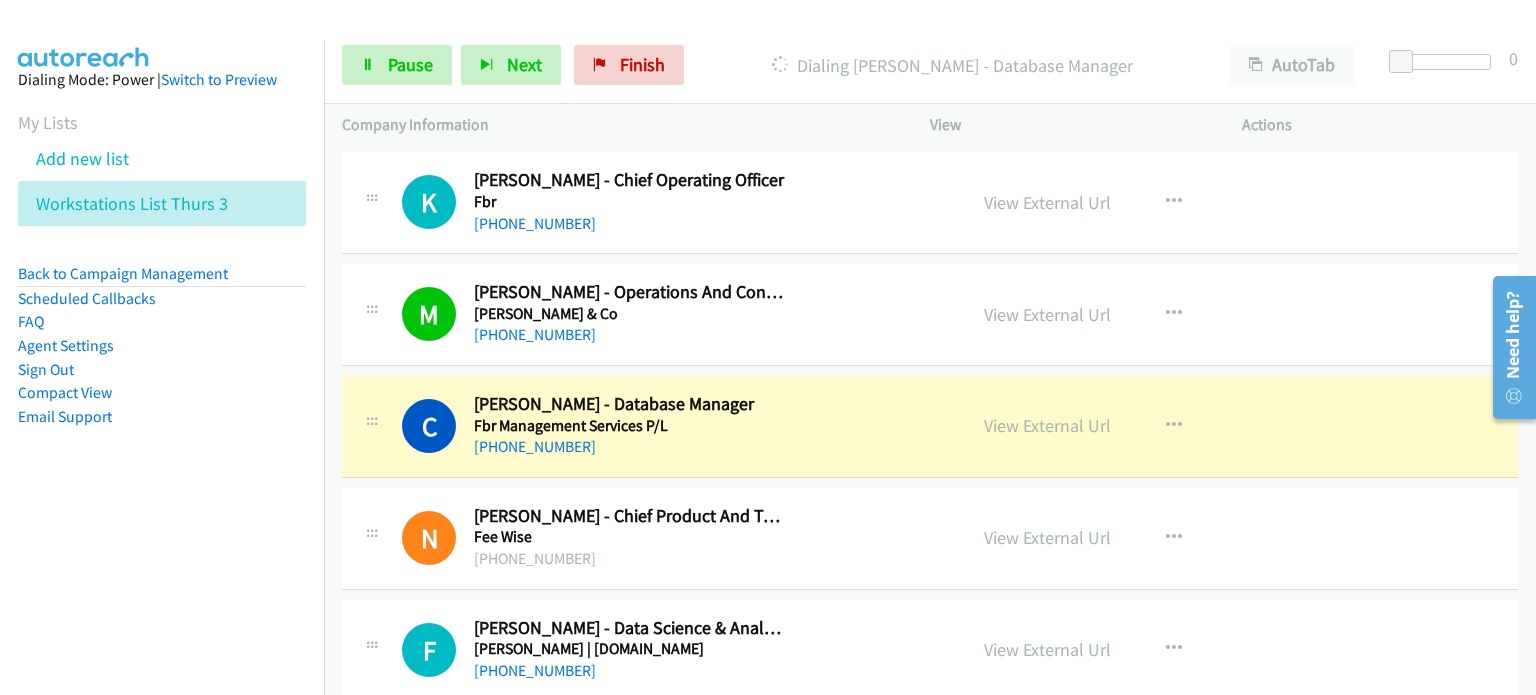 scroll, scrollTop: 2000, scrollLeft: 0, axis: vertical 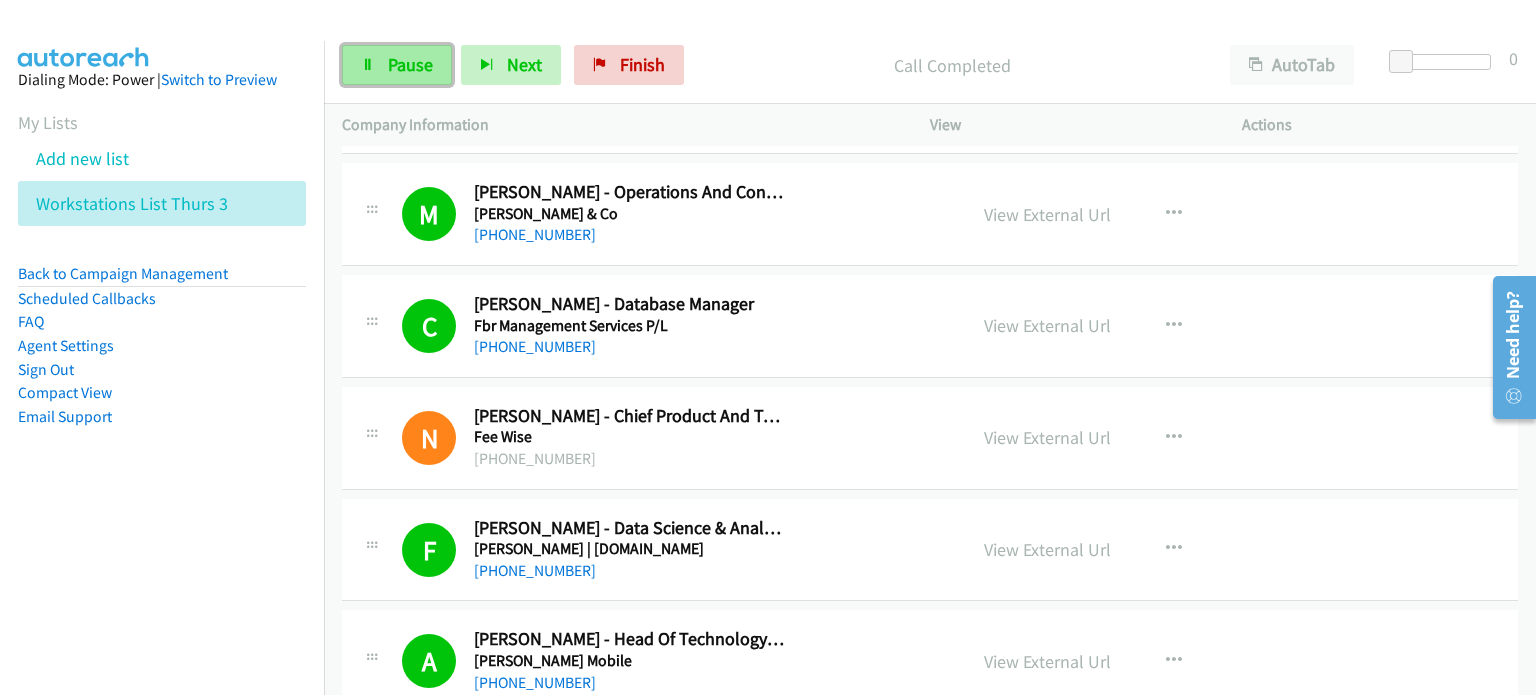 click on "Pause" at bounding box center [410, 64] 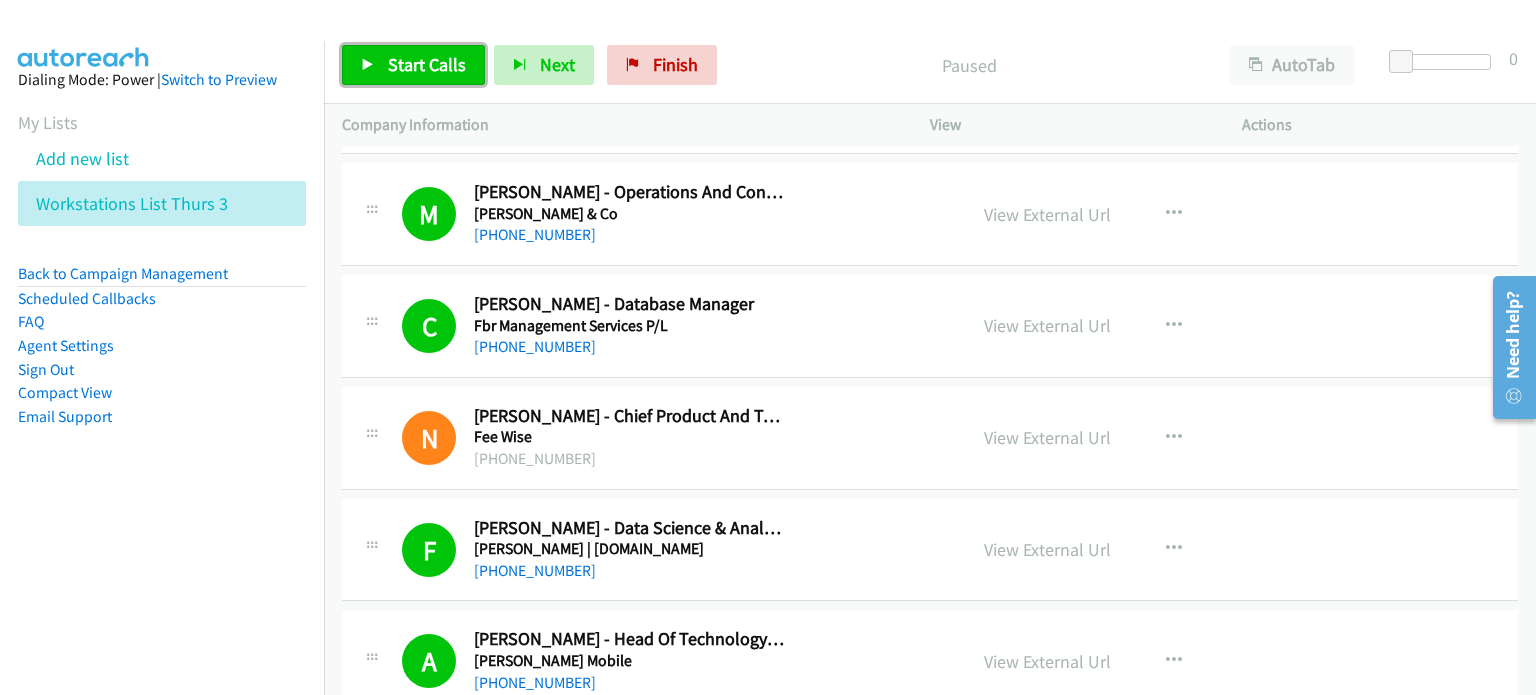 click on "Start Calls" at bounding box center (413, 65) 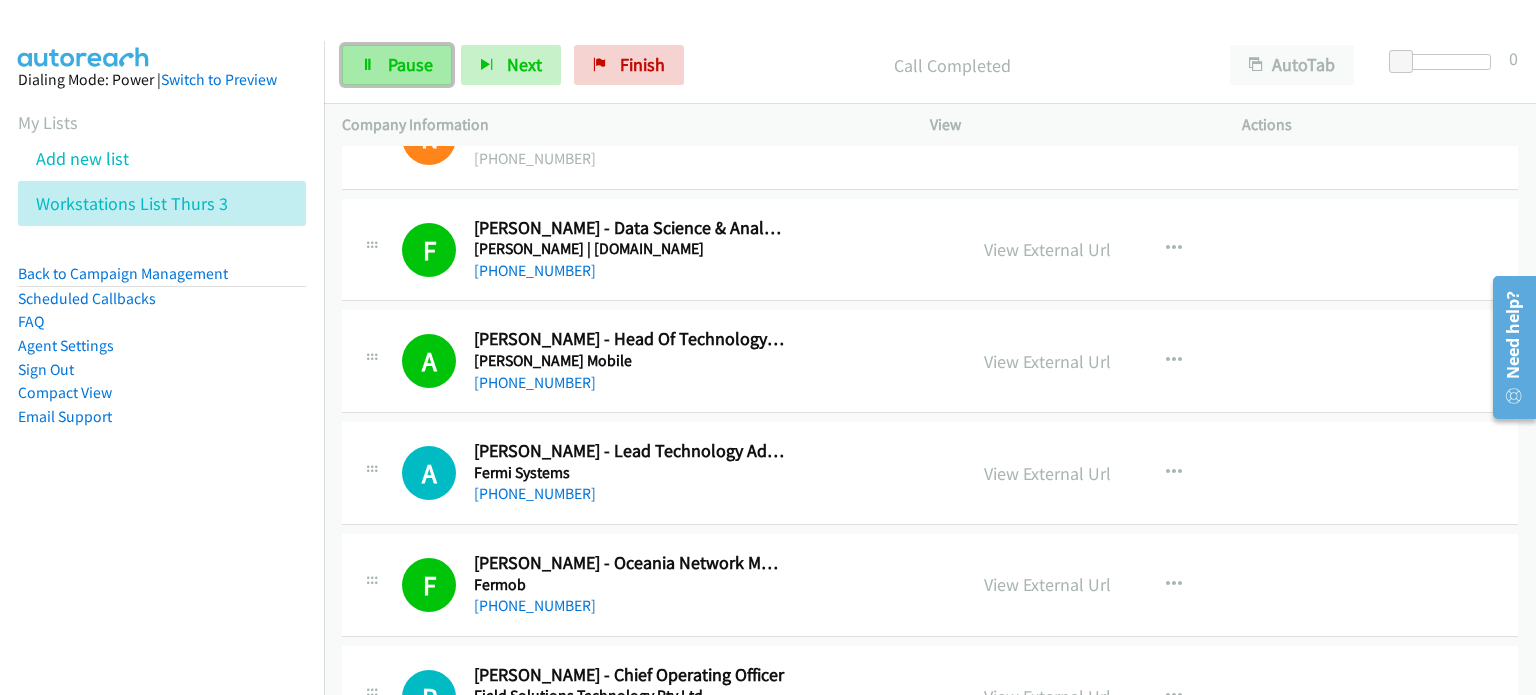 click on "Pause" at bounding box center (397, 65) 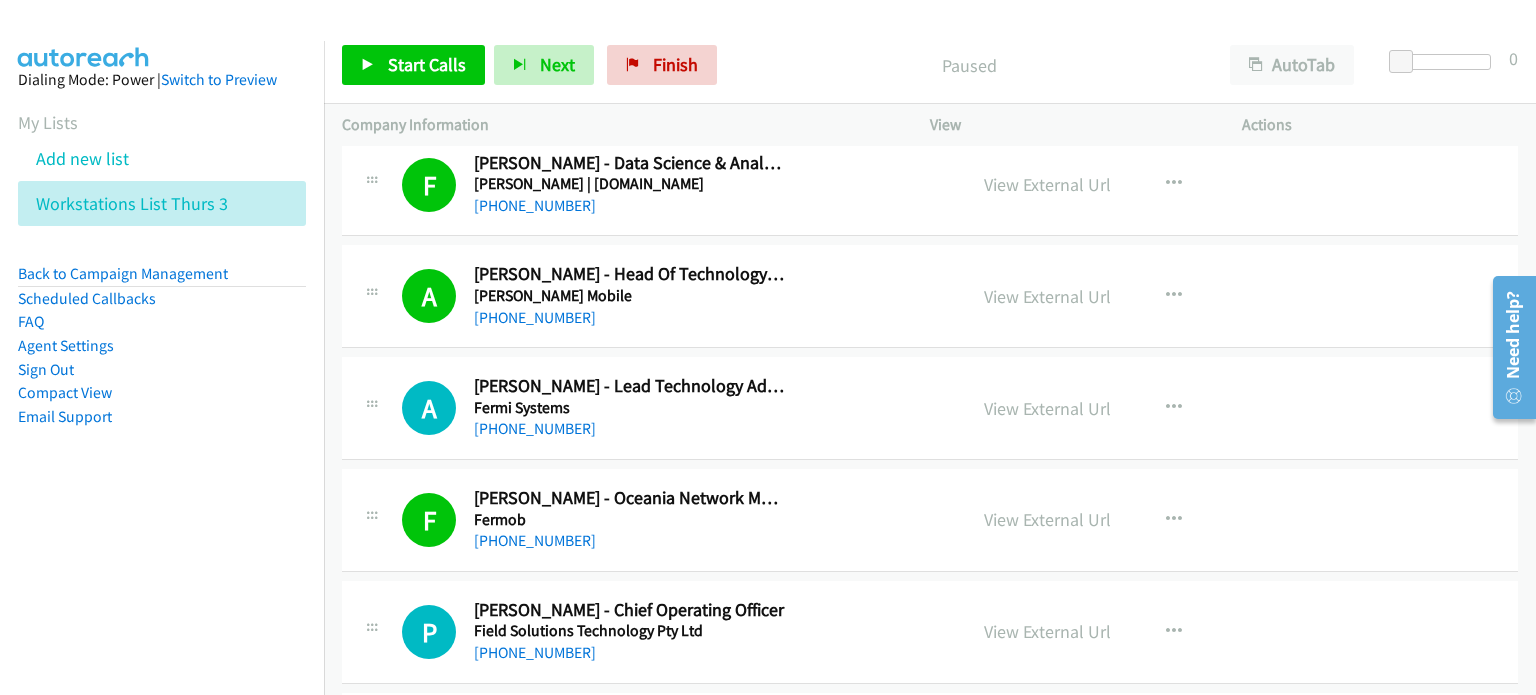scroll, scrollTop: 2400, scrollLeft: 0, axis: vertical 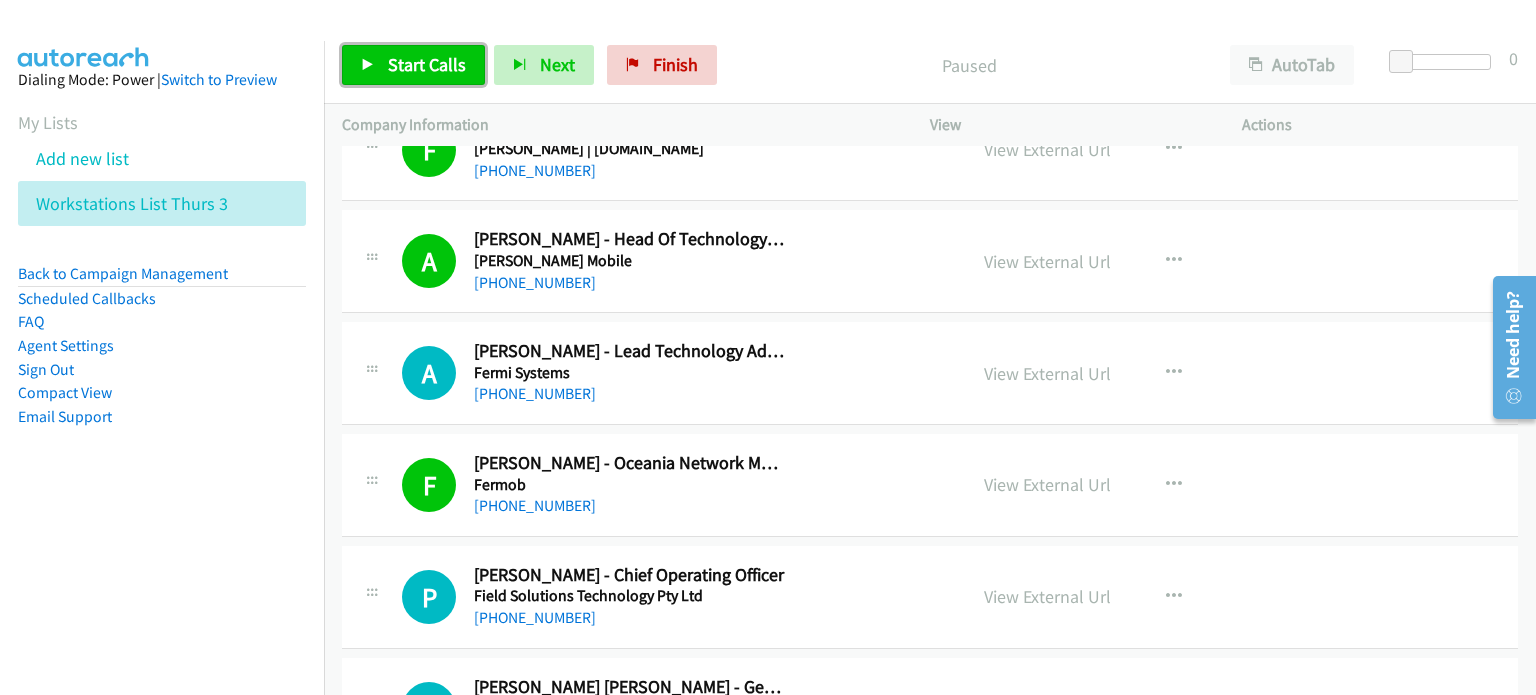 click on "Start Calls" at bounding box center (427, 64) 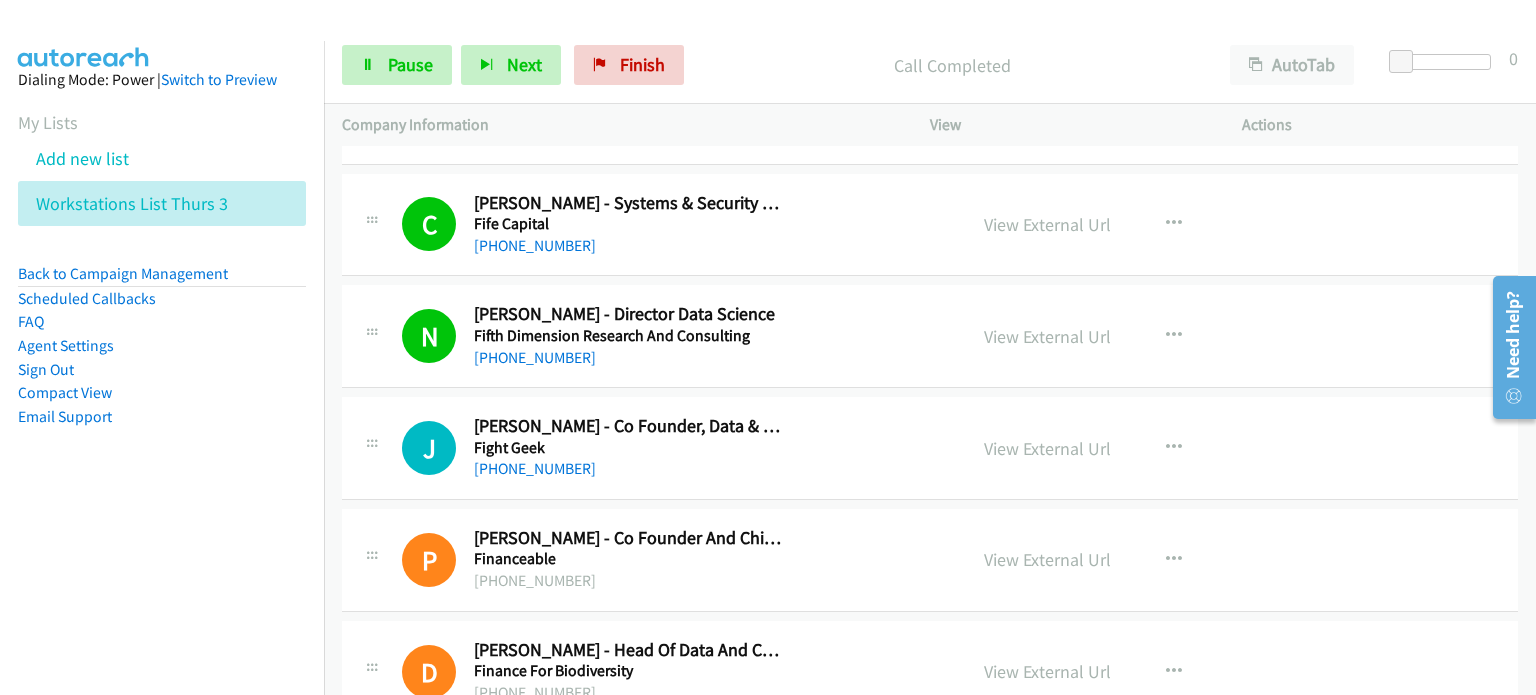 scroll, scrollTop: 3000, scrollLeft: 0, axis: vertical 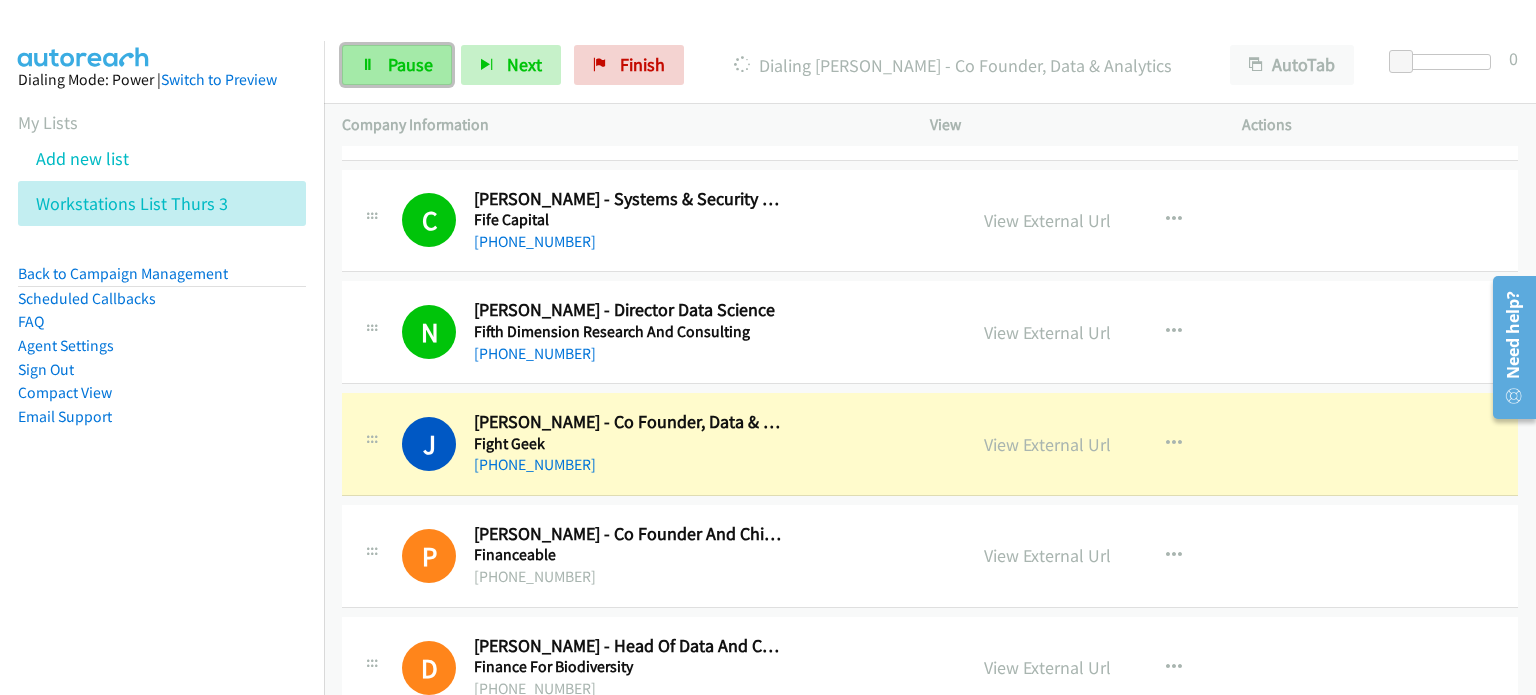 click on "Pause" at bounding box center [410, 64] 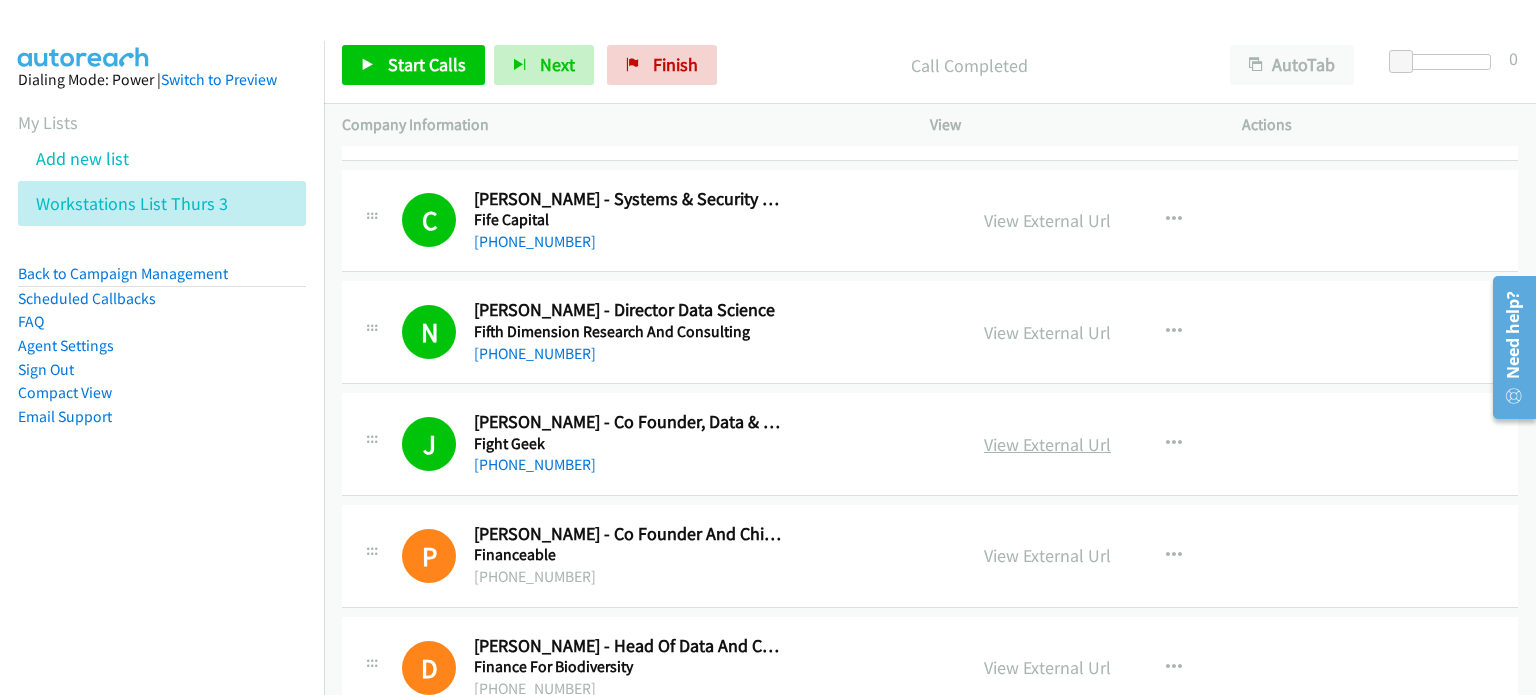click on "View External Url" at bounding box center (1047, 444) 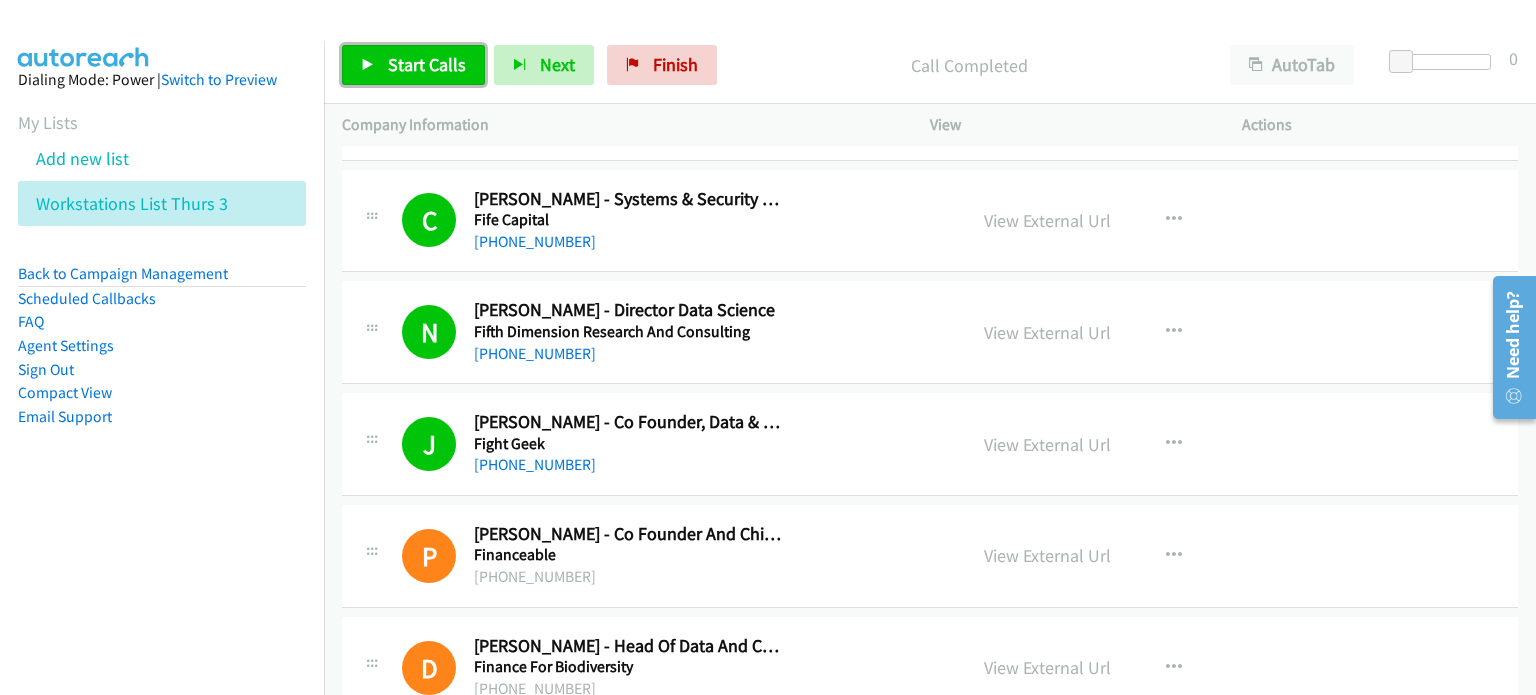 click on "Start Calls" at bounding box center [427, 64] 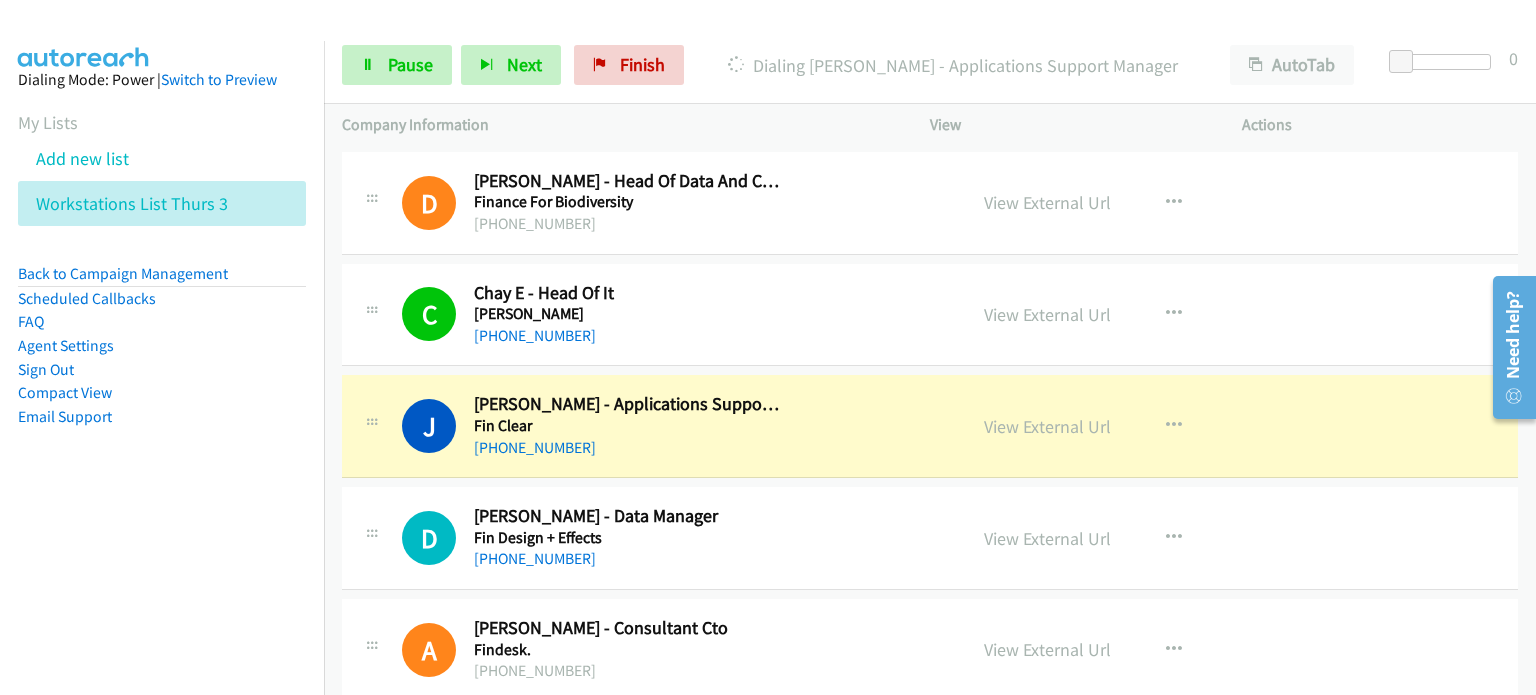 scroll, scrollTop: 3500, scrollLeft: 0, axis: vertical 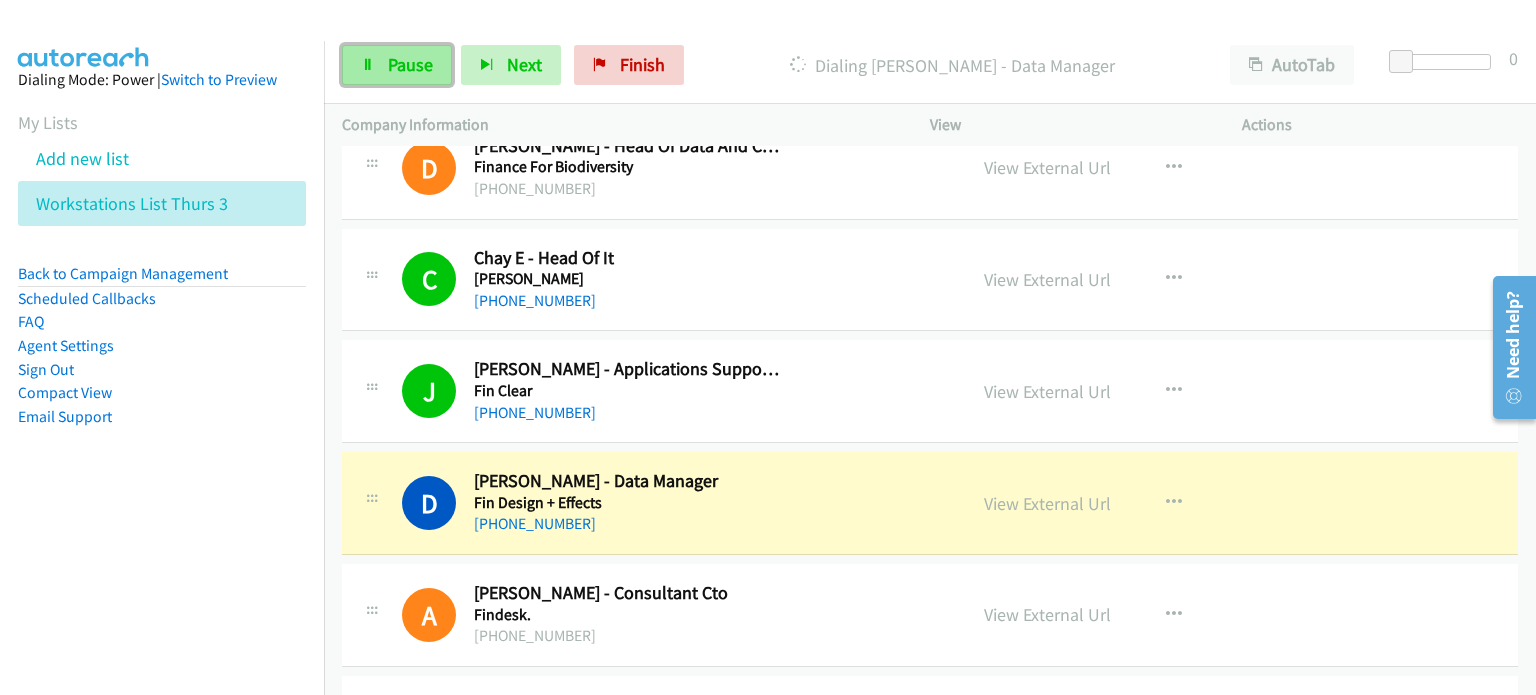 click on "Pause" at bounding box center (410, 64) 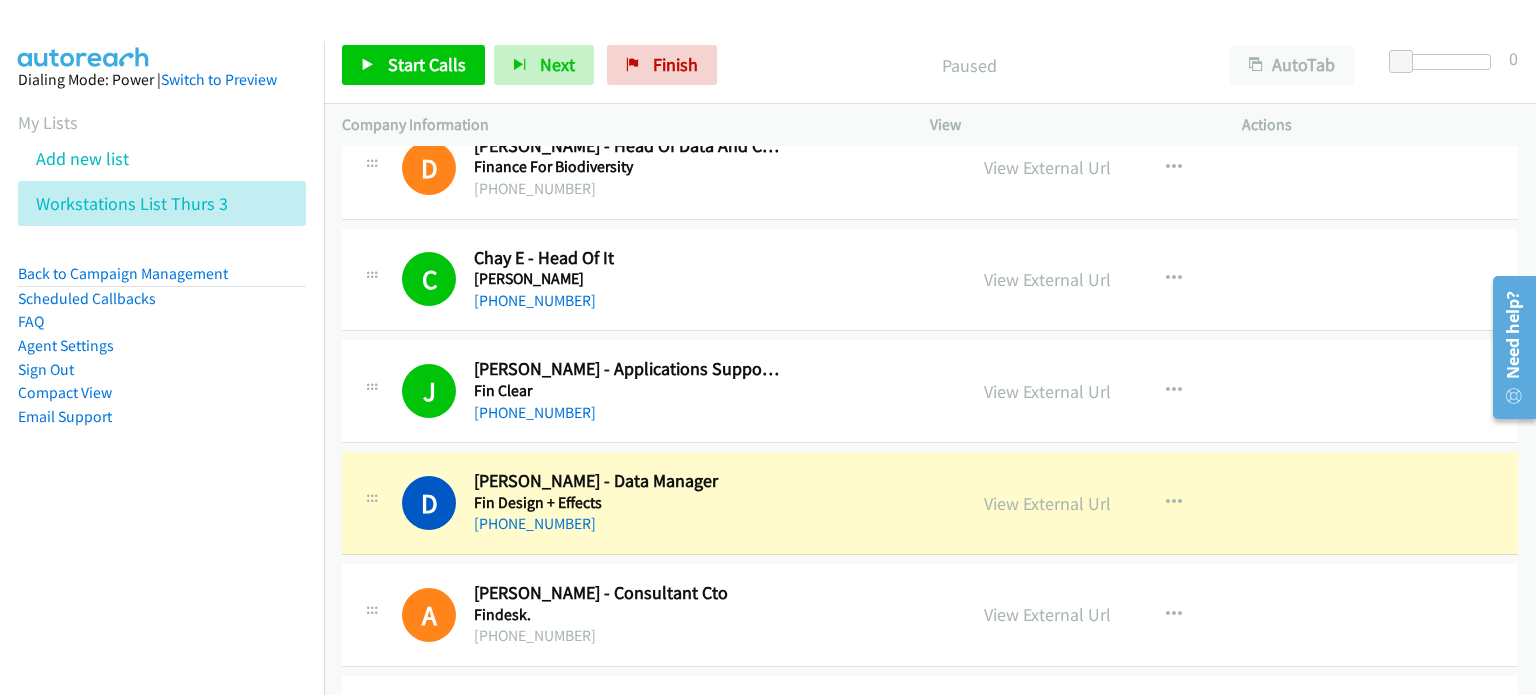 drag, startPoint x: 832, startPoint y: 20, endPoint x: 930, endPoint y: 30, distance: 98.50888 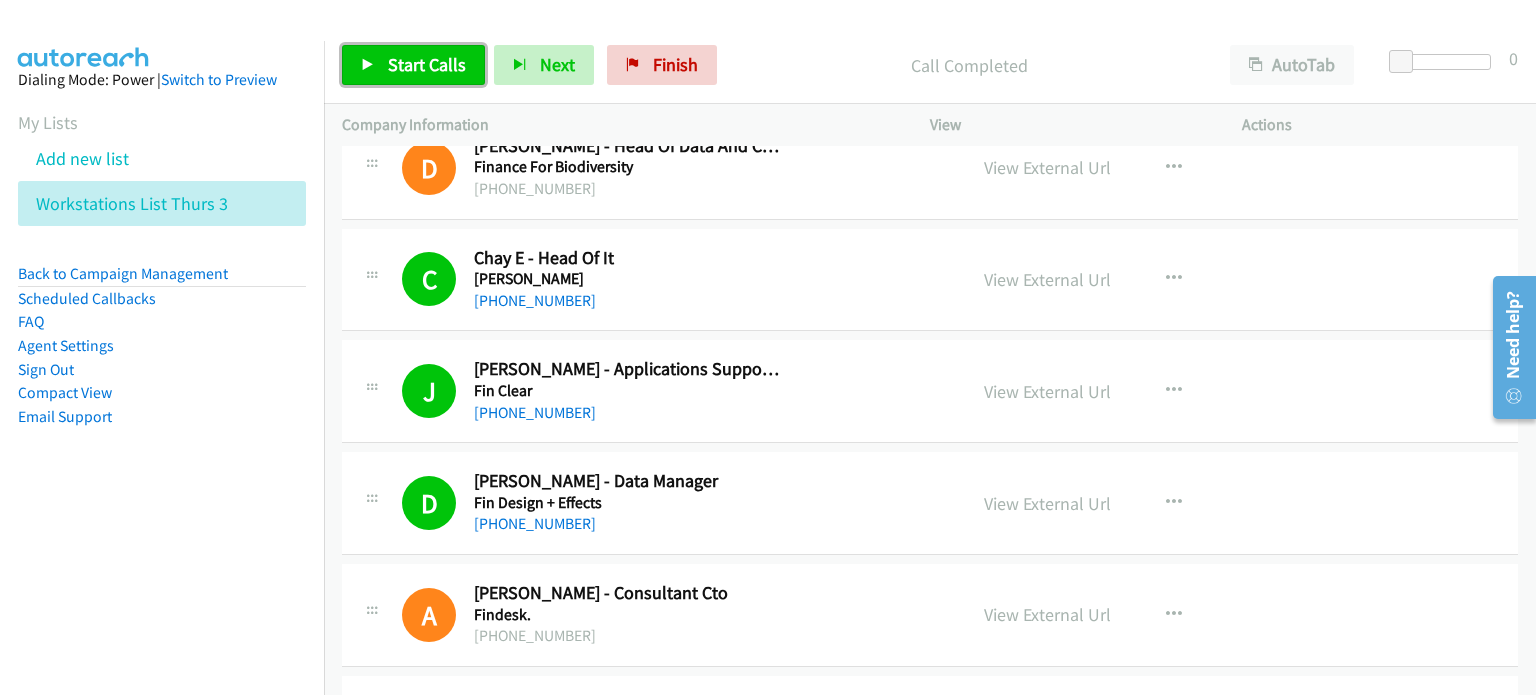 click on "Start Calls" at bounding box center (427, 64) 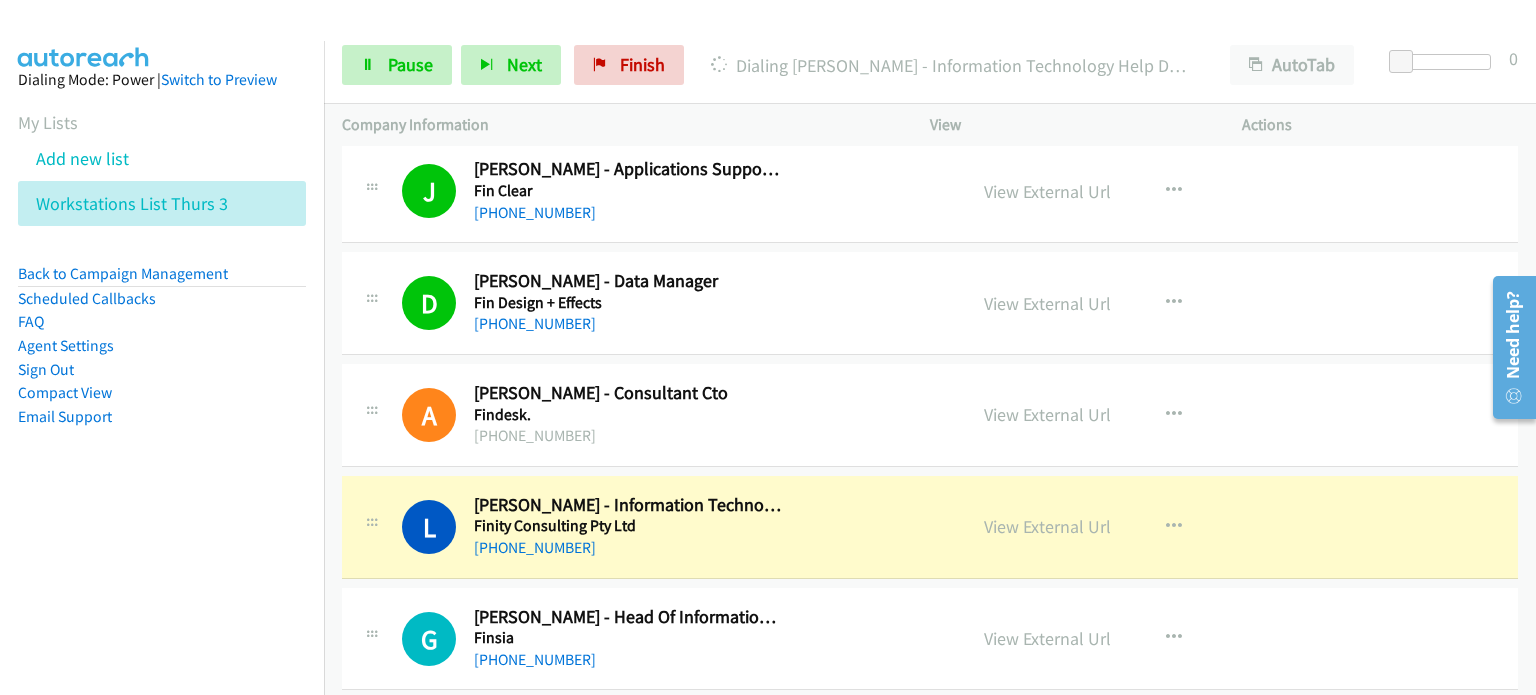 scroll, scrollTop: 3800, scrollLeft: 0, axis: vertical 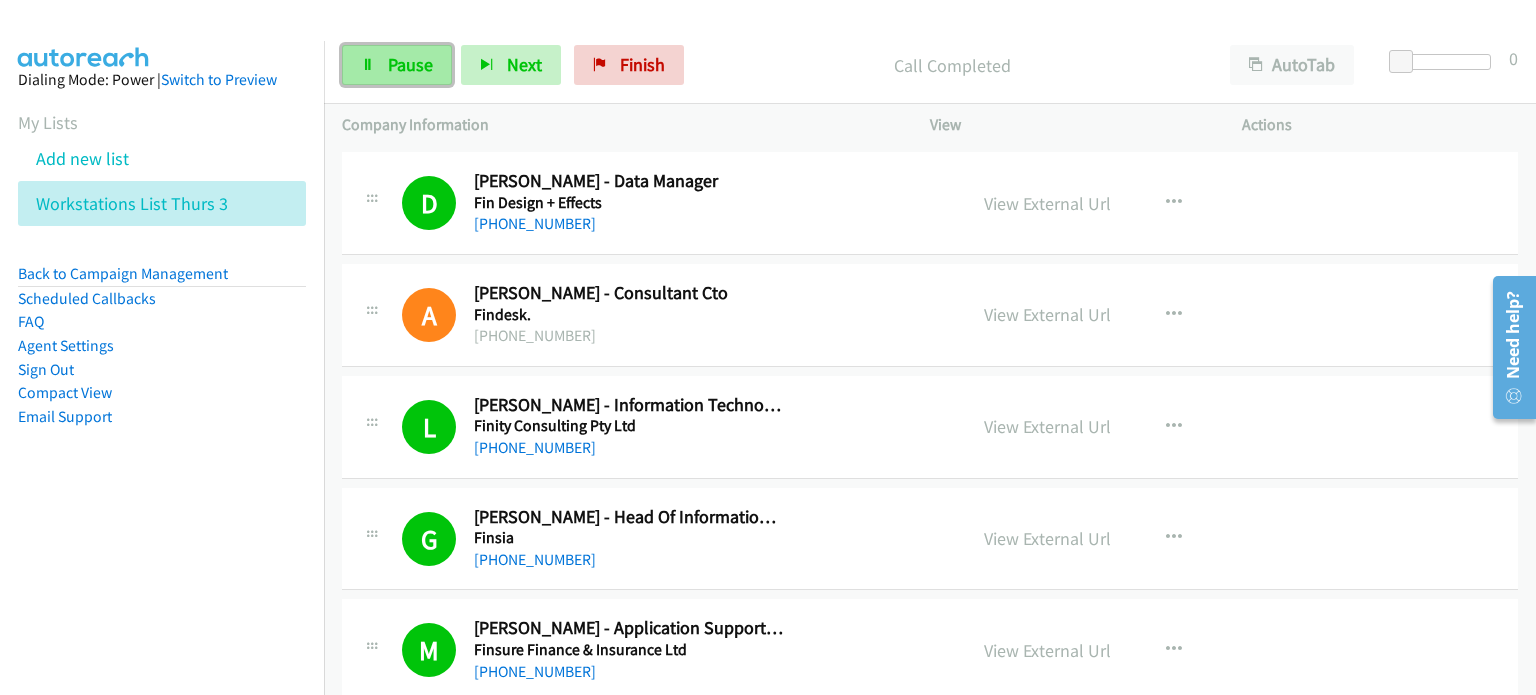 click on "Pause" at bounding box center [410, 64] 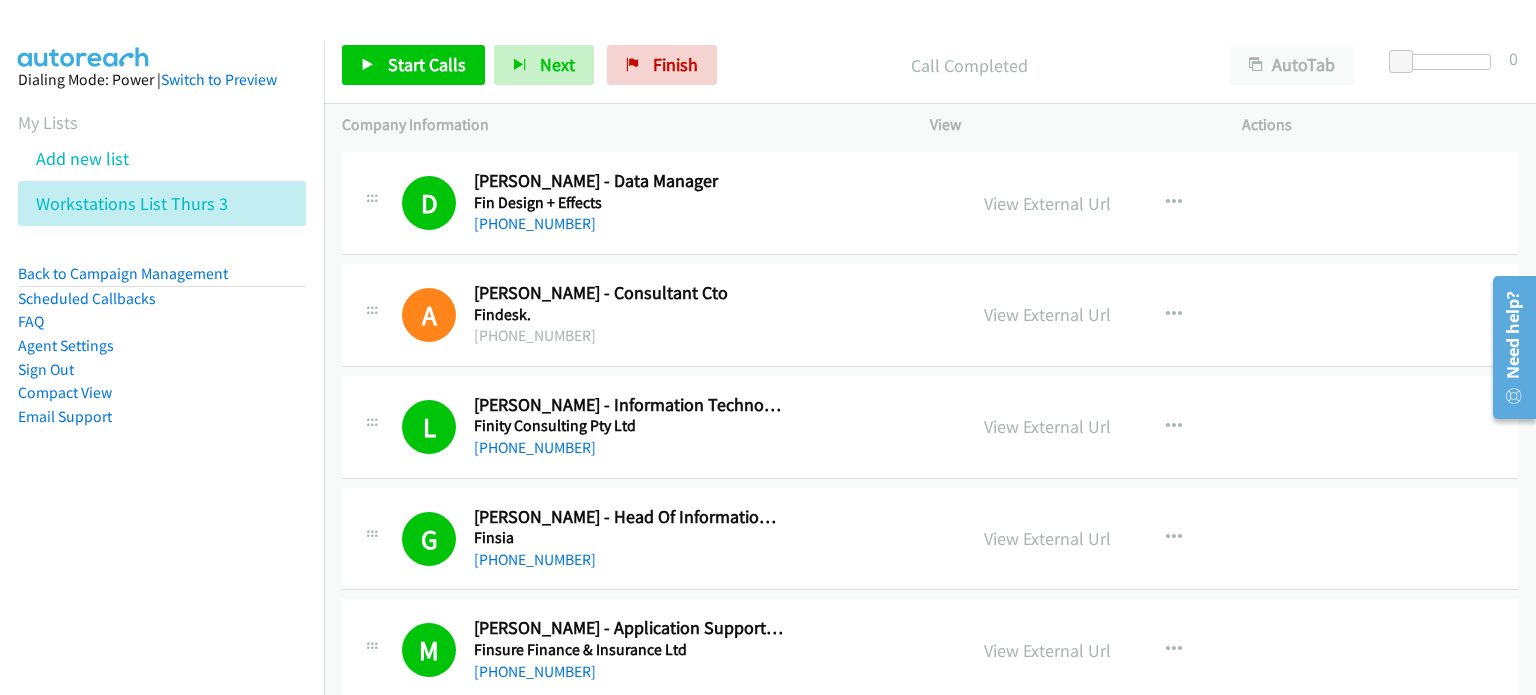 click on "Start Calls
Pause
Next
Finish
Call Completed
AutoTab
AutoTab
0
Company Information
Info
Status
View
Actions
[PHONE_NUMBER]
Call failed - Please reload the list and try again
The Callbar Failed to Load Please Open it and Reload the Page
Hmm something isn't quite right.. Please refresh the page
Hmm something isn't quite right.. Please refresh the page
The entire list has been dialed down. We'll auto-refresh when new numbers are added.
Loading New Records ...
E
Callback Scheduled
[PERSON_NAME] - Co Founder & Cto/ Cio At Exposãƒâ©
ExposÃƒÂ©
[GEOGRAPHIC_DATA]/[GEOGRAPHIC_DATA]
[PHONE_NUMBER]
View External Url
View External Url
Schedule/Manage Callback
Start Calls Here
Remove from list
Add to do not call list" at bounding box center (768, 47) 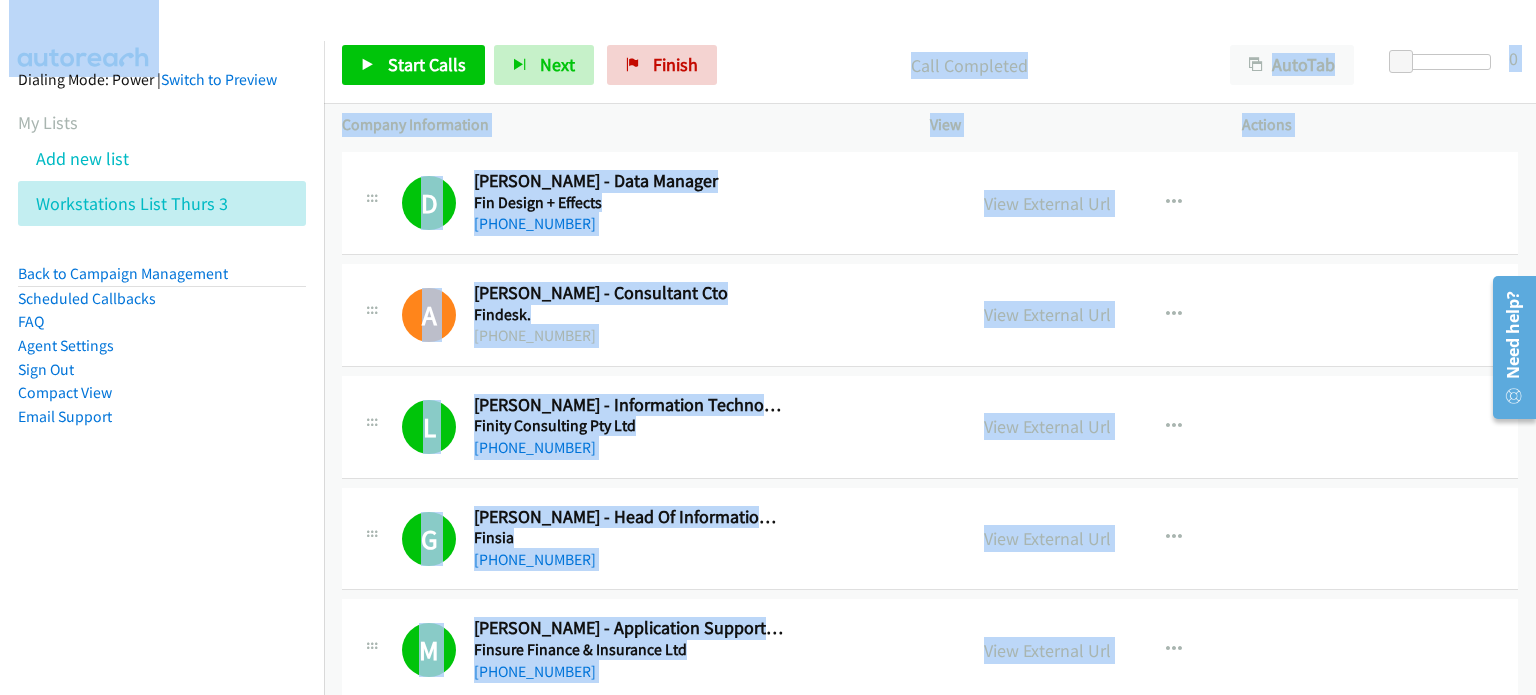 click on "Start Calls
Pause
Next
Finish
Call Completed
AutoTab
AutoTab
0" at bounding box center (930, 65) 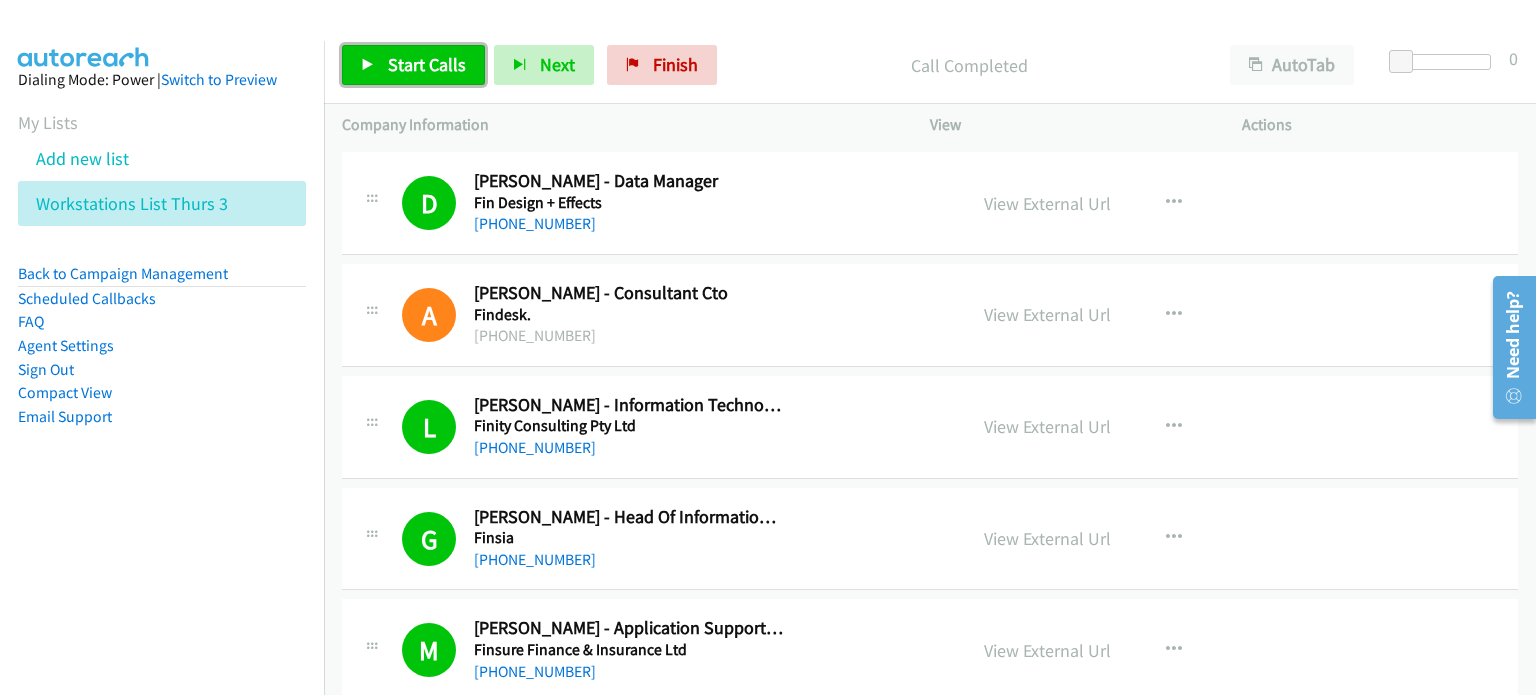 click on "Start Calls" at bounding box center (427, 64) 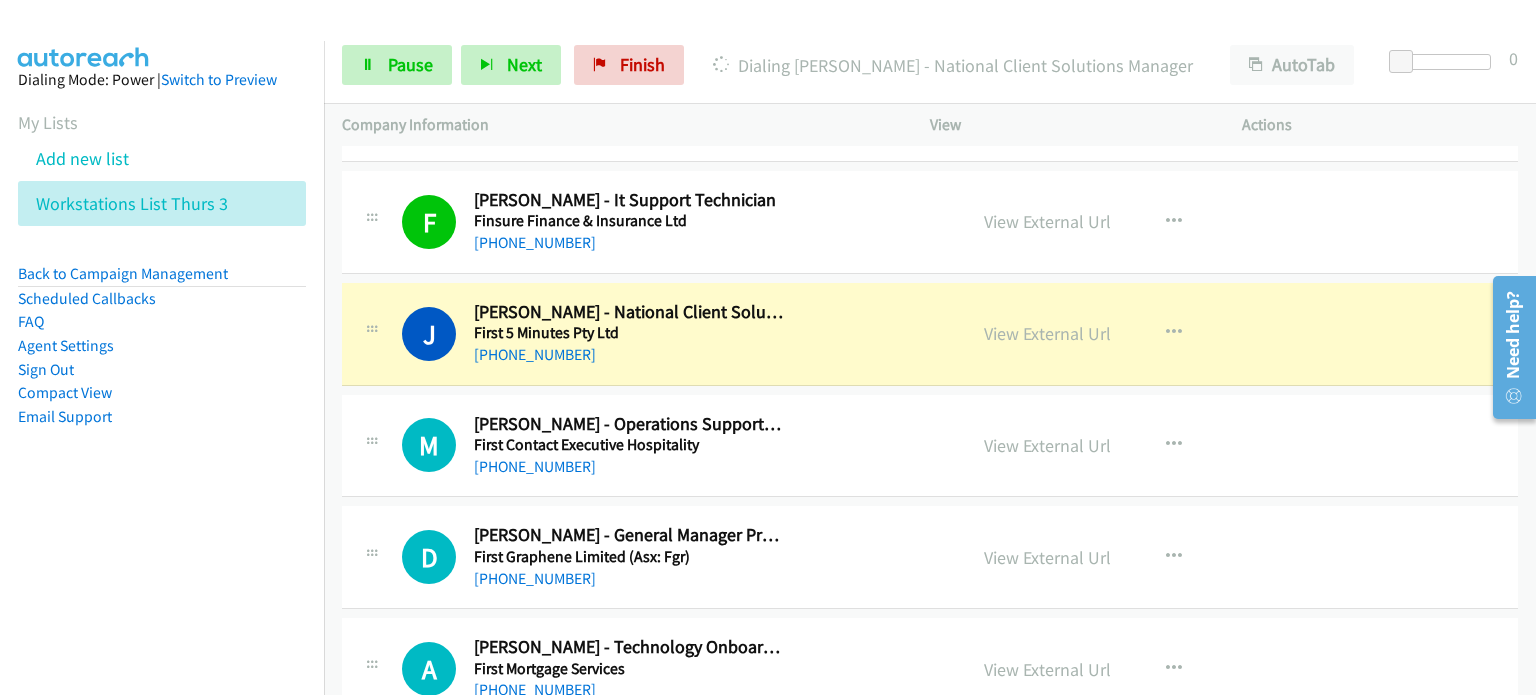 scroll, scrollTop: 4600, scrollLeft: 0, axis: vertical 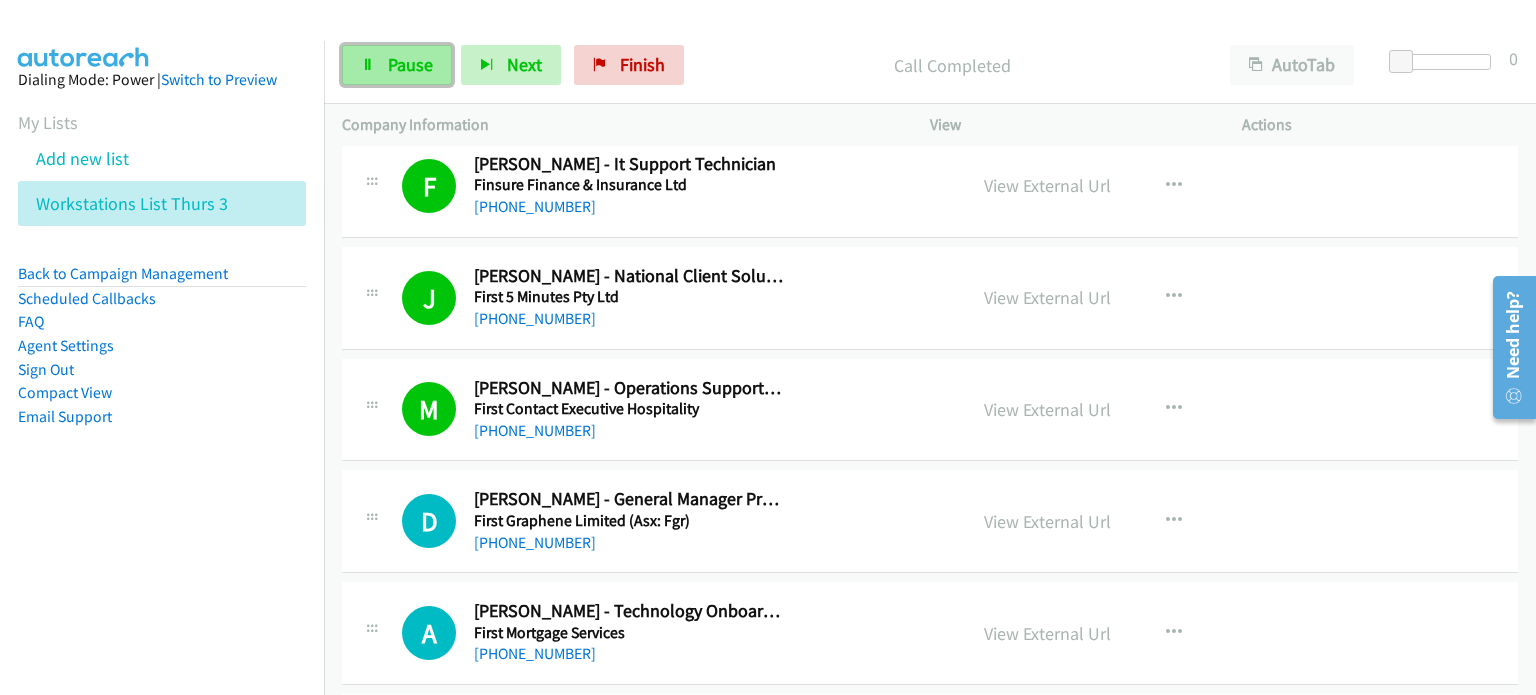 click on "Pause" at bounding box center (410, 64) 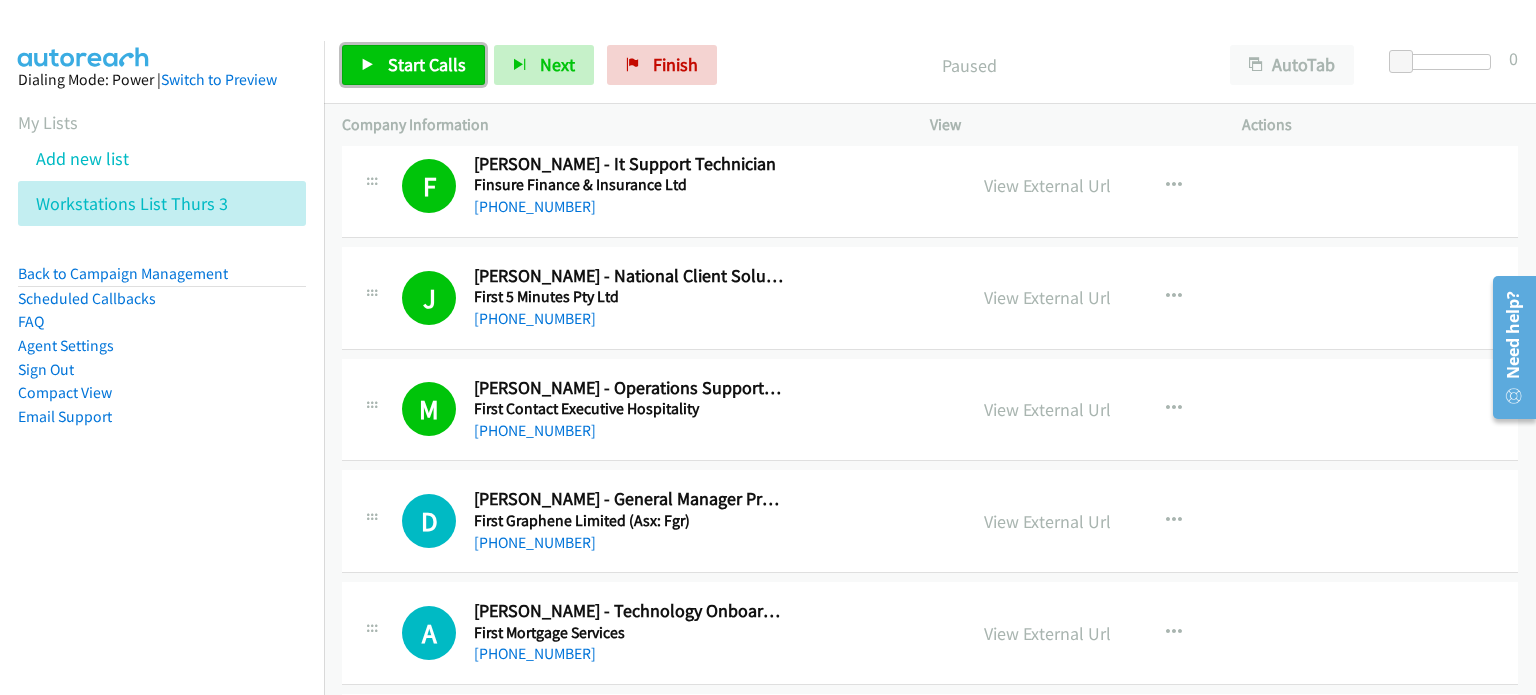 click on "Start Calls" at bounding box center [427, 64] 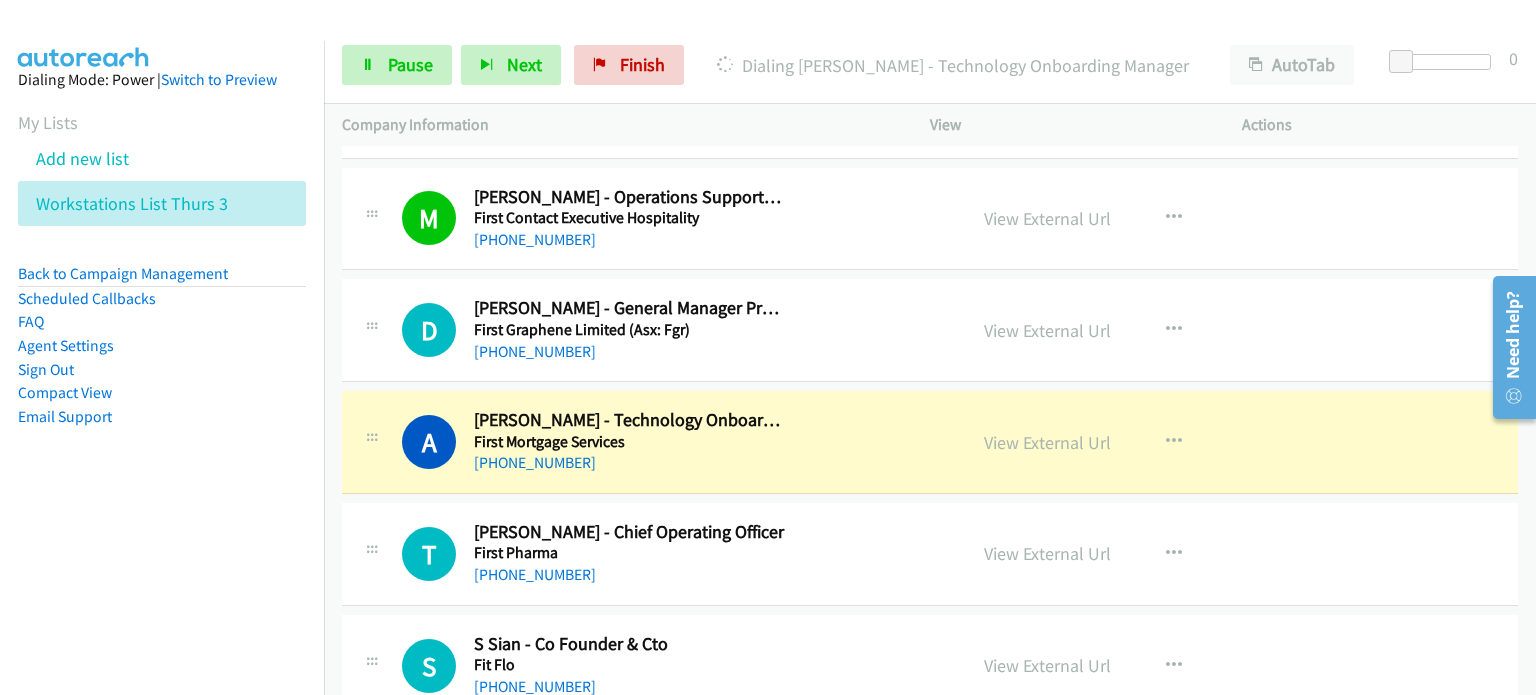 scroll, scrollTop: 4800, scrollLeft: 0, axis: vertical 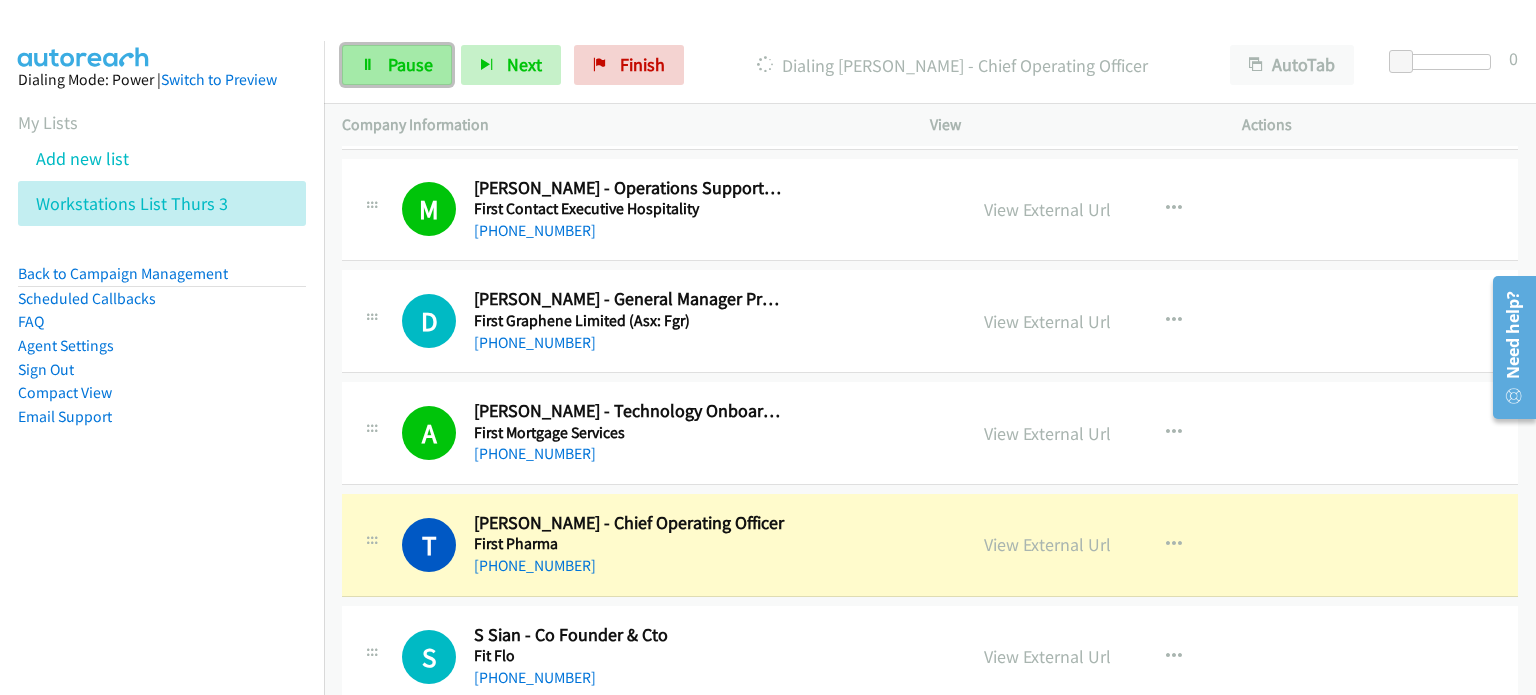 click on "Pause" at bounding box center [410, 64] 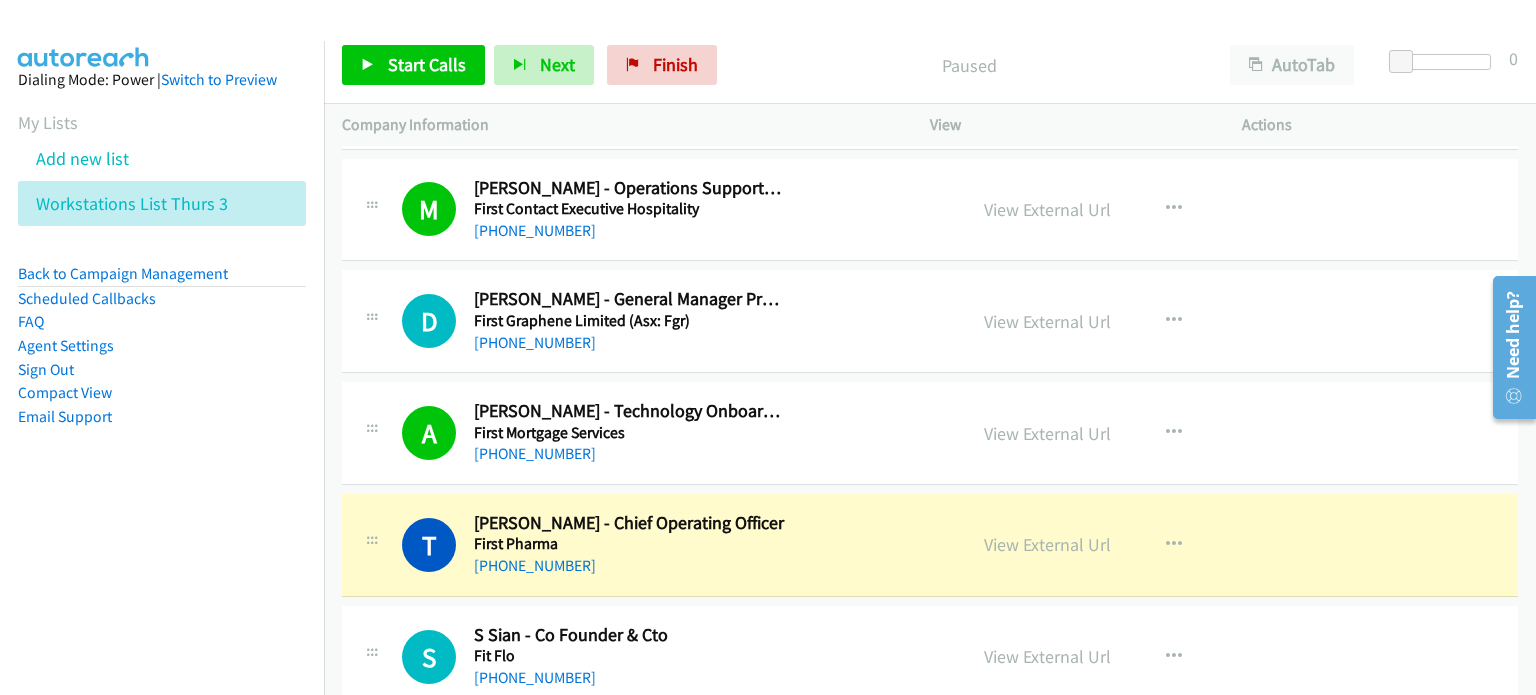 click on "Paused" at bounding box center [969, 65] 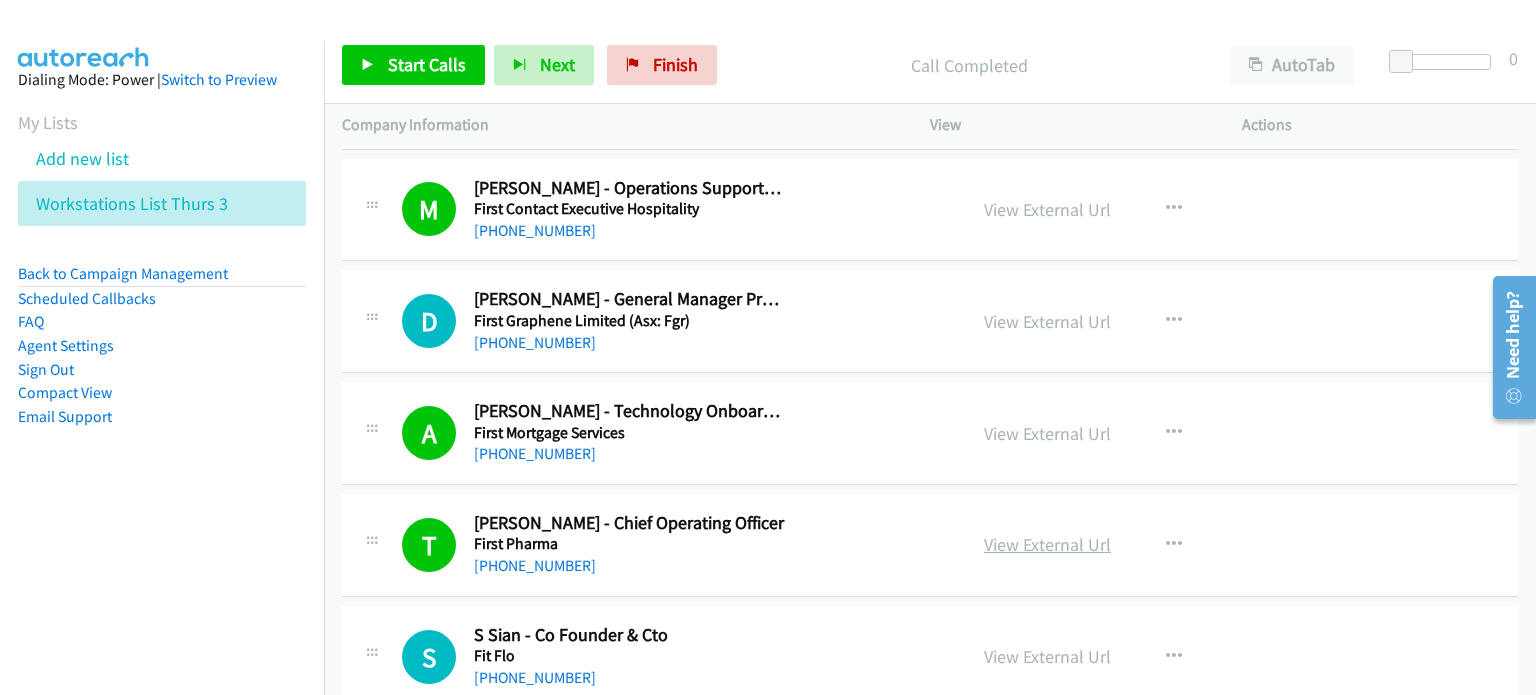 click on "View External Url" at bounding box center (1047, 544) 